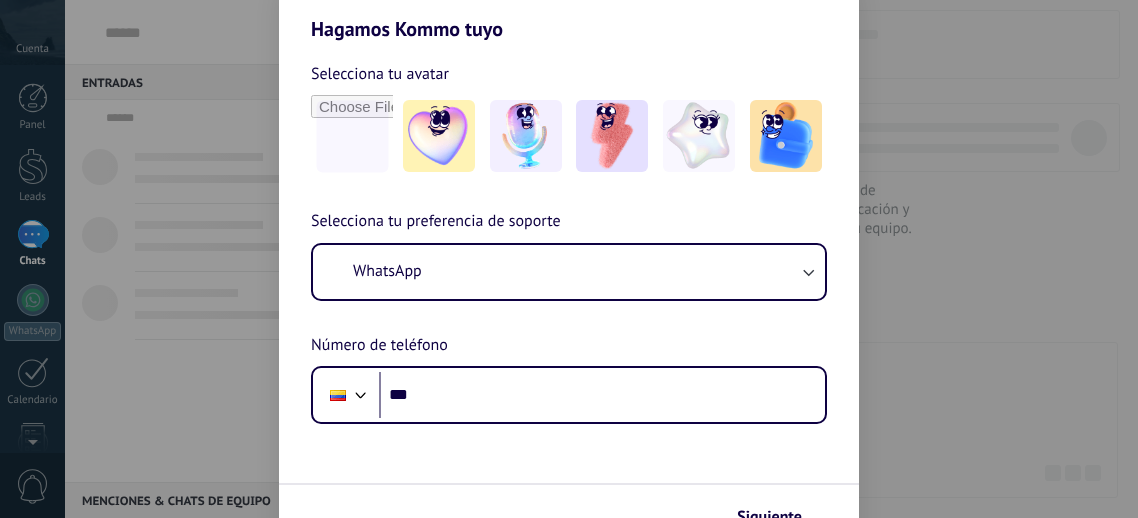scroll, scrollTop: 0, scrollLeft: 0, axis: both 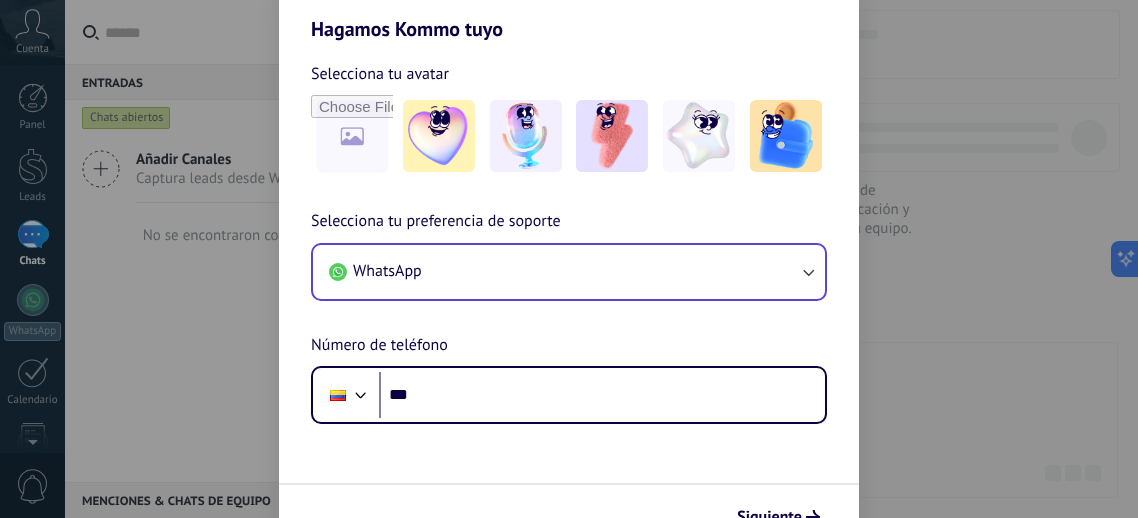click on "WhatsApp" at bounding box center (569, 272) 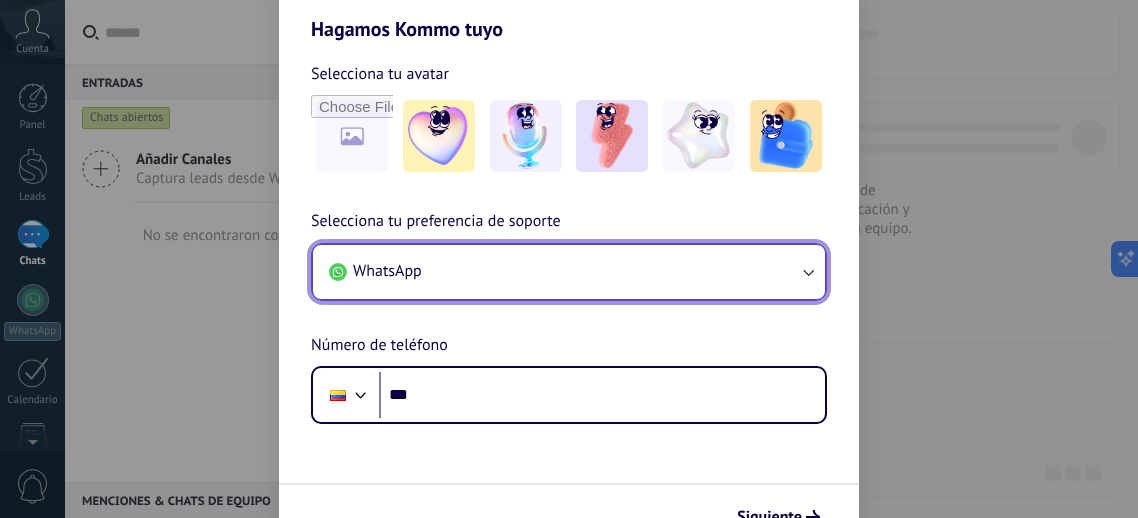 click on "WhatsApp" at bounding box center [569, 272] 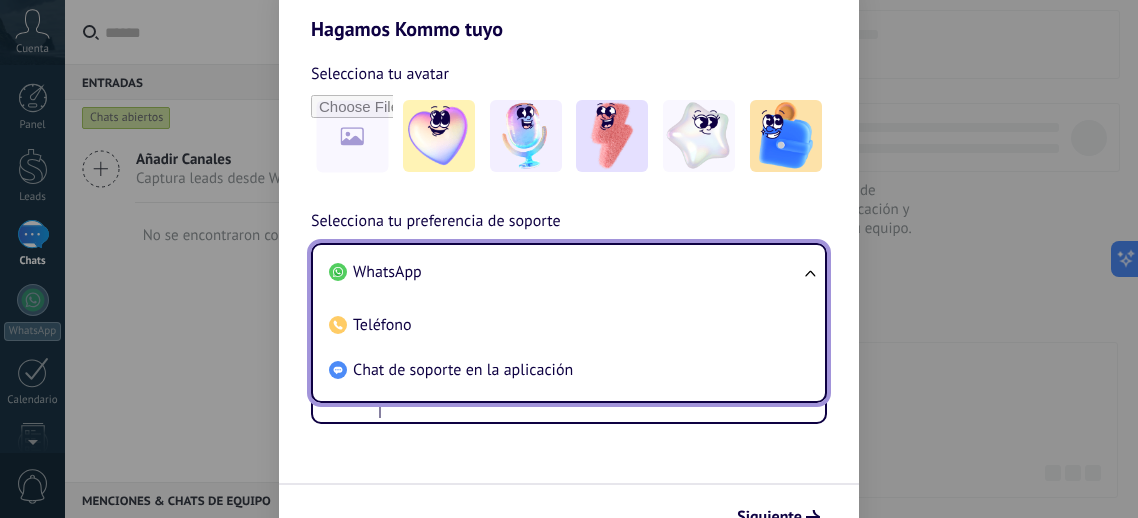 click on "WhatsApp" at bounding box center [565, 272] 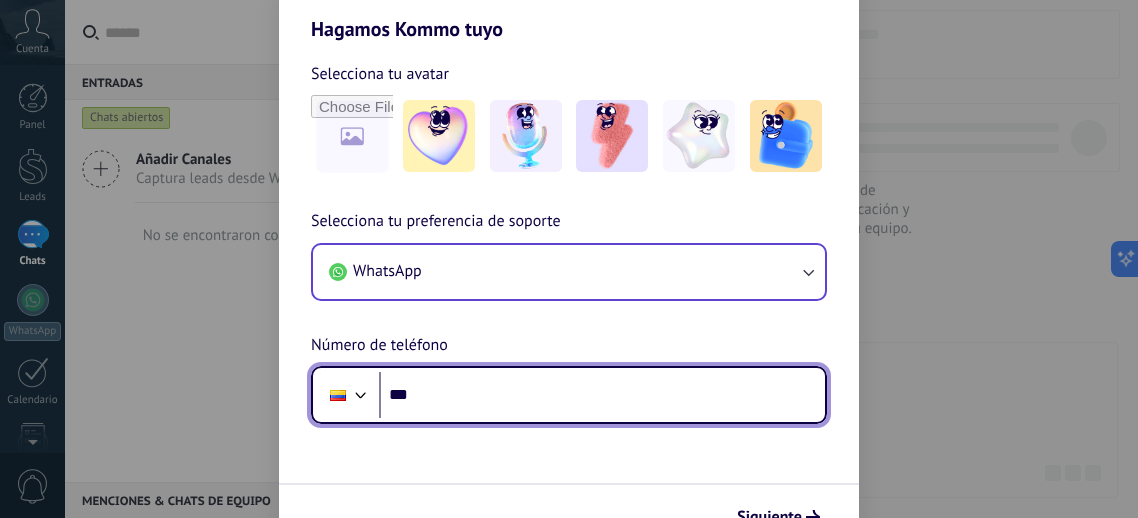 click on "***" at bounding box center [602, 395] 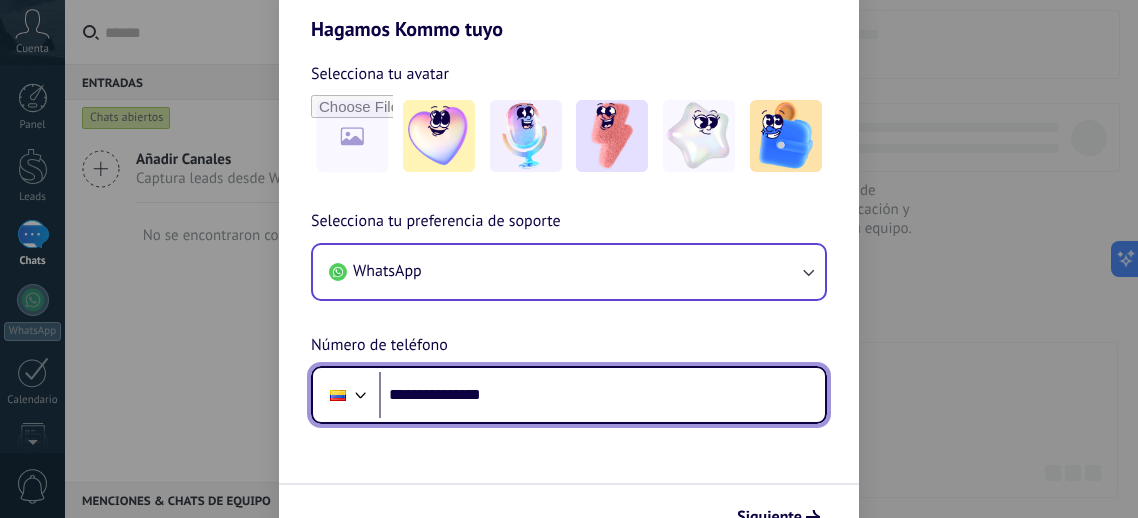 type on "**********" 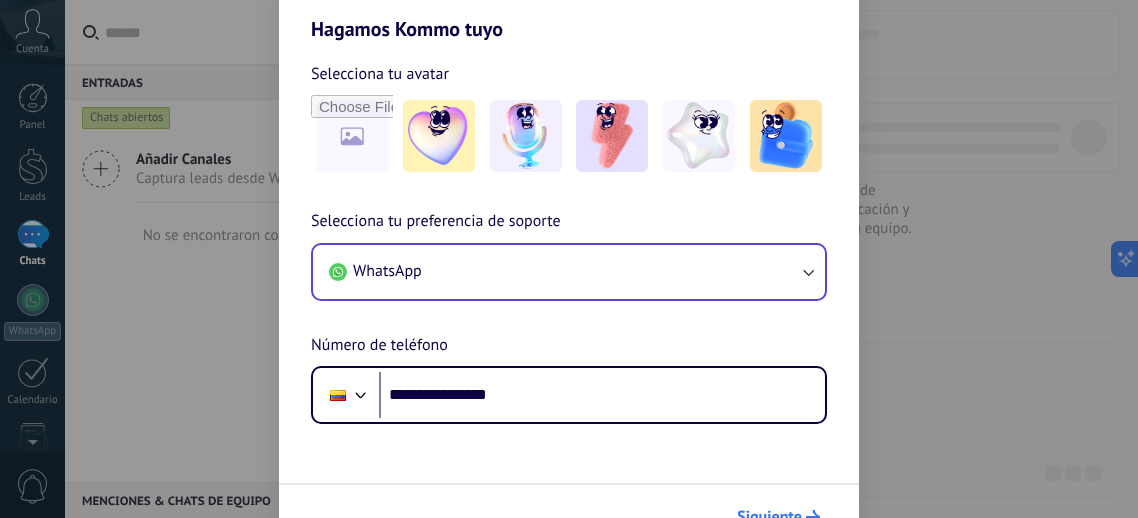 click on "Siguiente" at bounding box center (778, 517) 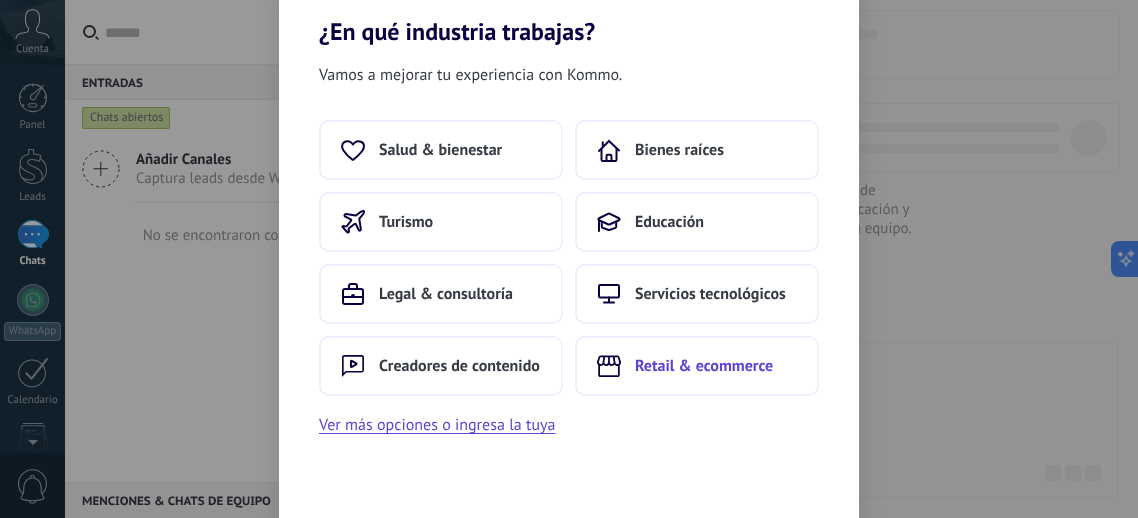 click on "Retail & ecommerce" at bounding box center (704, 366) 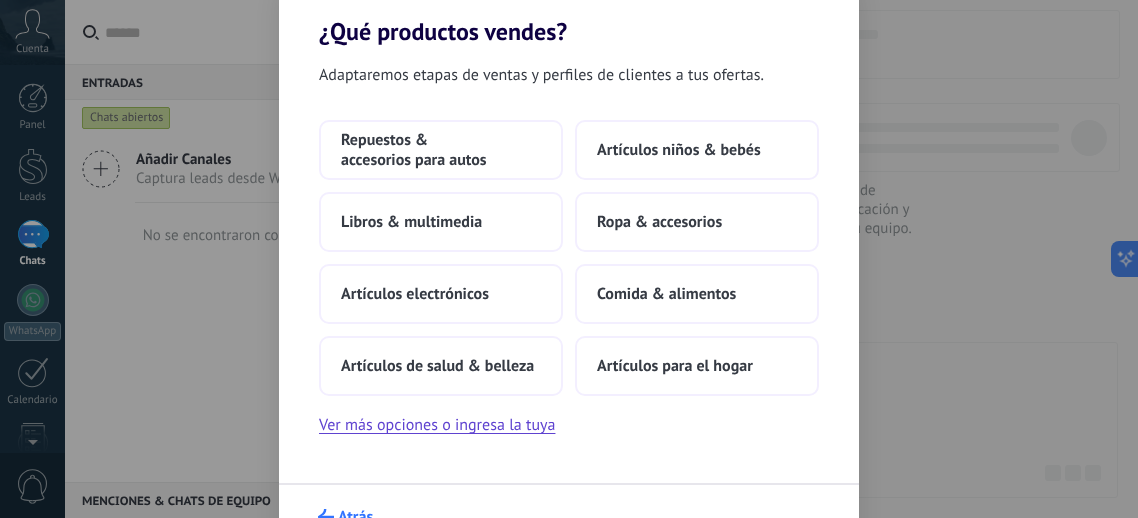 click on "Atrás" at bounding box center (355, 517) 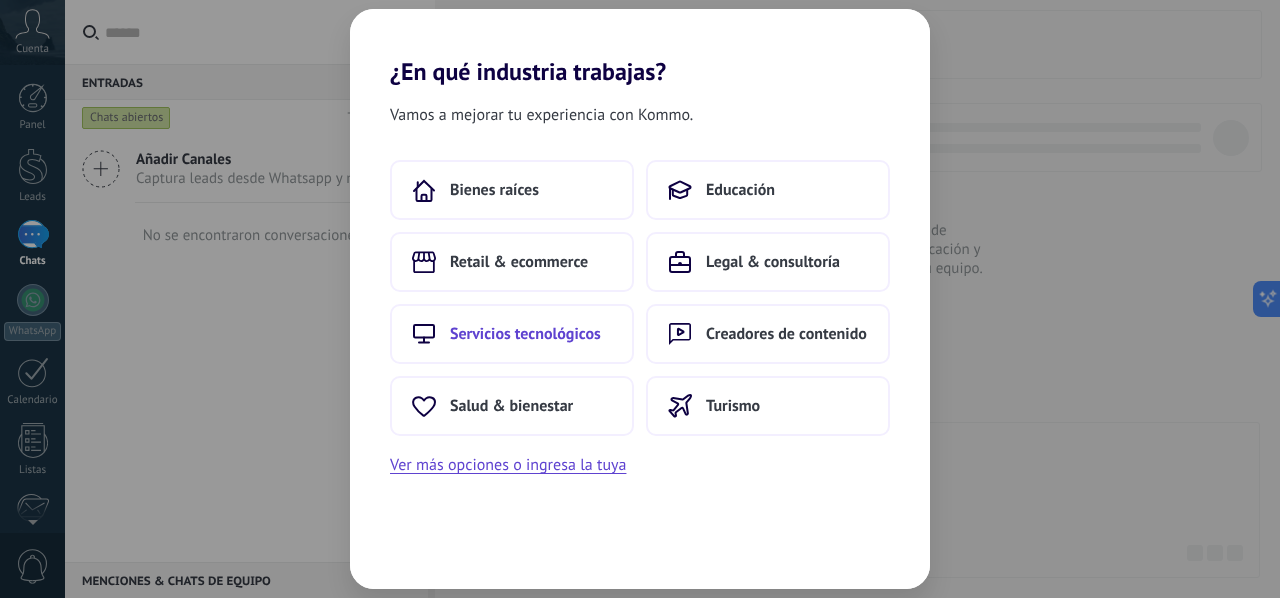 click on "Servicios tecnológicos" at bounding box center (525, 334) 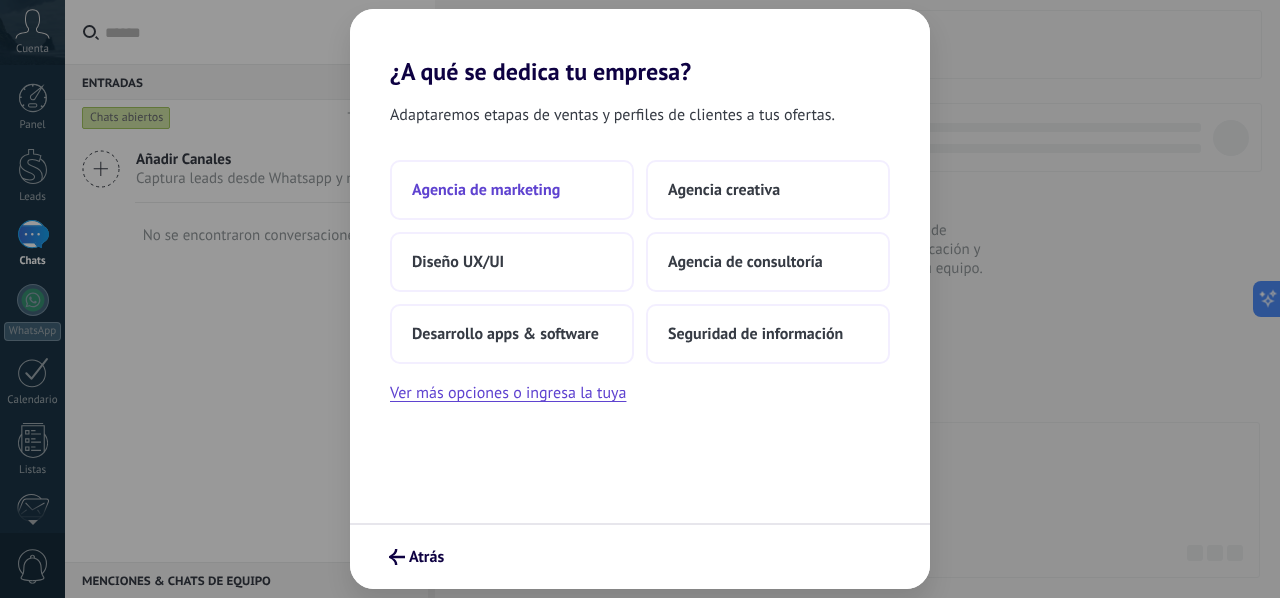 click on "Agencia de marketing" at bounding box center (486, 190) 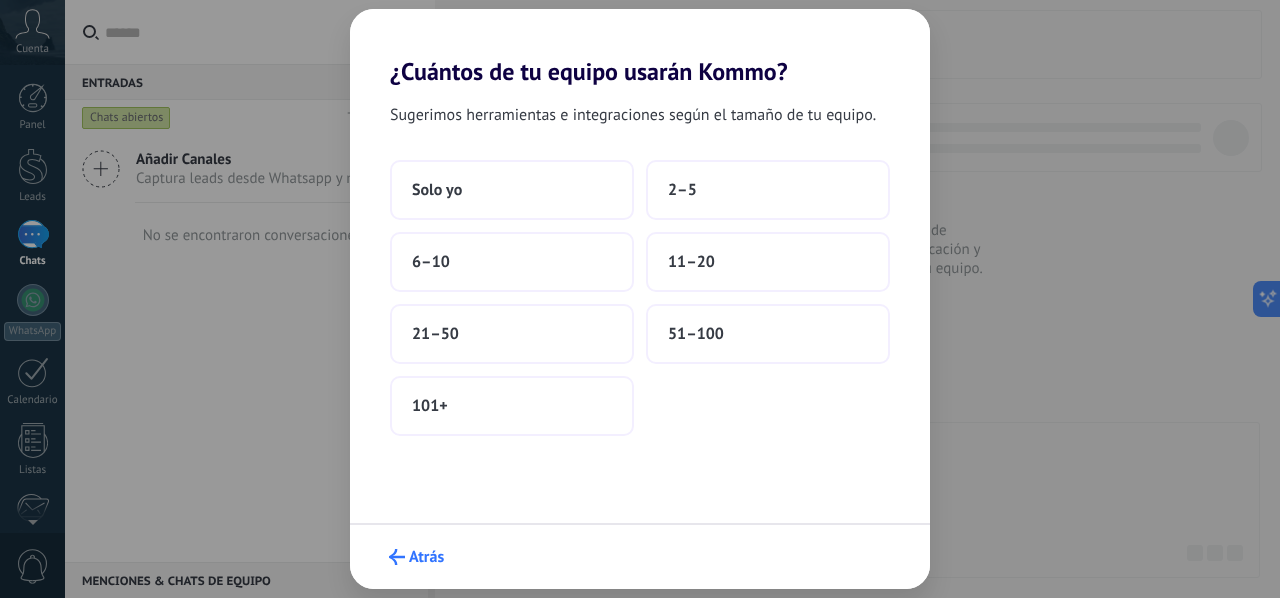 click on "Atrás" at bounding box center [426, 557] 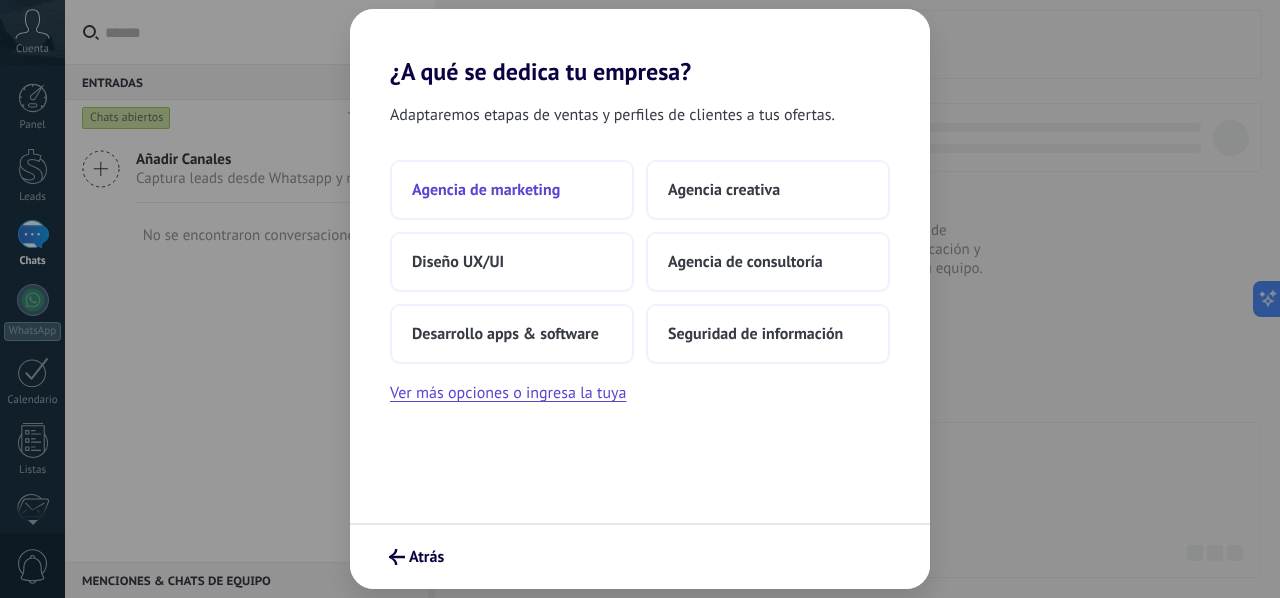 click on "Agencia de marketing" at bounding box center [486, 190] 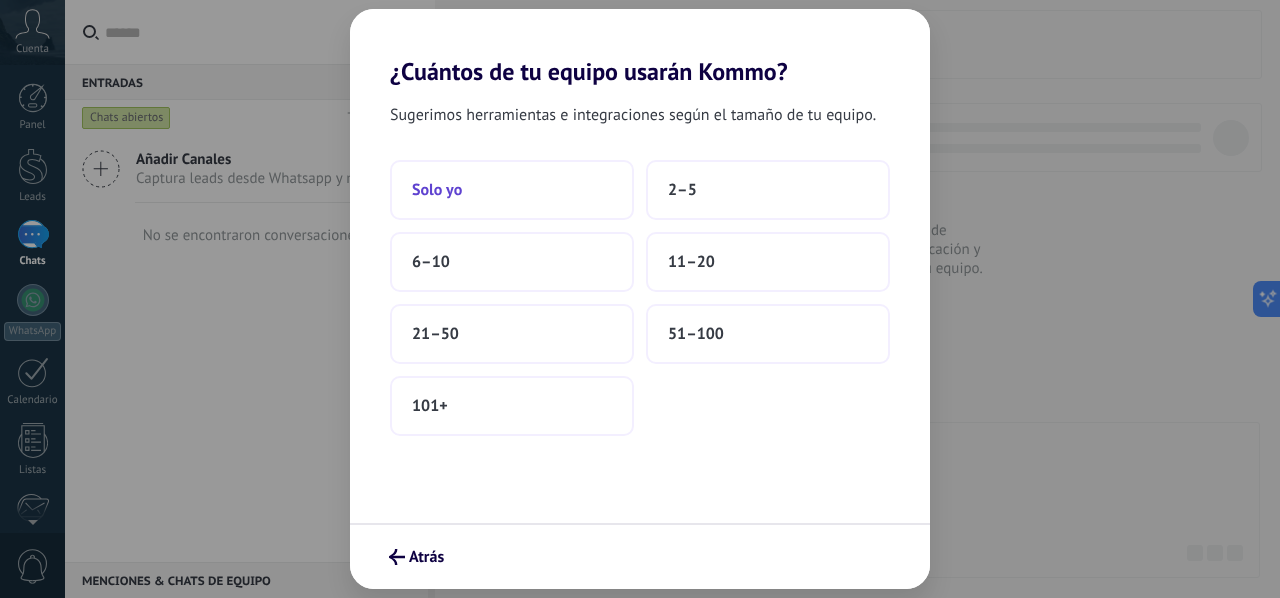 click on "Solo yo" at bounding box center [512, 190] 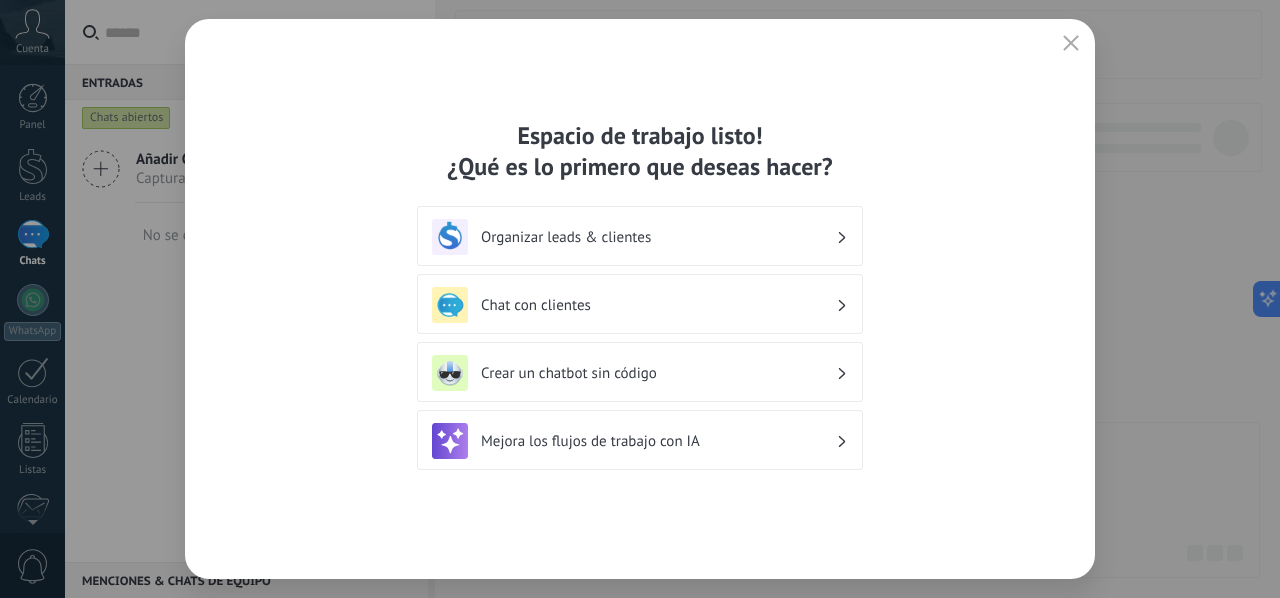 click on "Chat con clientes" at bounding box center [640, 304] 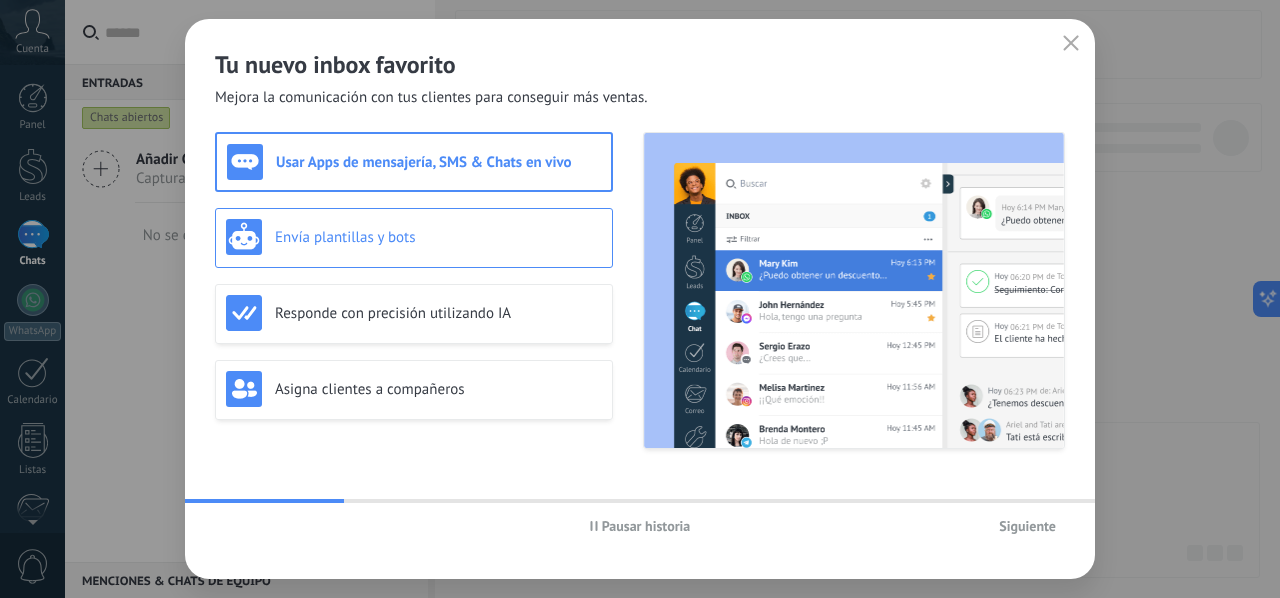 click on "Envía plantillas y bots" at bounding box center [438, 237] 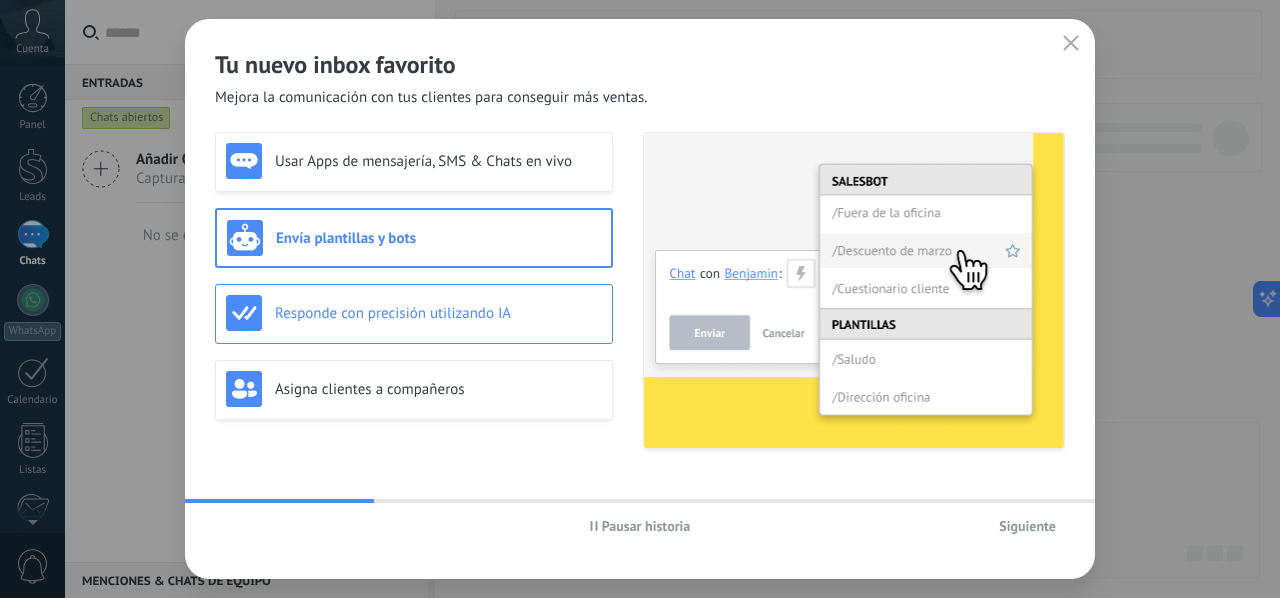 click on "Responde con precisión utilizando IA" at bounding box center (438, 313) 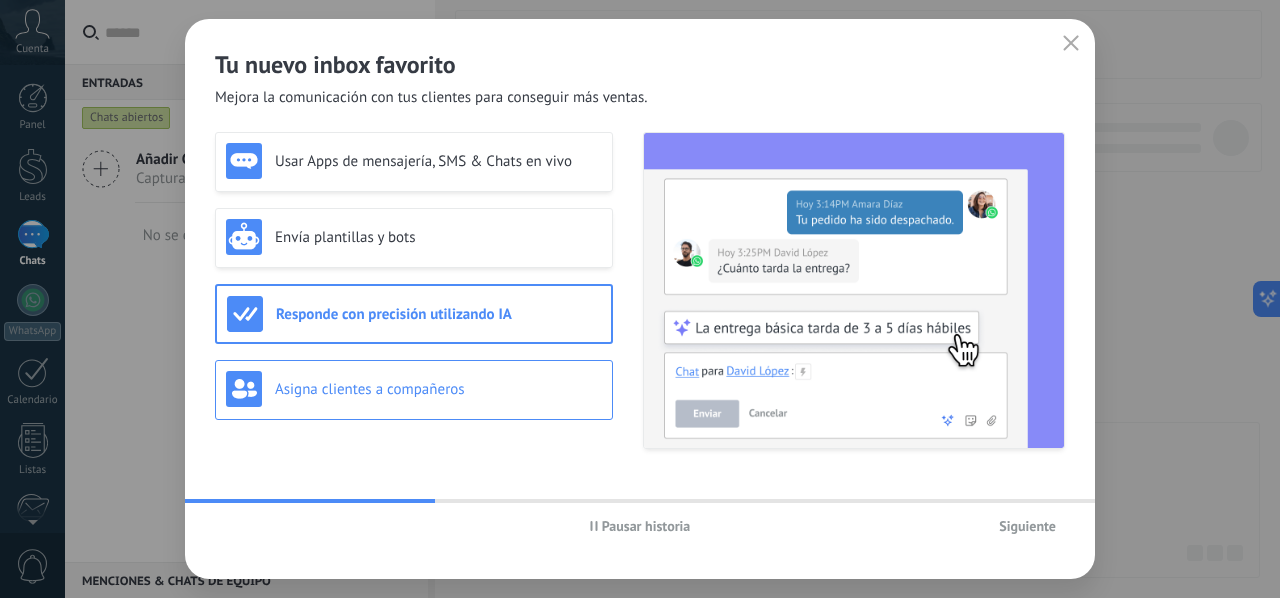 click on "Asigna clientes a compañeros" at bounding box center (438, 389) 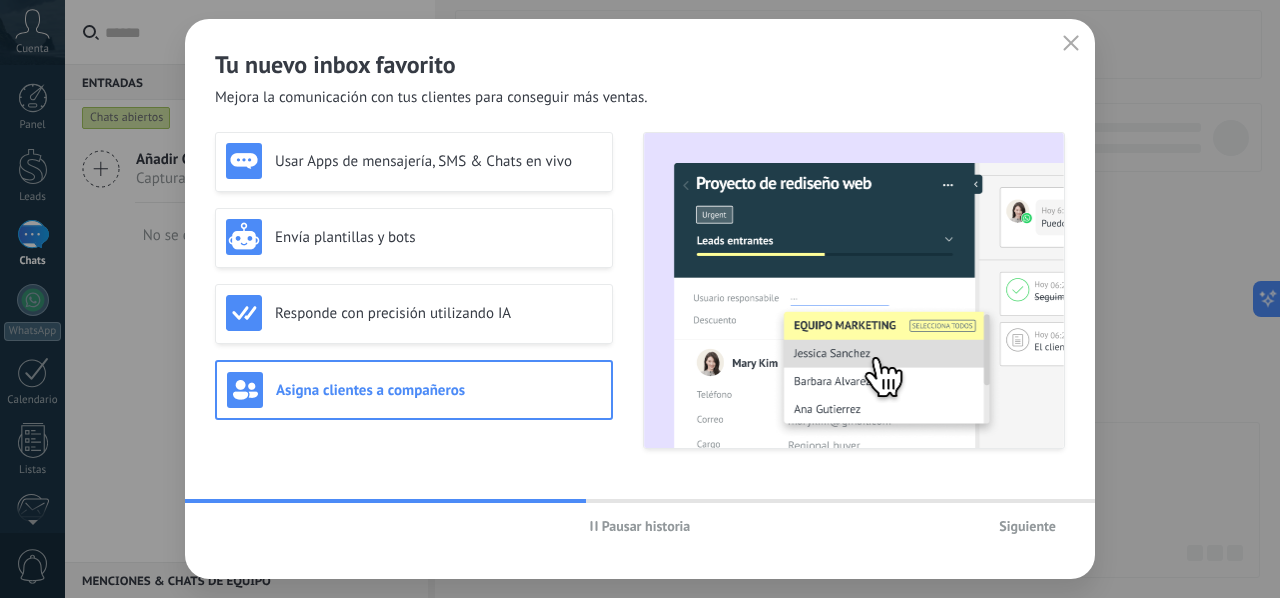 click on "Siguiente" at bounding box center [1027, 526] 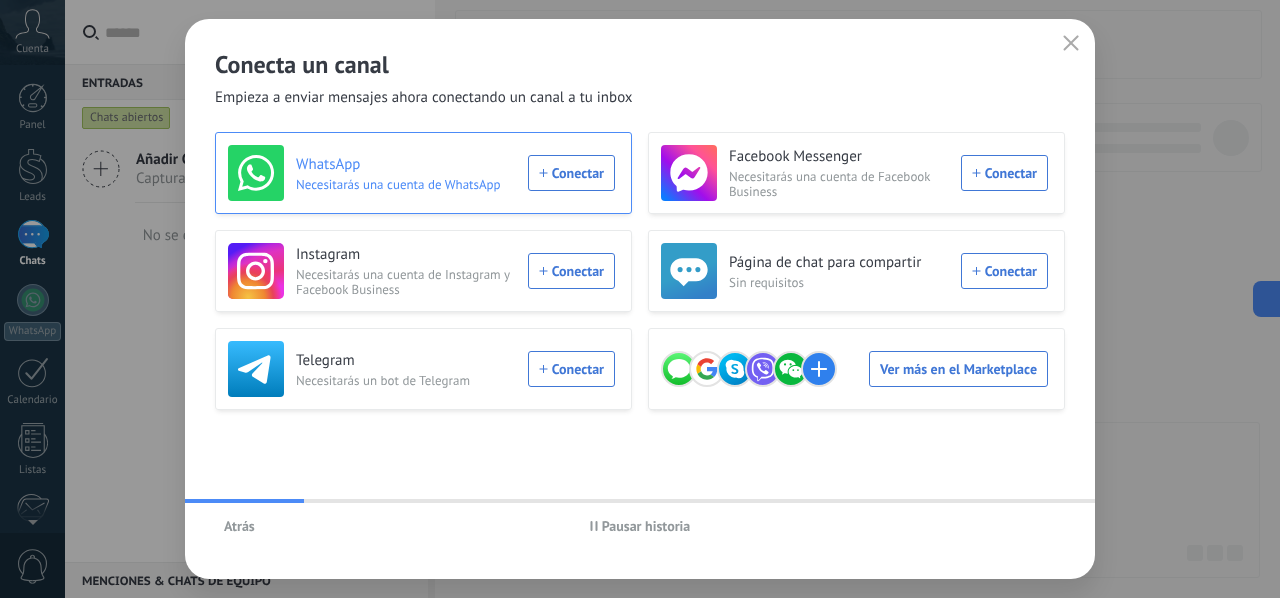 click on "WhatsApp Necesitarás una cuenta de WhatsApp Conectar" at bounding box center [421, 173] 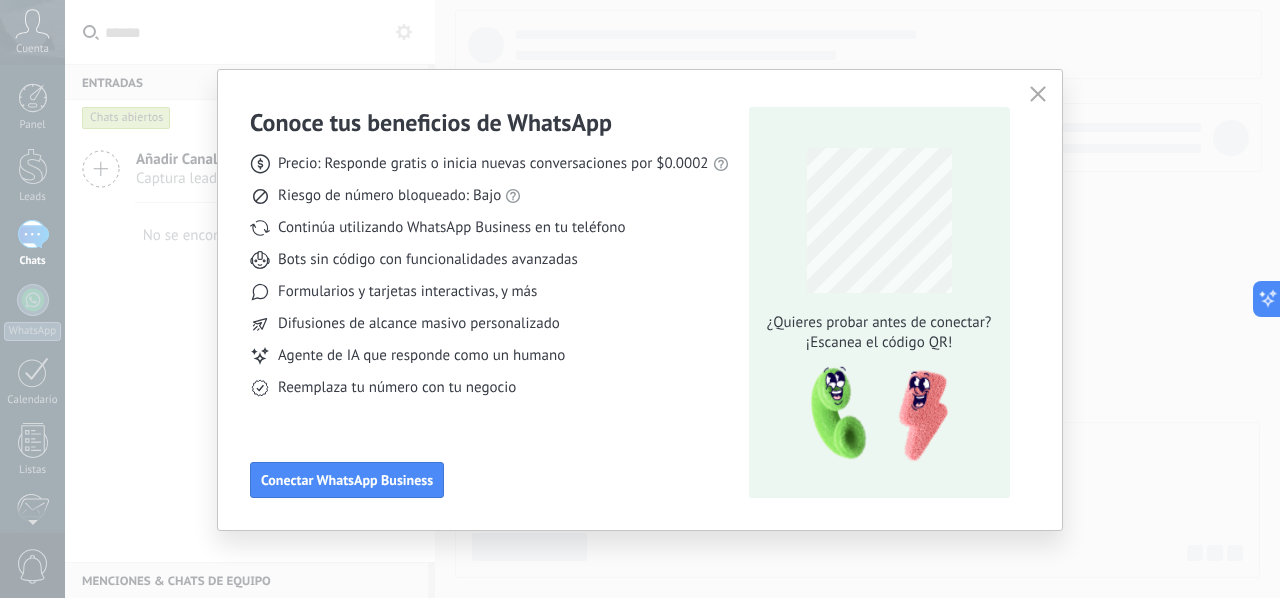 click 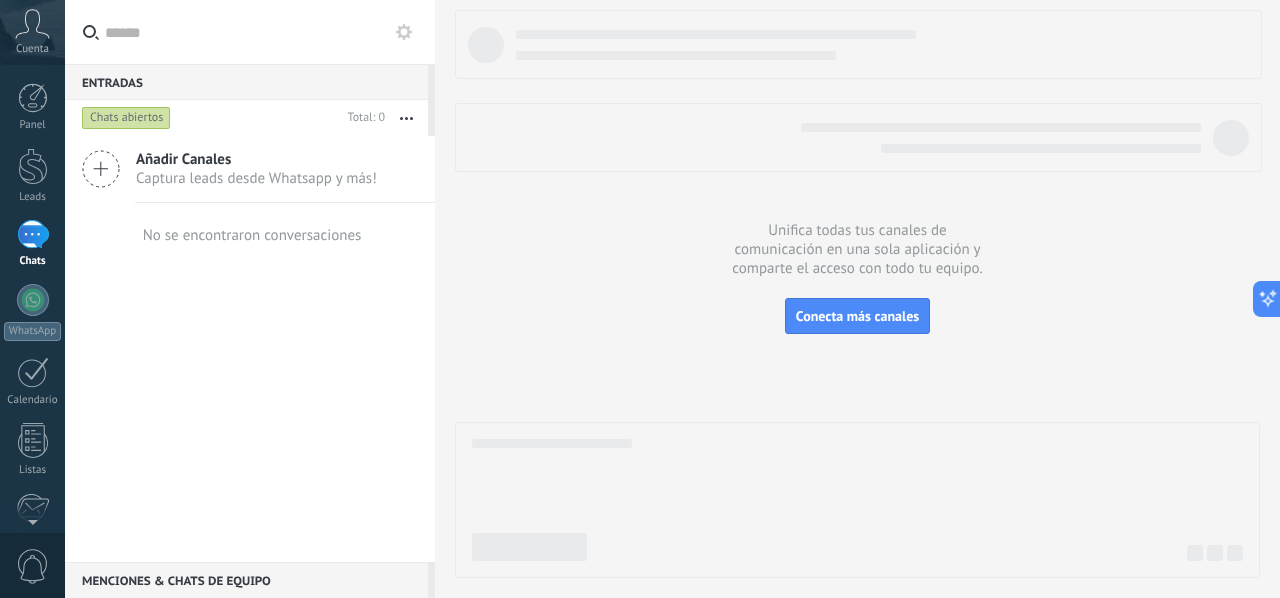 click at bounding box center [857, 294] 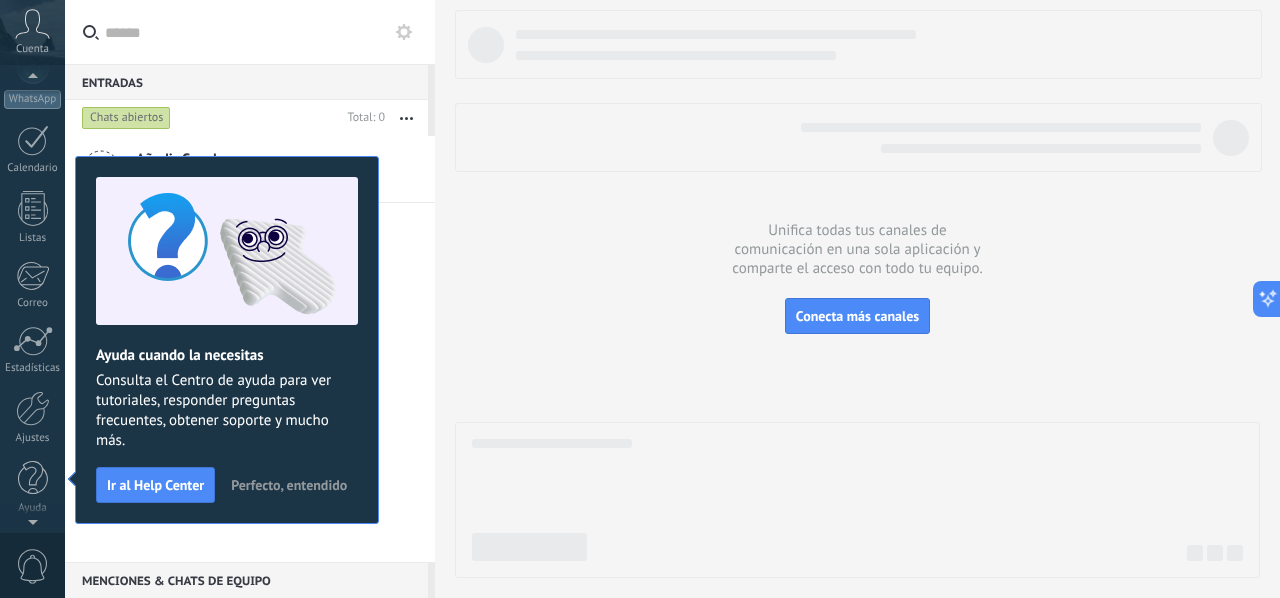 scroll, scrollTop: 0, scrollLeft: 0, axis: both 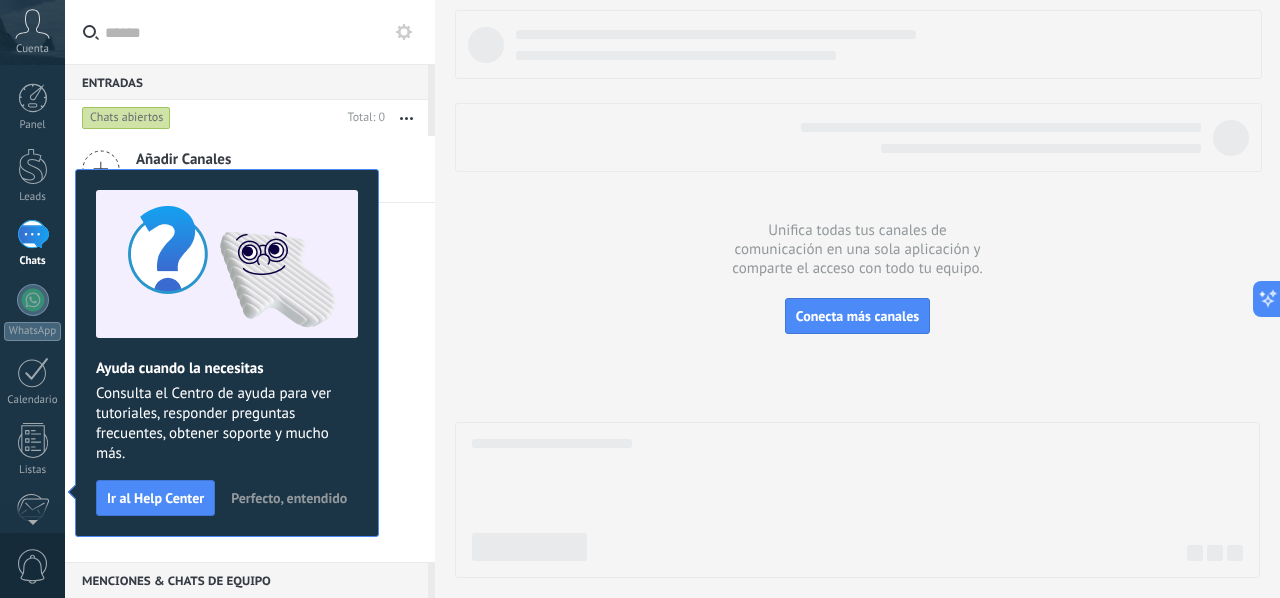 click on "Perfecto, entendido" at bounding box center (289, 498) 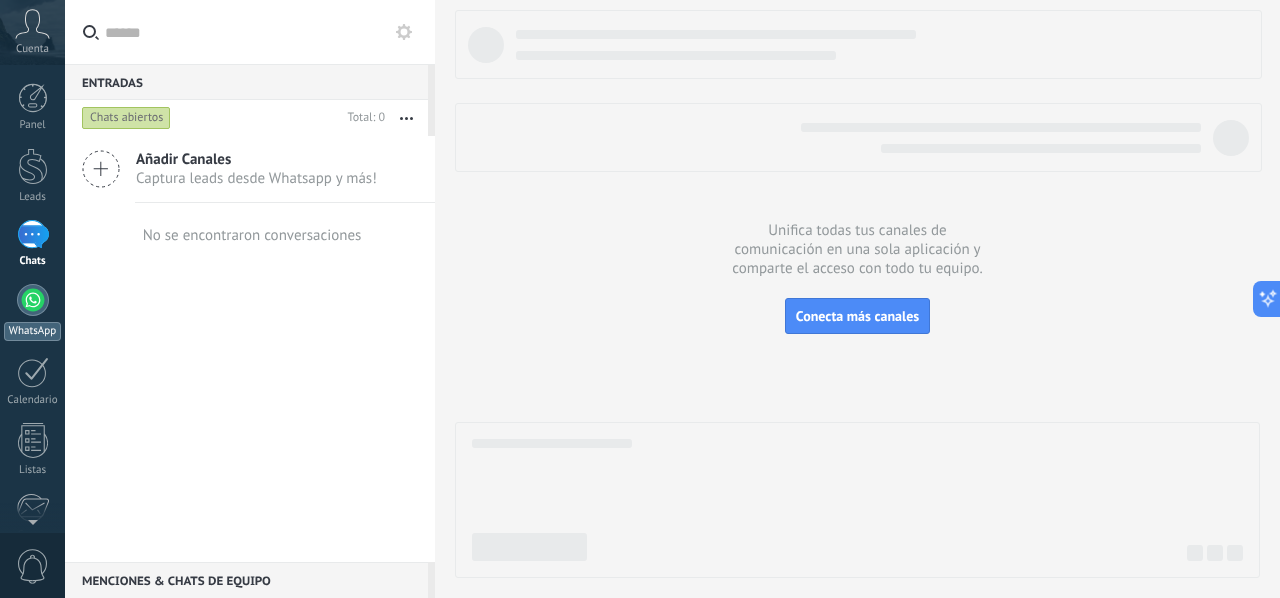 click at bounding box center [33, 300] 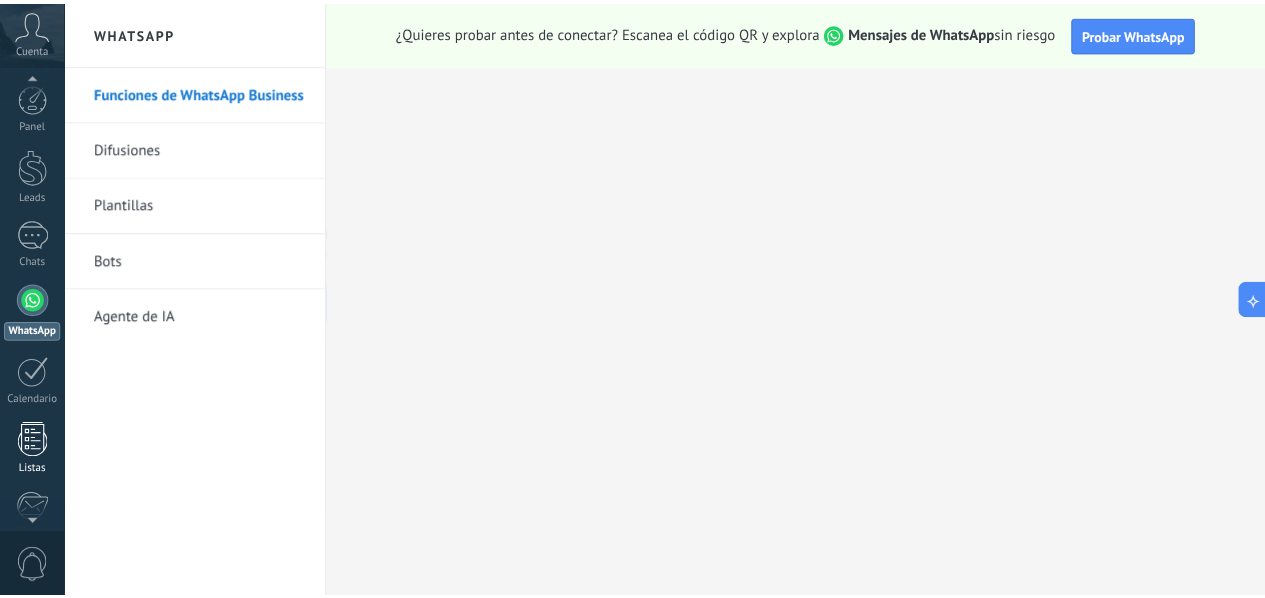 scroll, scrollTop: 232, scrollLeft: 0, axis: vertical 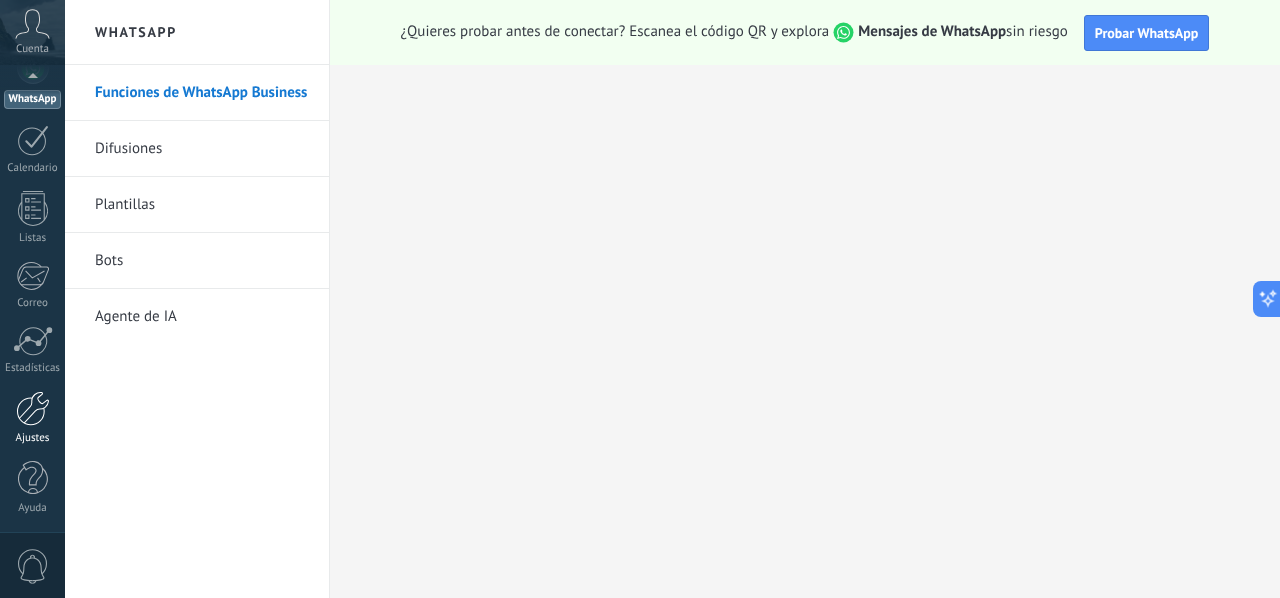 click at bounding box center (33, 408) 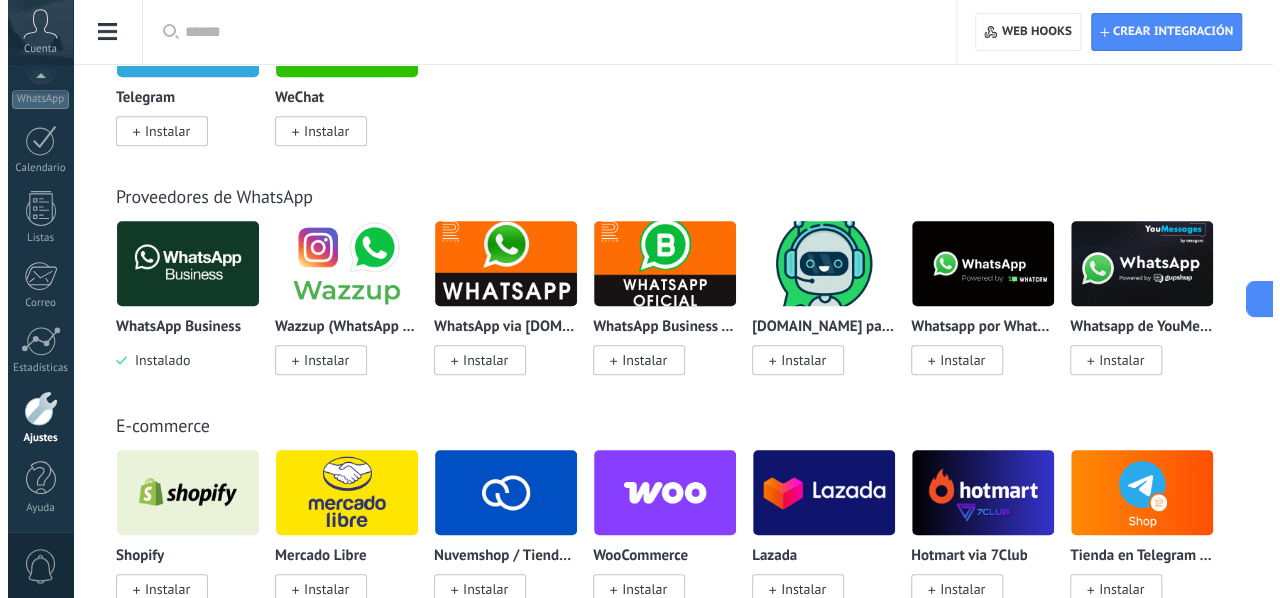 scroll, scrollTop: 500, scrollLeft: 0, axis: vertical 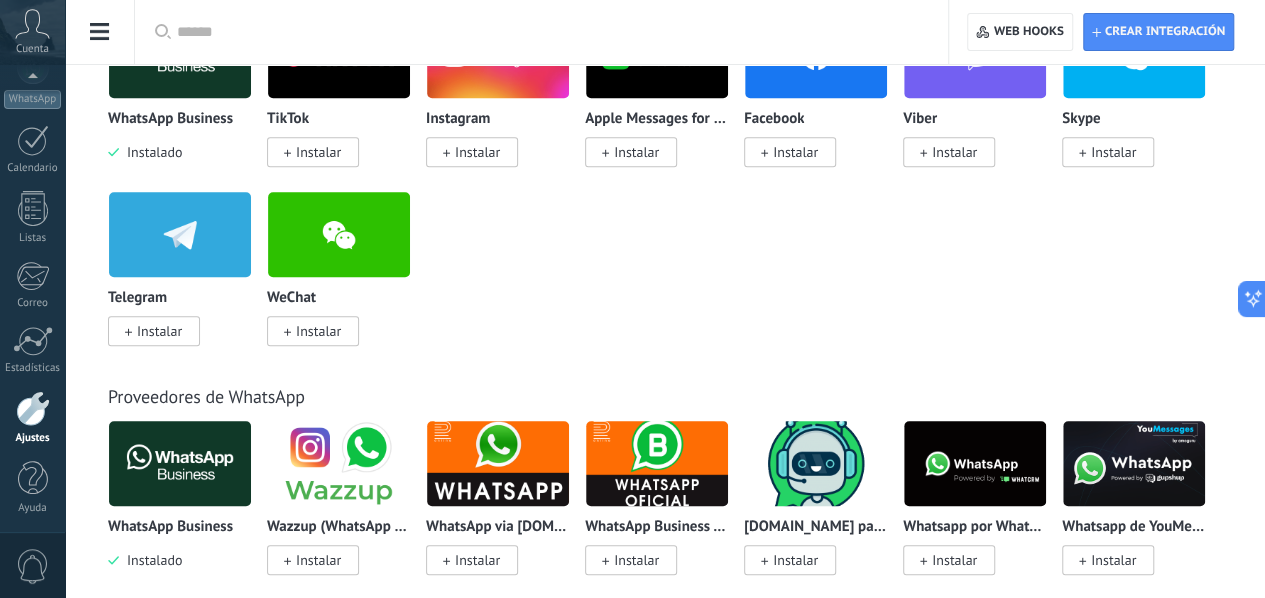 click at bounding box center [180, 463] 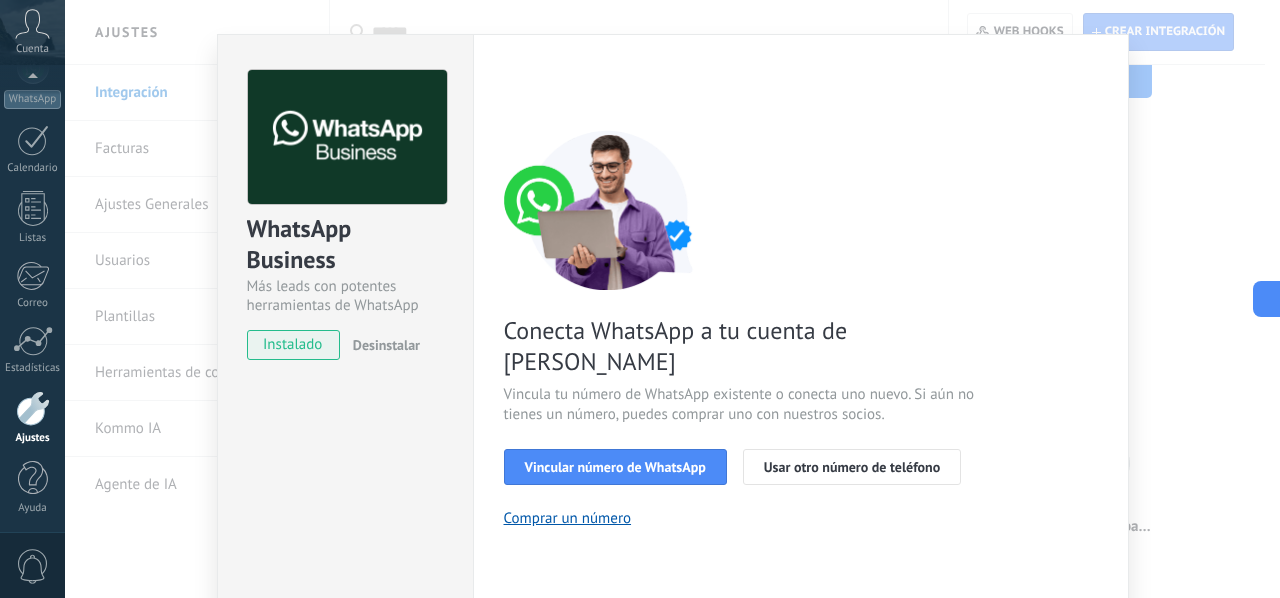 scroll, scrollTop: 0, scrollLeft: 0, axis: both 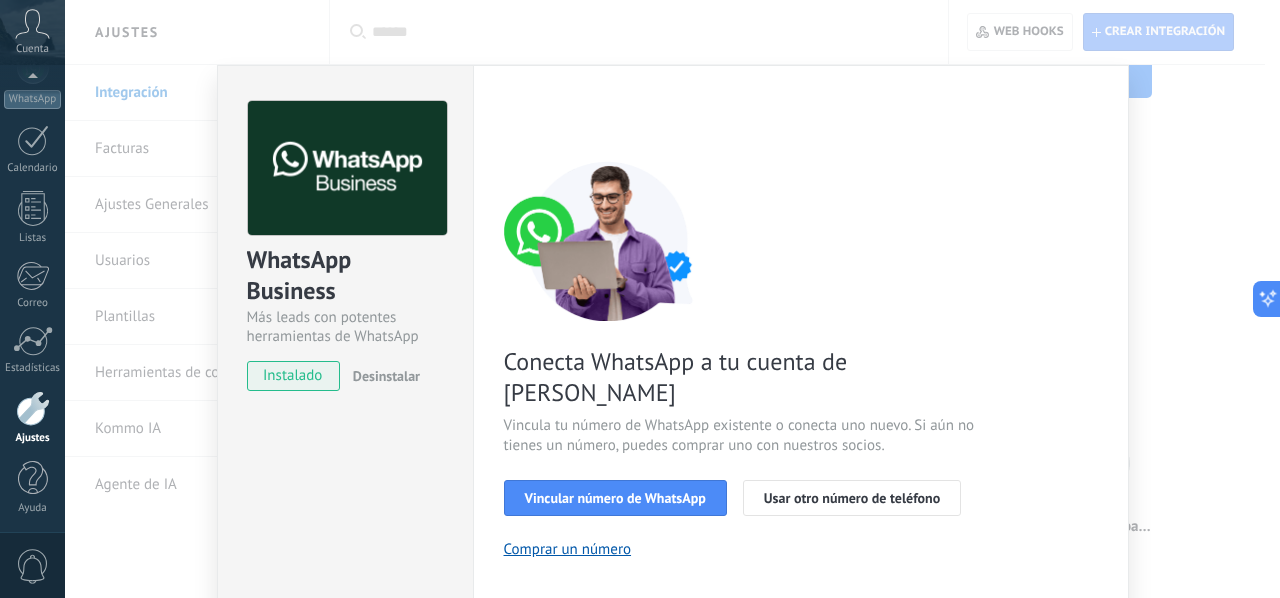 click on "WhatsApp Business Más leads con potentes herramientas de WhatsApp instalado Desinstalar ¿Quieres probar la integración primero?   Escanea el código QR   para ver cómo funciona. Configuraciones Autorizaciones Esta pestaña registra a los usuarios que han concedido acceso a las integración a esta cuenta. Si deseas remover la posibilidad que un usuario pueda enviar solicitudes a la cuenta en nombre de esta integración, puedes revocar el acceso. Si el acceso a todos los usuarios es revocado, la integración dejará de funcionar. Esta aplicacion está instalada, pero nadie le ha dado acceso aun. WhatsApp Cloud API más _:  Guardar < Volver 1 Seleccionar aplicación 2 Conectar Facebook  3 Finalizar configuración Conecta WhatsApp a tu cuenta de Kommo Vincula tu número de WhatsApp existente o conecta uno nuevo. Si aún no tienes un número, puedes comprar uno con nuestros socios. Vincular número de WhatsApp Usar otro número de teléfono Comprar un número ¿Necesitas ayuda?" at bounding box center (672, 299) 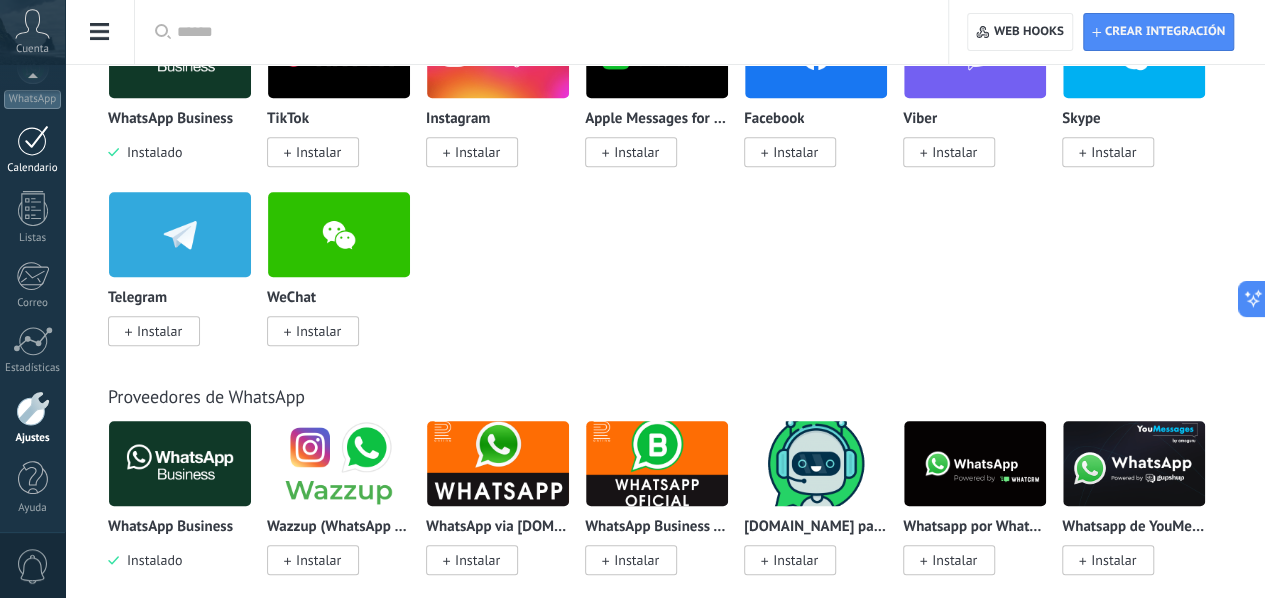 click at bounding box center [33, 140] 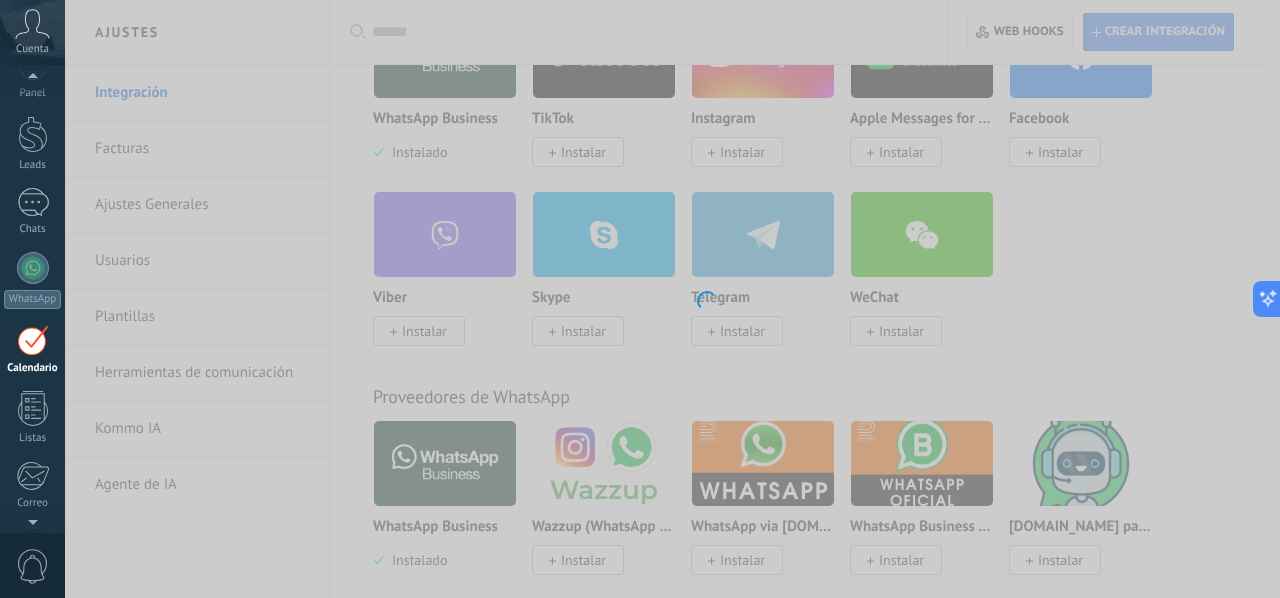 scroll, scrollTop: 0, scrollLeft: 0, axis: both 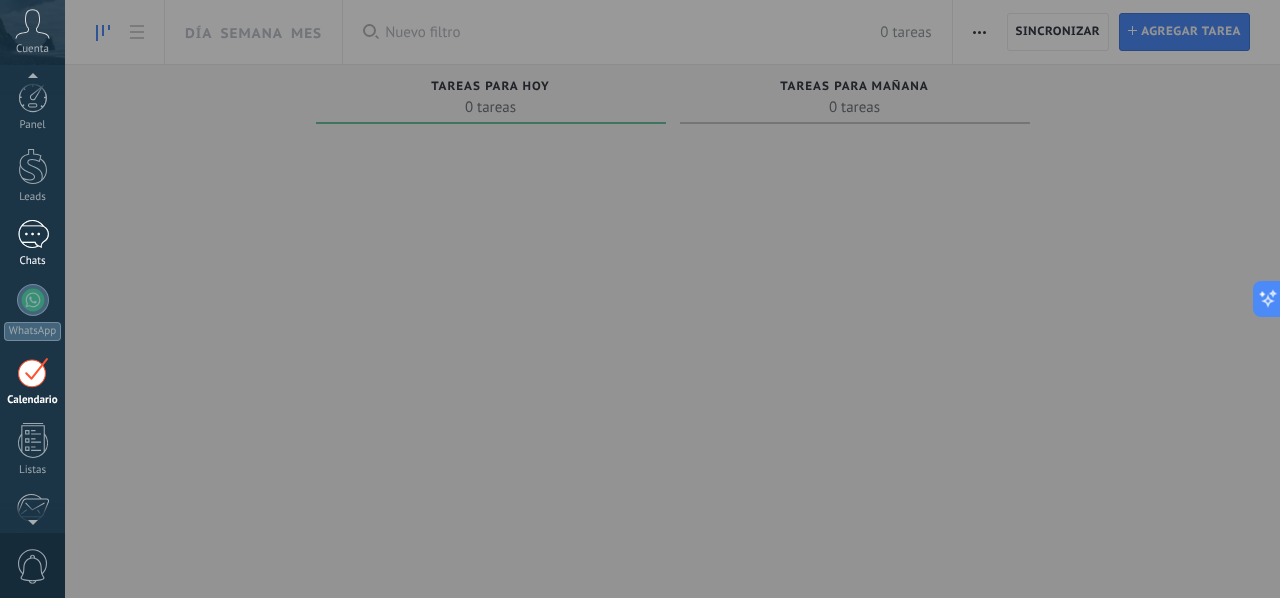 click at bounding box center (33, 234) 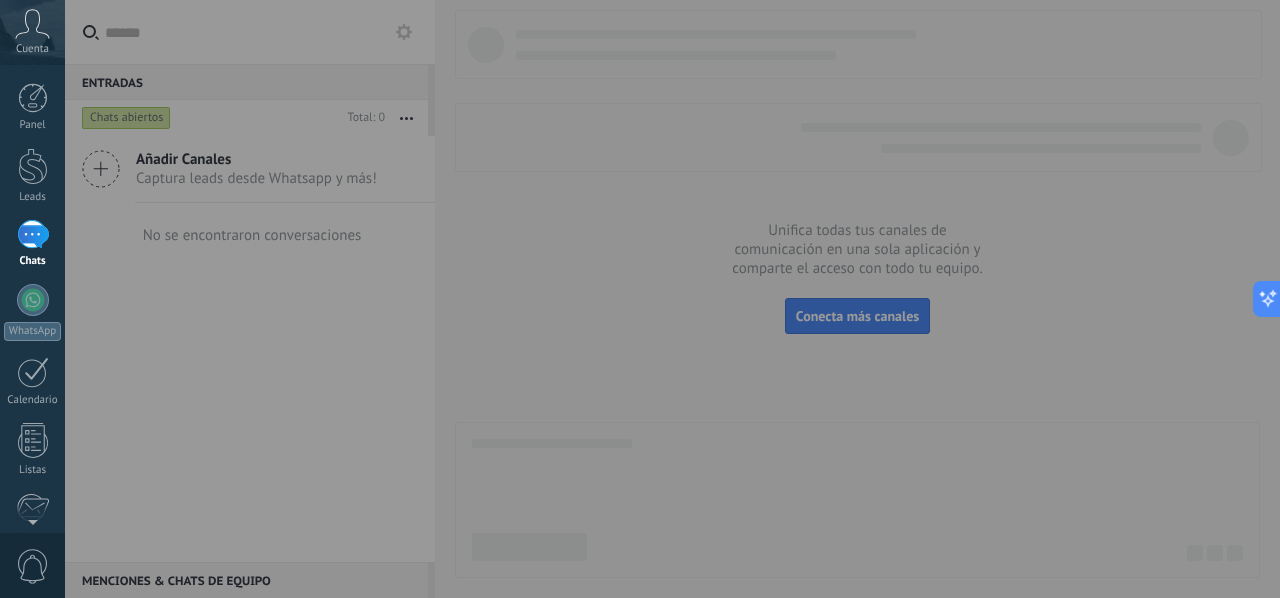 drag, startPoint x: 654, startPoint y: 227, endPoint x: 687, endPoint y: 253, distance: 42.0119 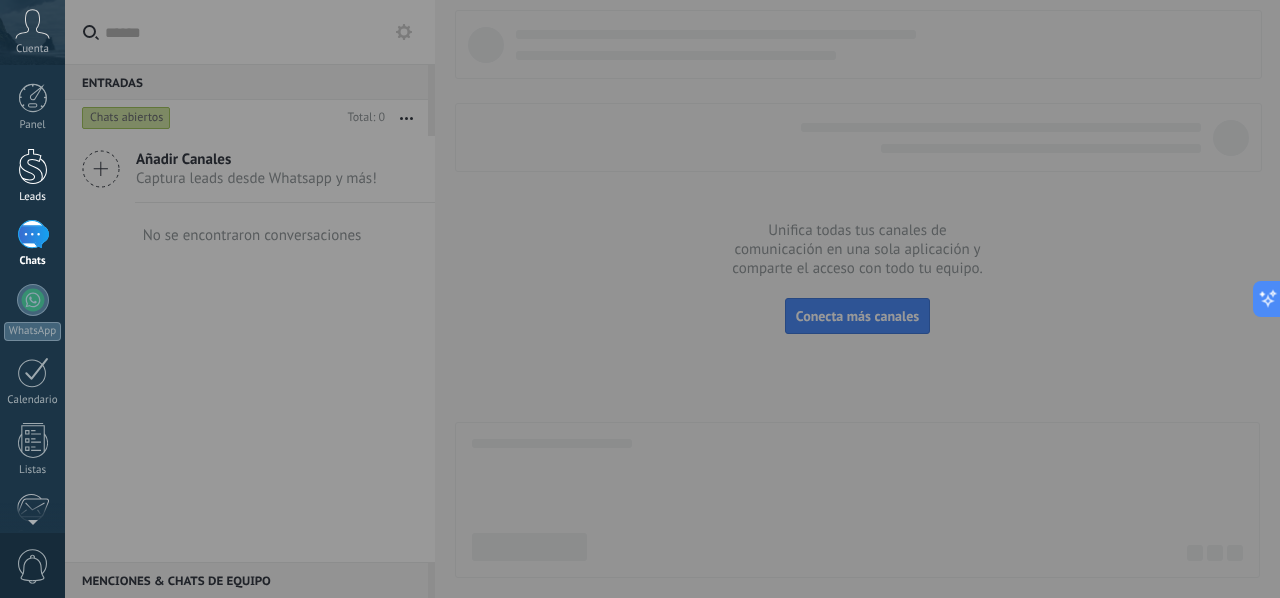 click at bounding box center [33, 166] 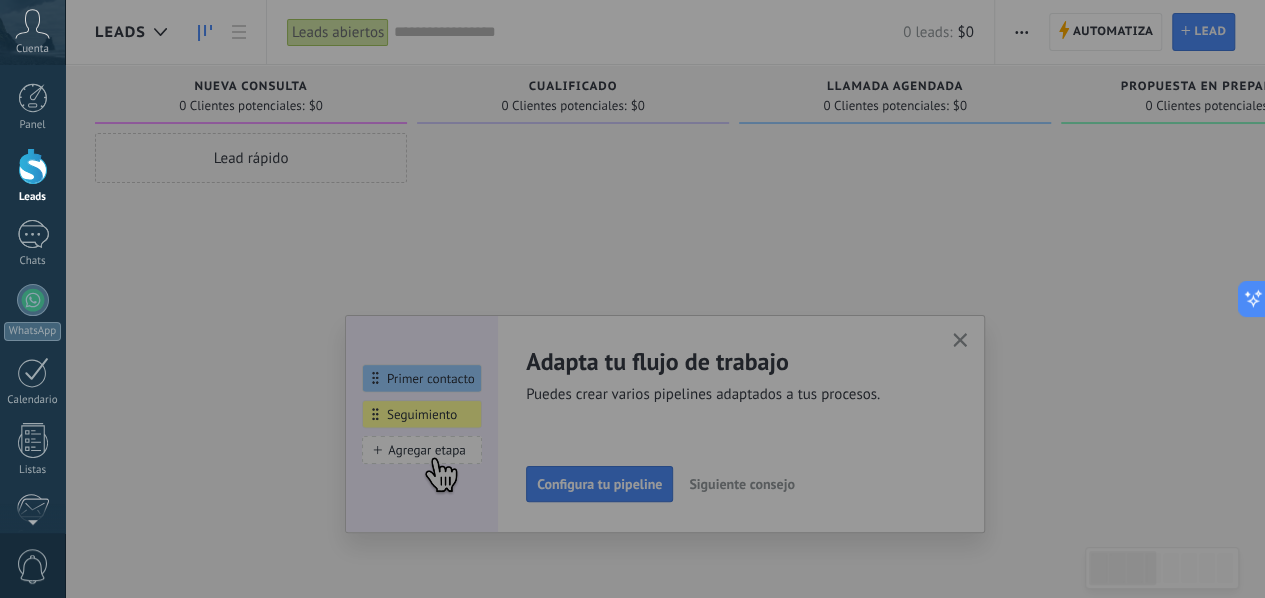 click at bounding box center (697, 299) 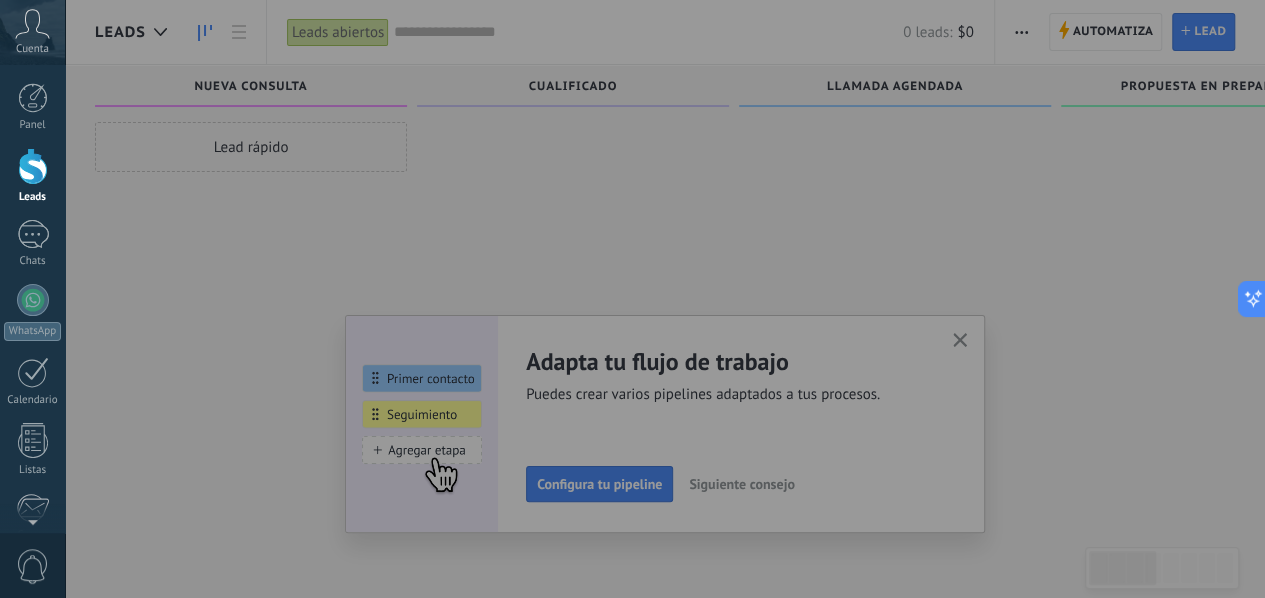 scroll, scrollTop: 0, scrollLeft: 0, axis: both 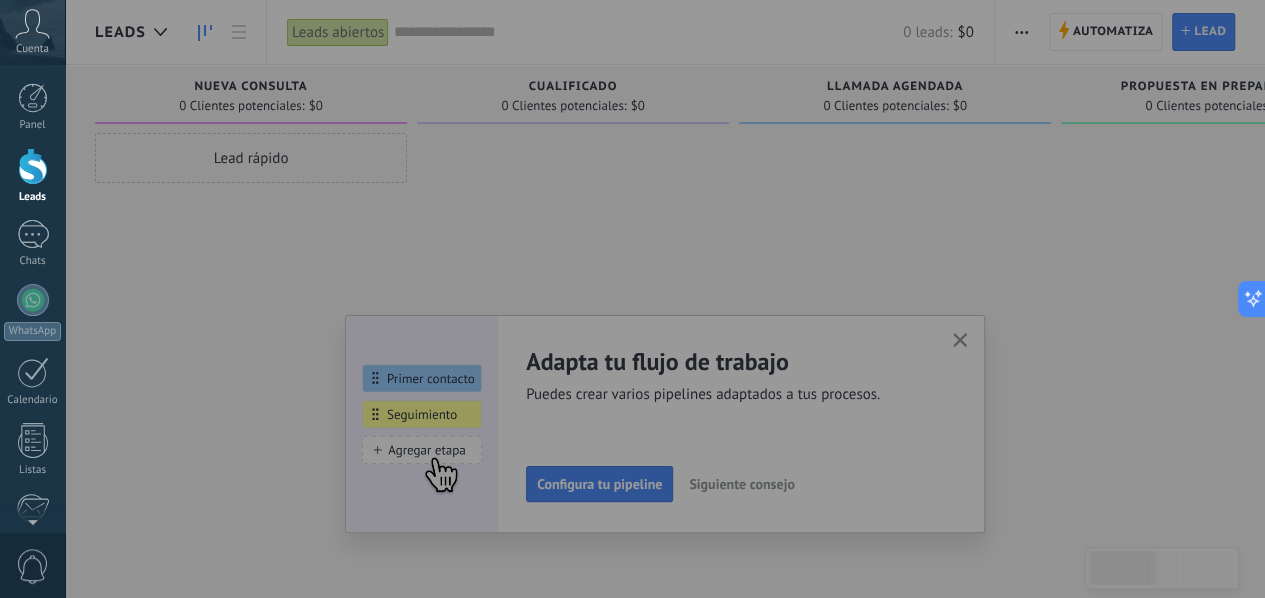 click at bounding box center [697, 299] 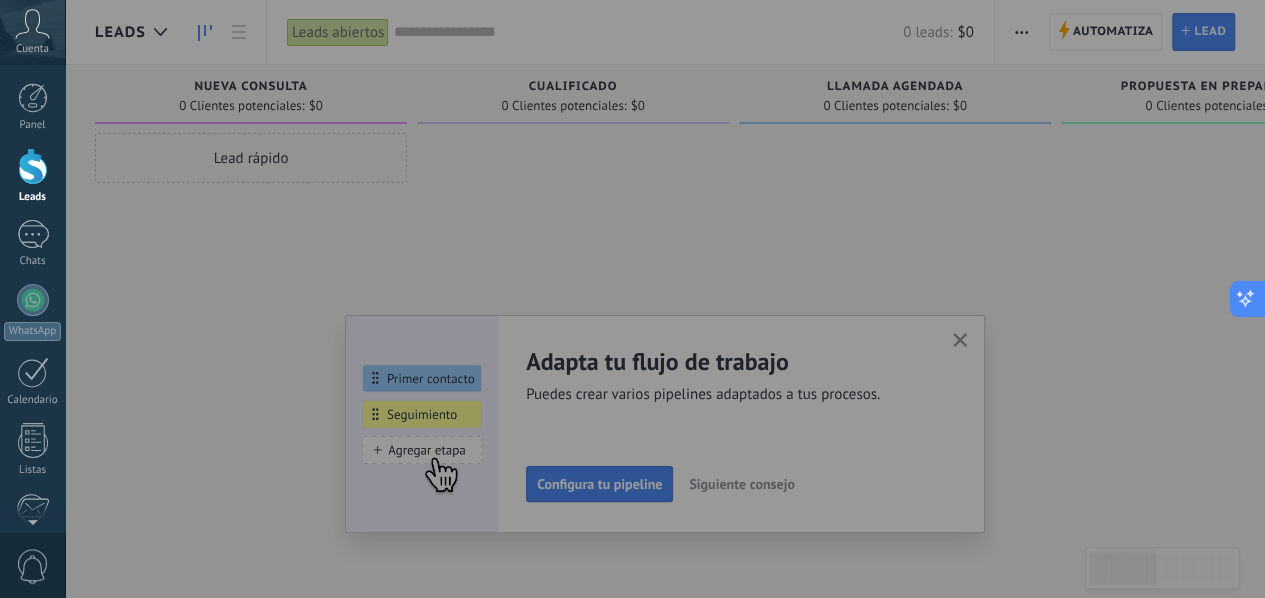 click 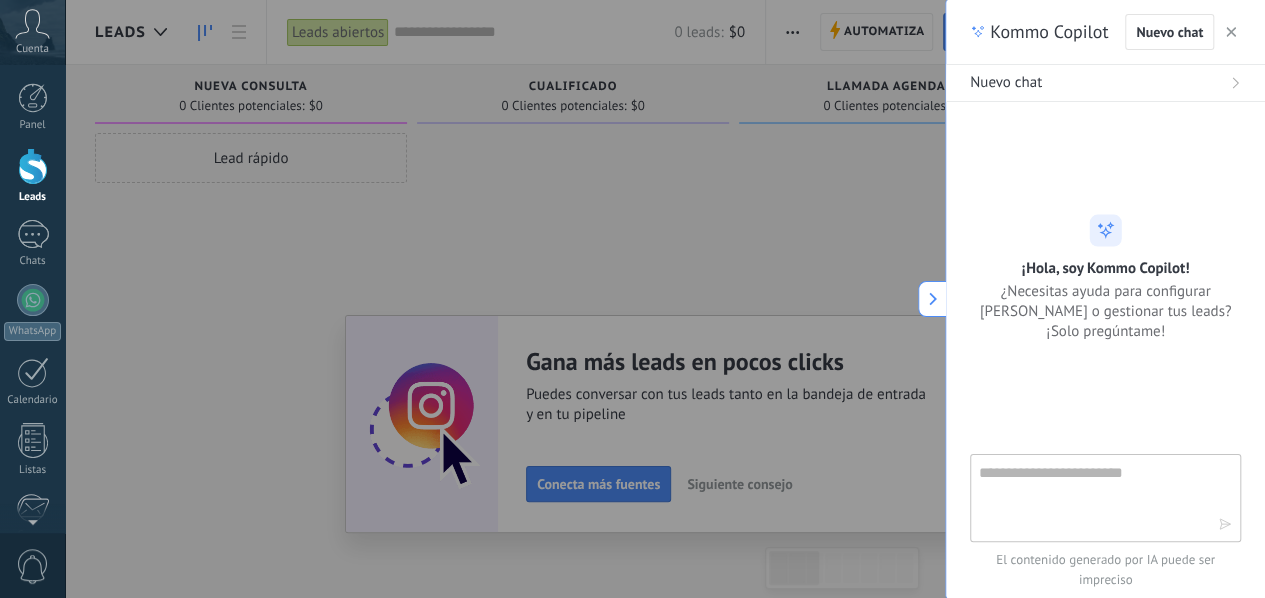 click 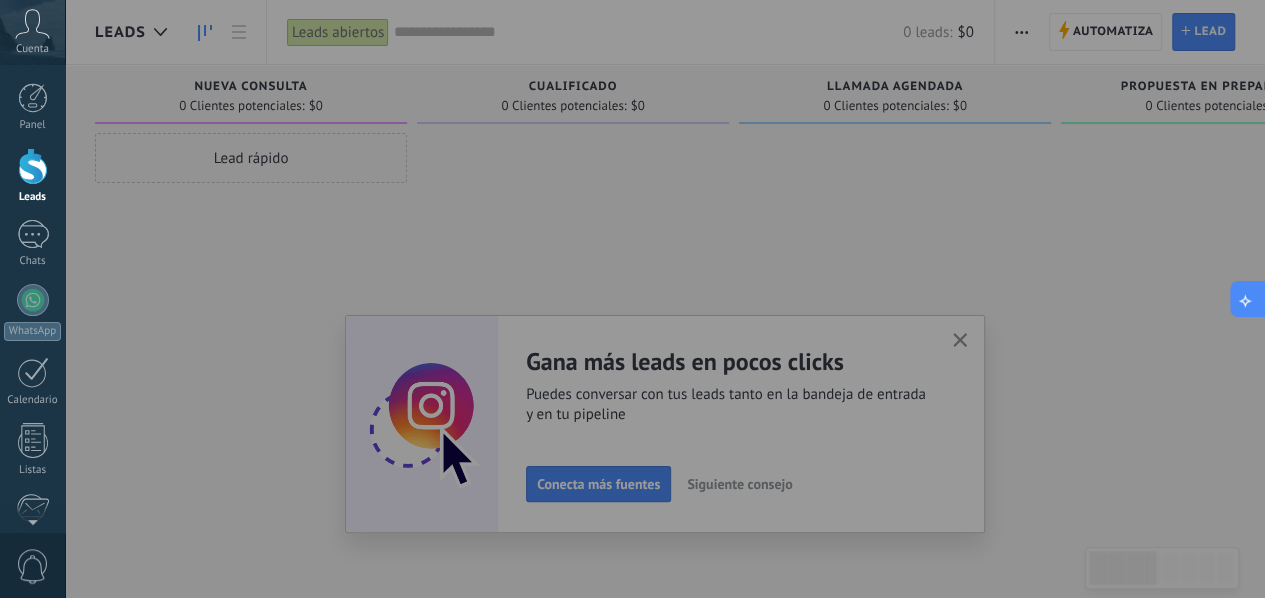 click 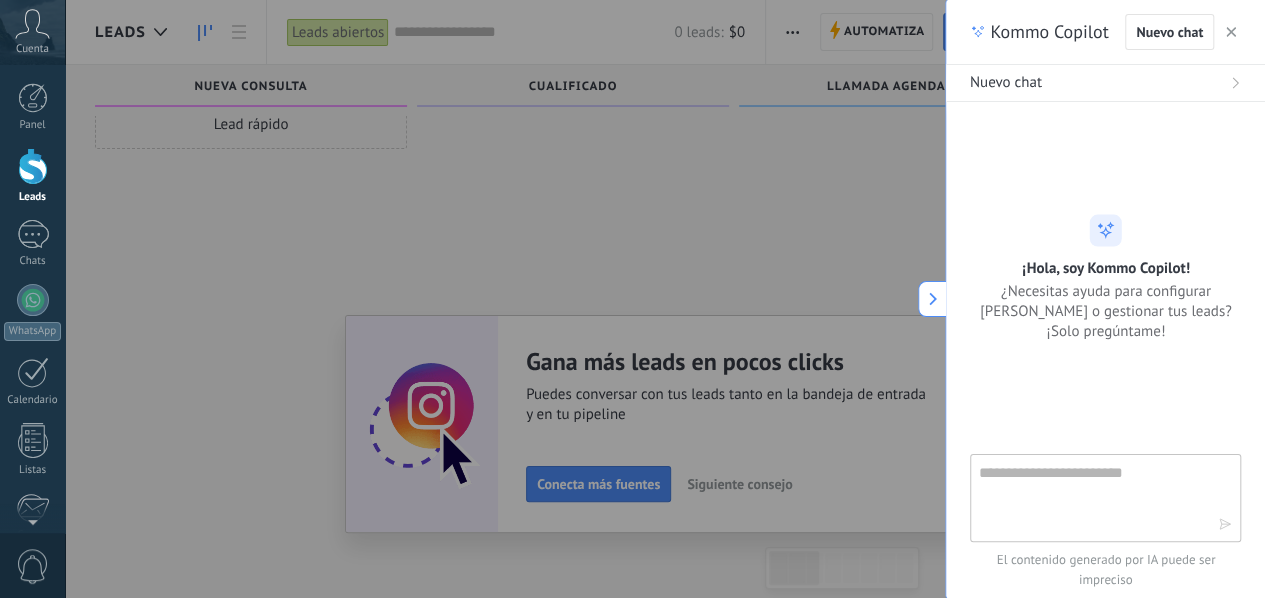 scroll, scrollTop: 0, scrollLeft: 0, axis: both 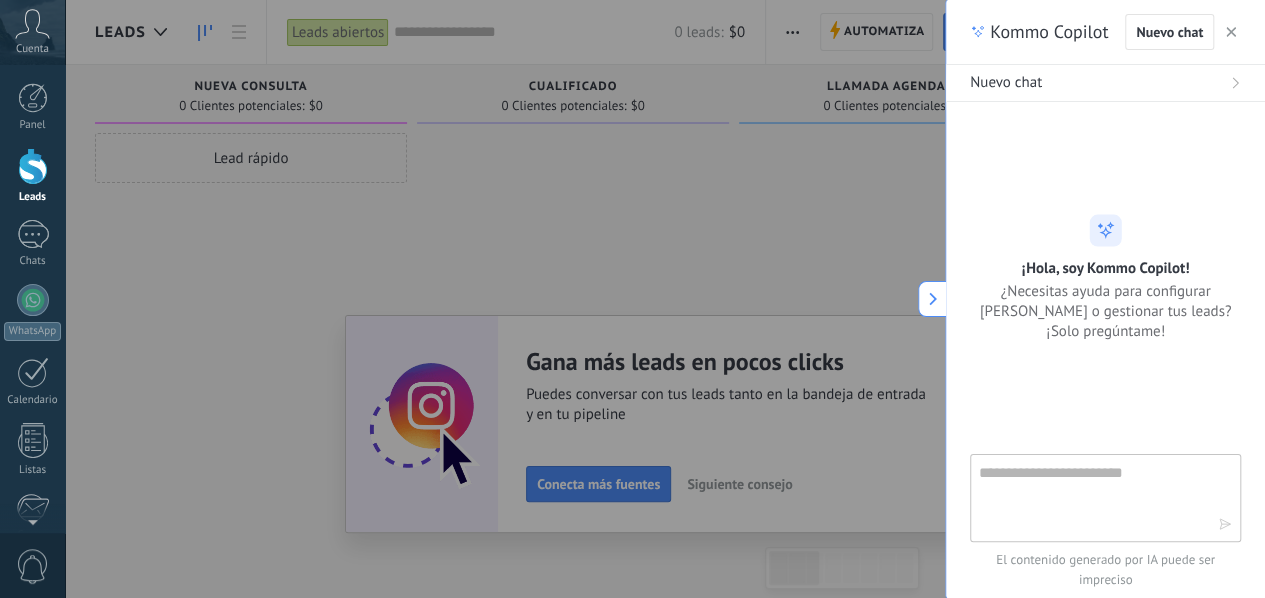 click 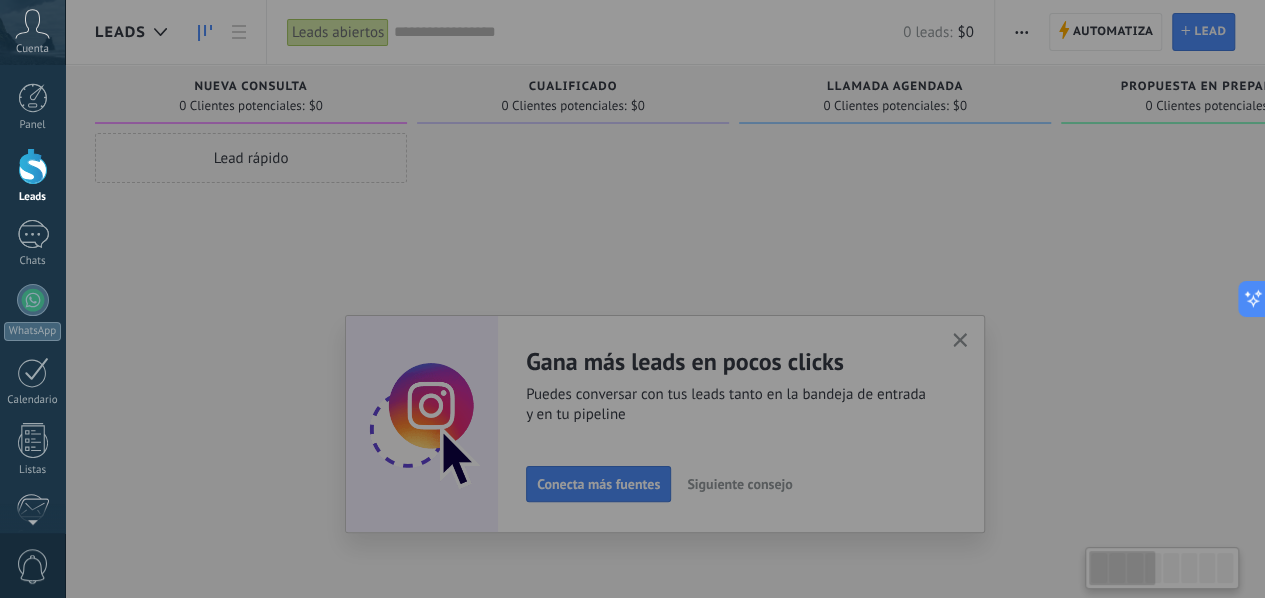 click at bounding box center (697, 299) 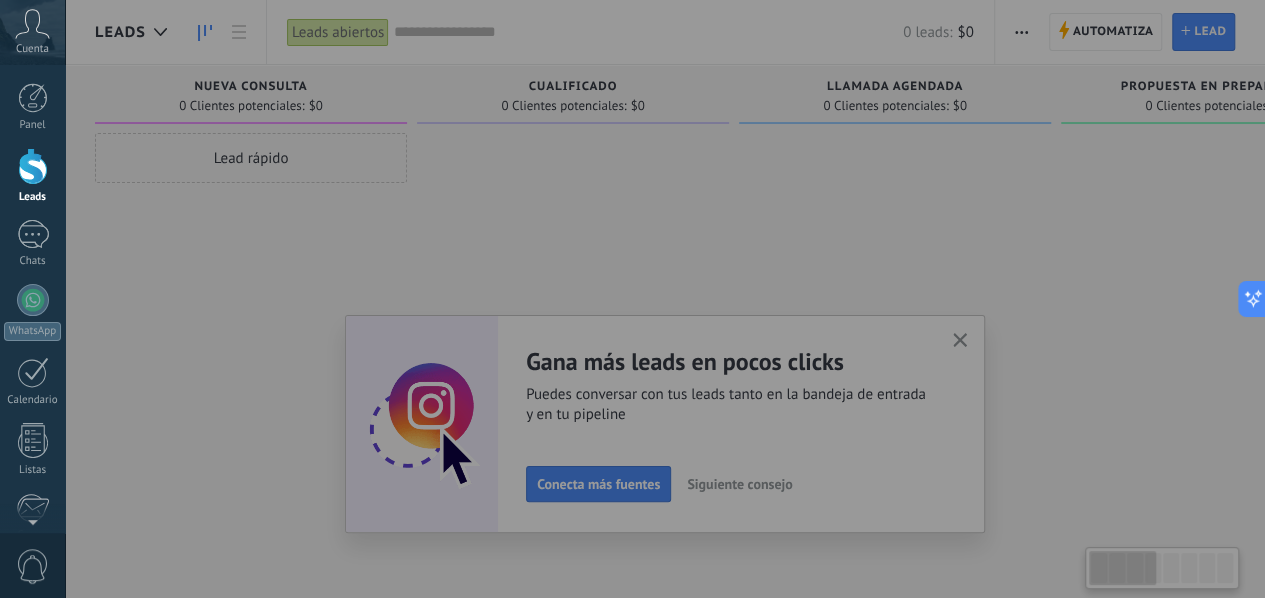 click at bounding box center [697, 299] 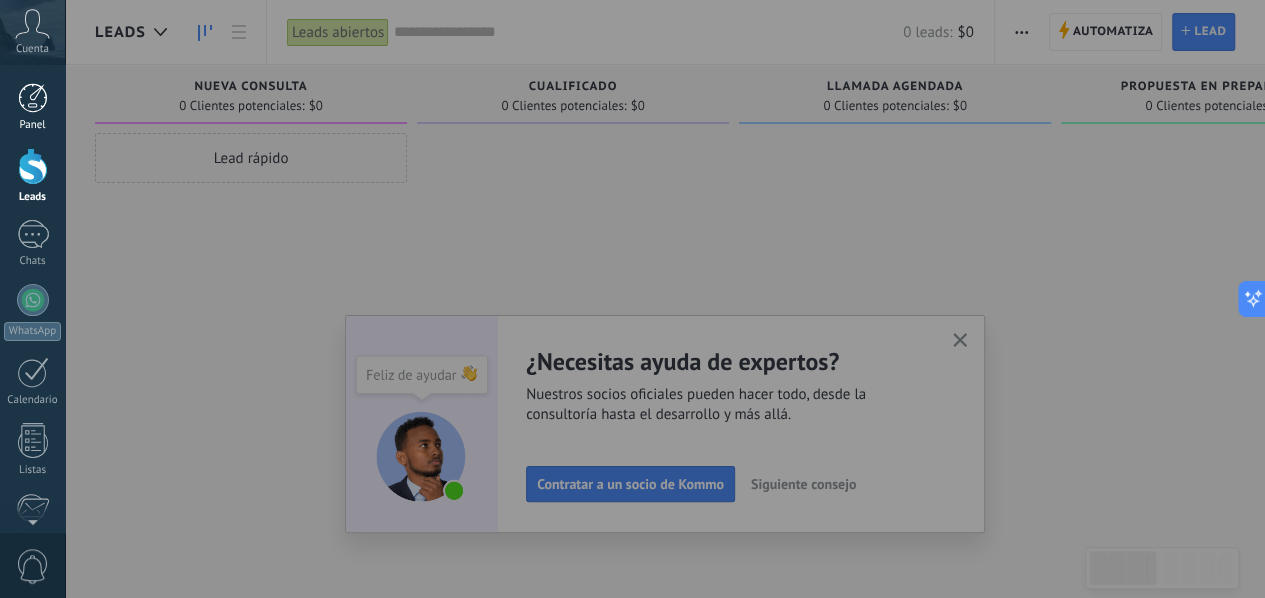 click at bounding box center (33, 98) 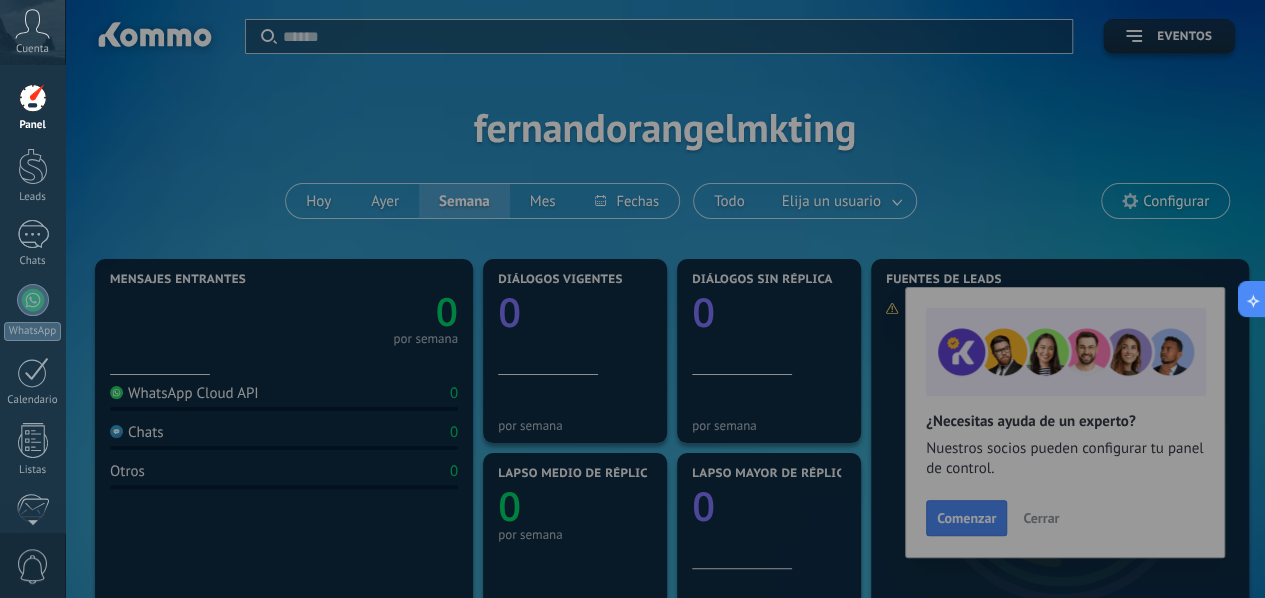 click at bounding box center (697, 299) 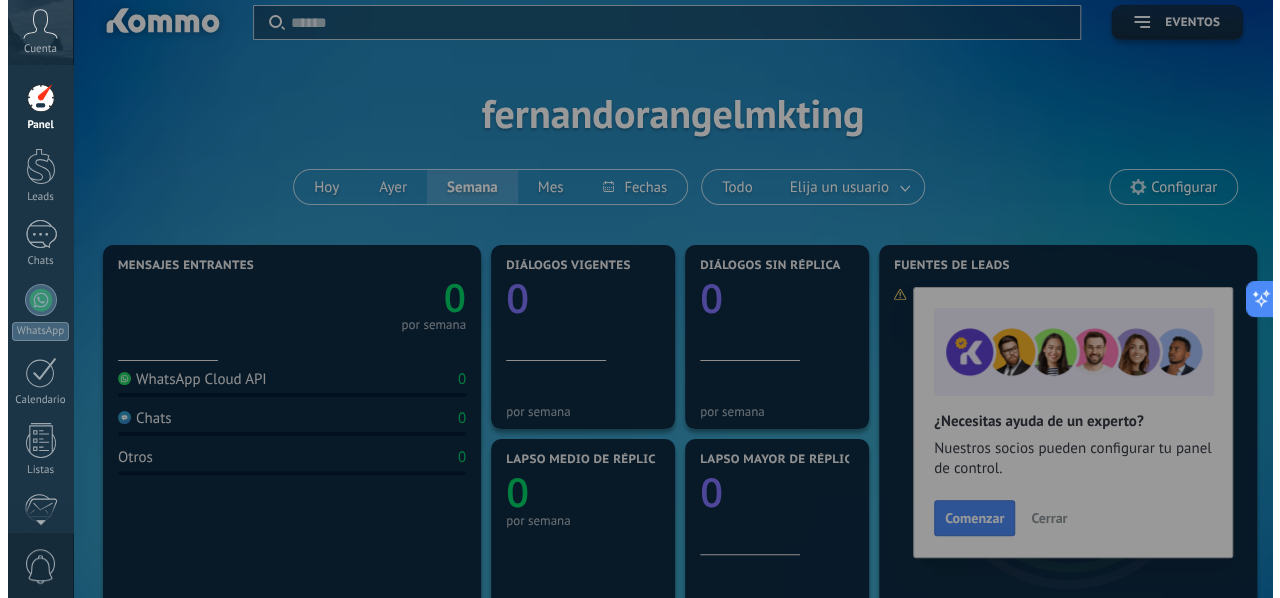 scroll, scrollTop: 0, scrollLeft: 0, axis: both 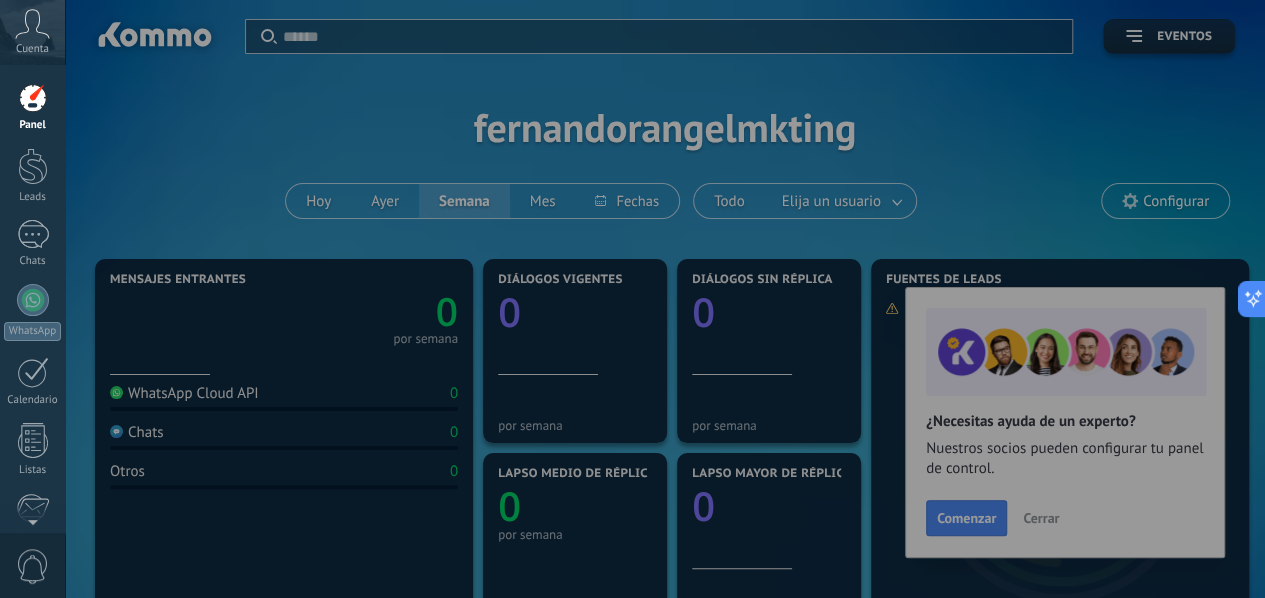 click at bounding box center [697, 299] 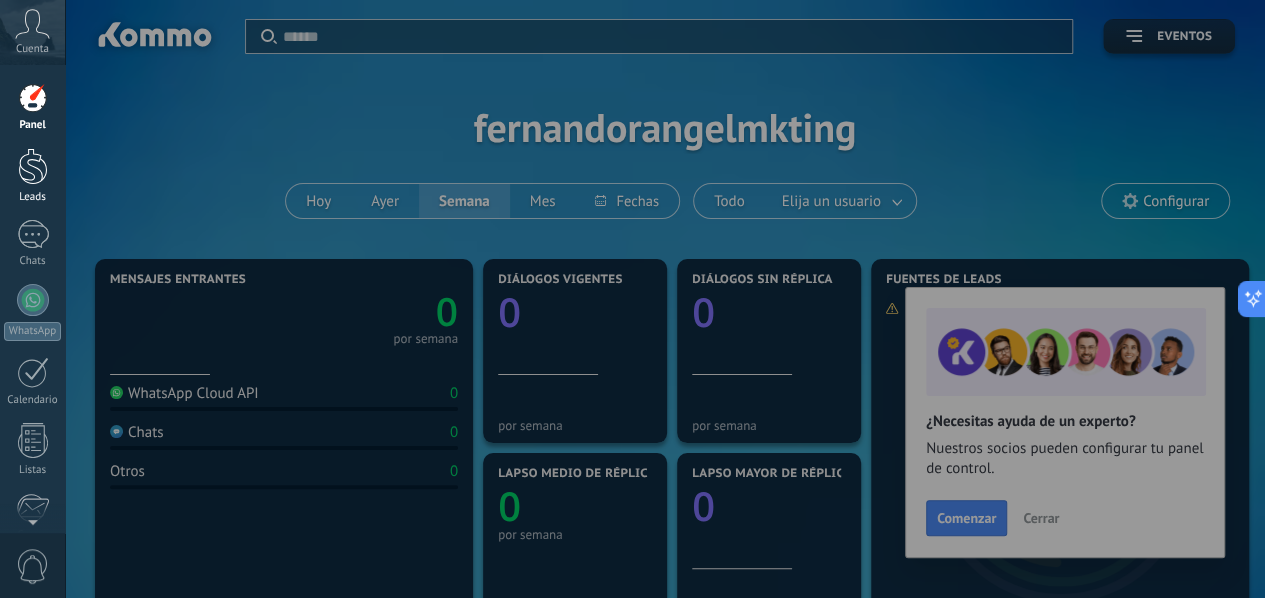 click at bounding box center [33, 166] 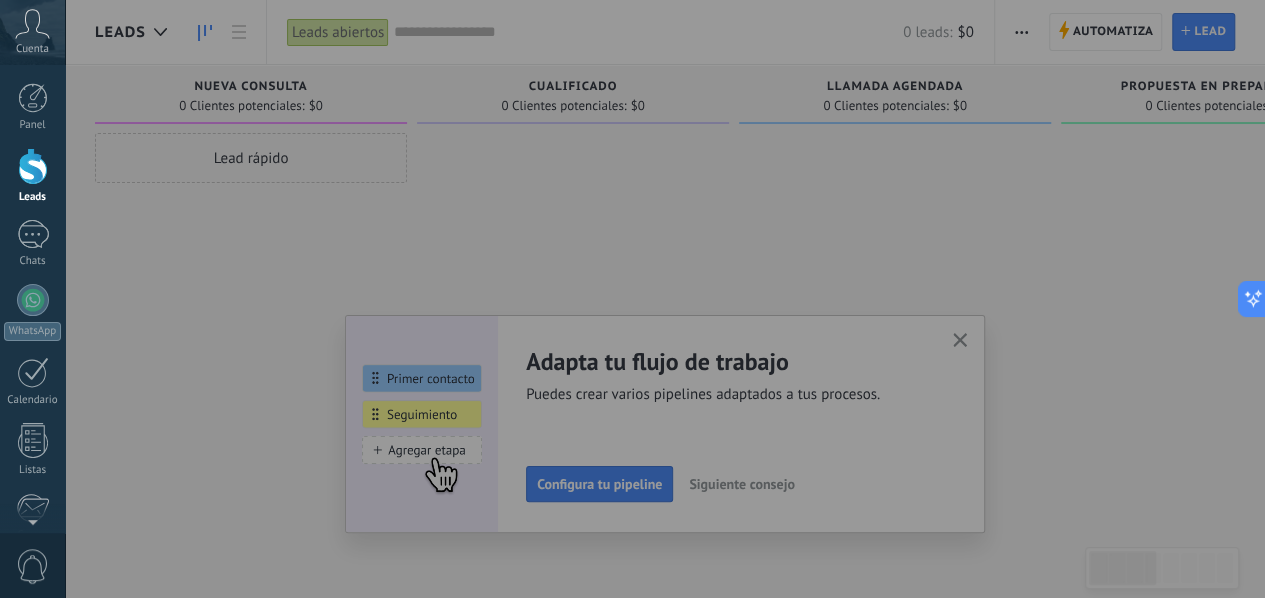 click at bounding box center [697, 299] 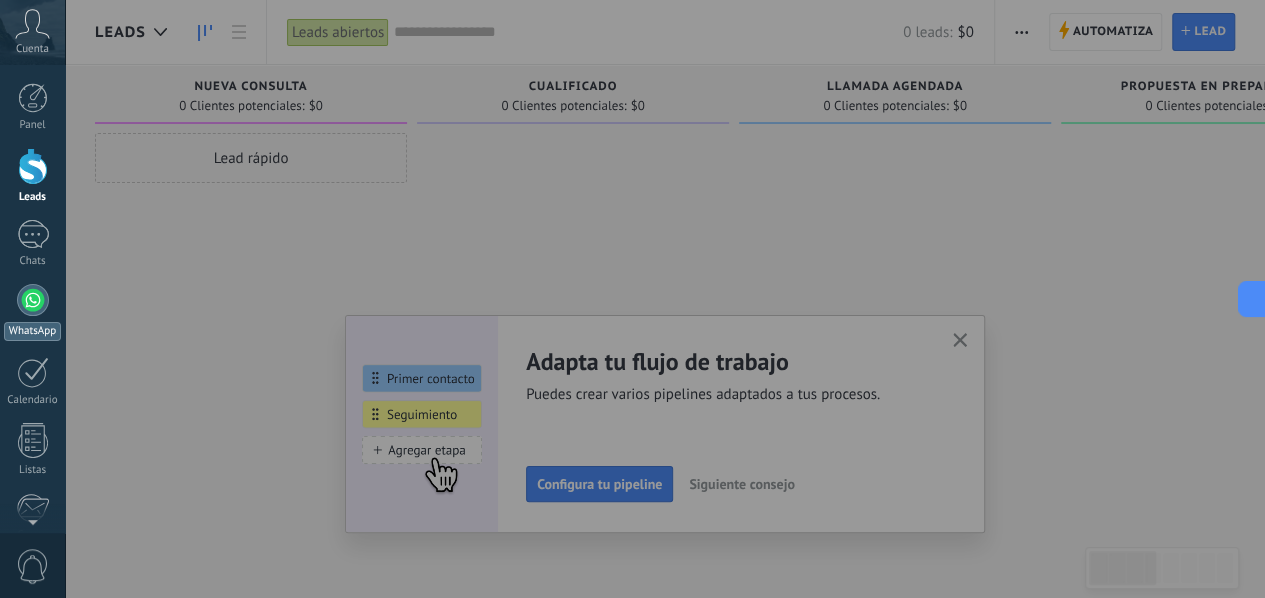click at bounding box center [33, 300] 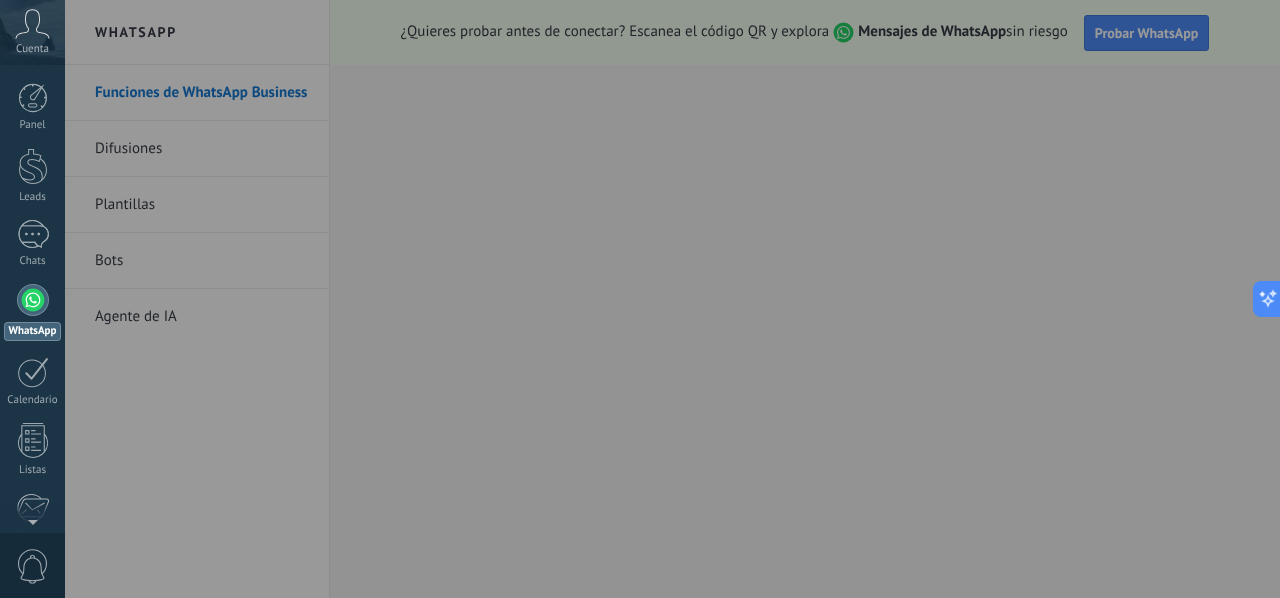 drag, startPoint x: 543, startPoint y: 241, endPoint x: 556, endPoint y: 259, distance: 22.203604 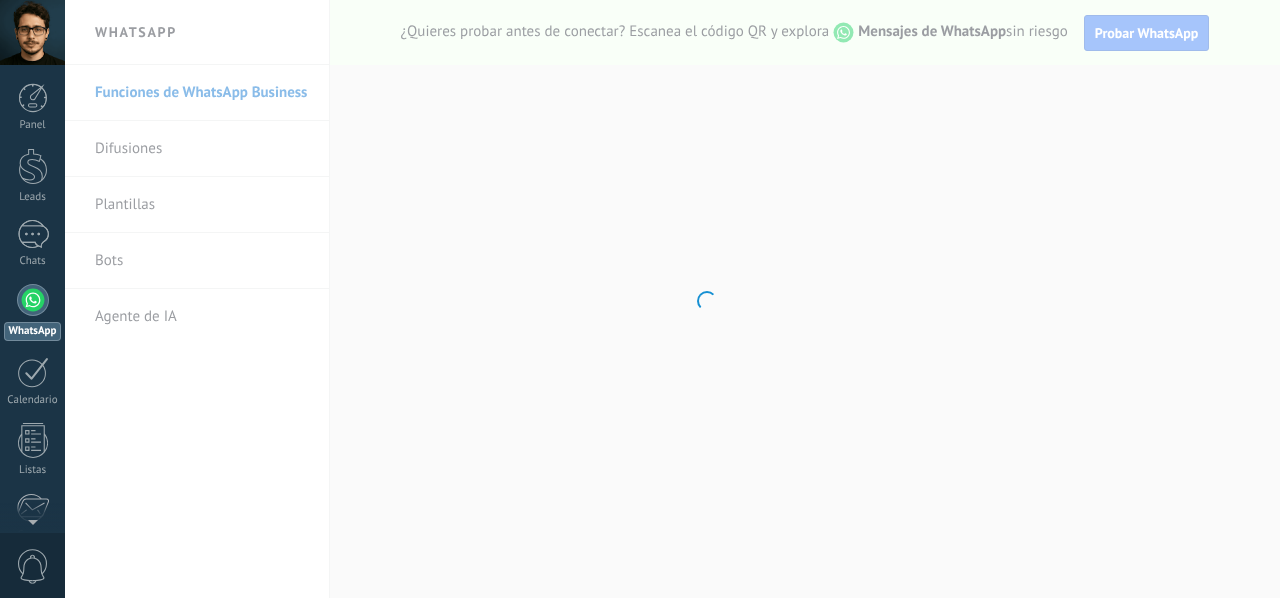 scroll, scrollTop: 0, scrollLeft: 0, axis: both 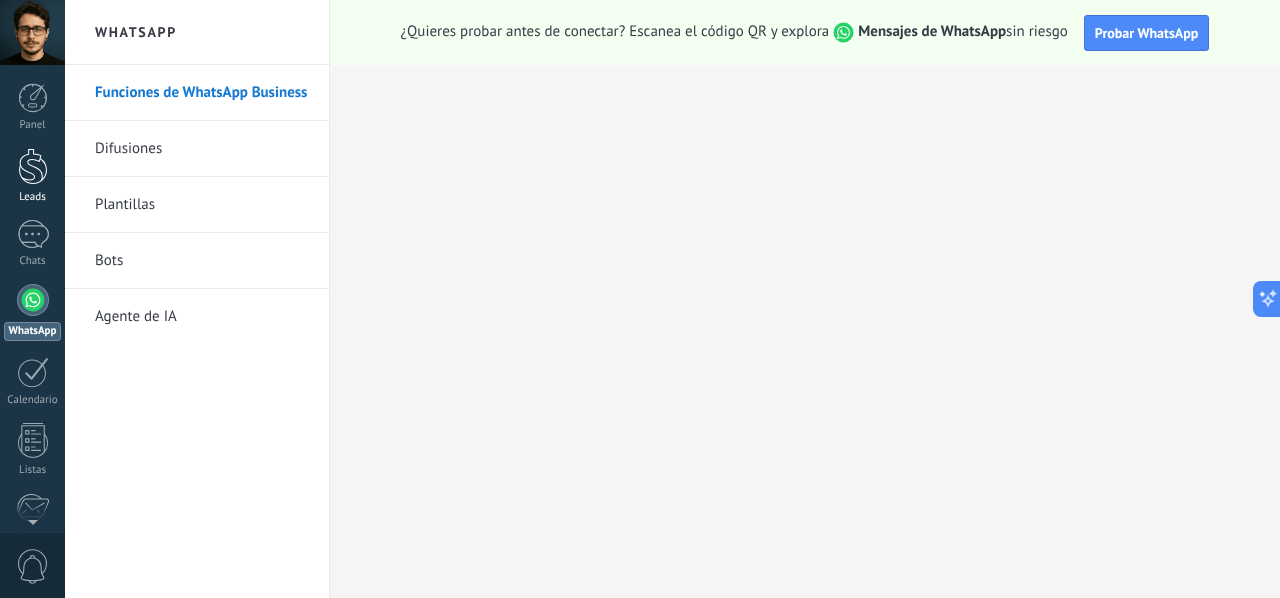 click at bounding box center [33, 166] 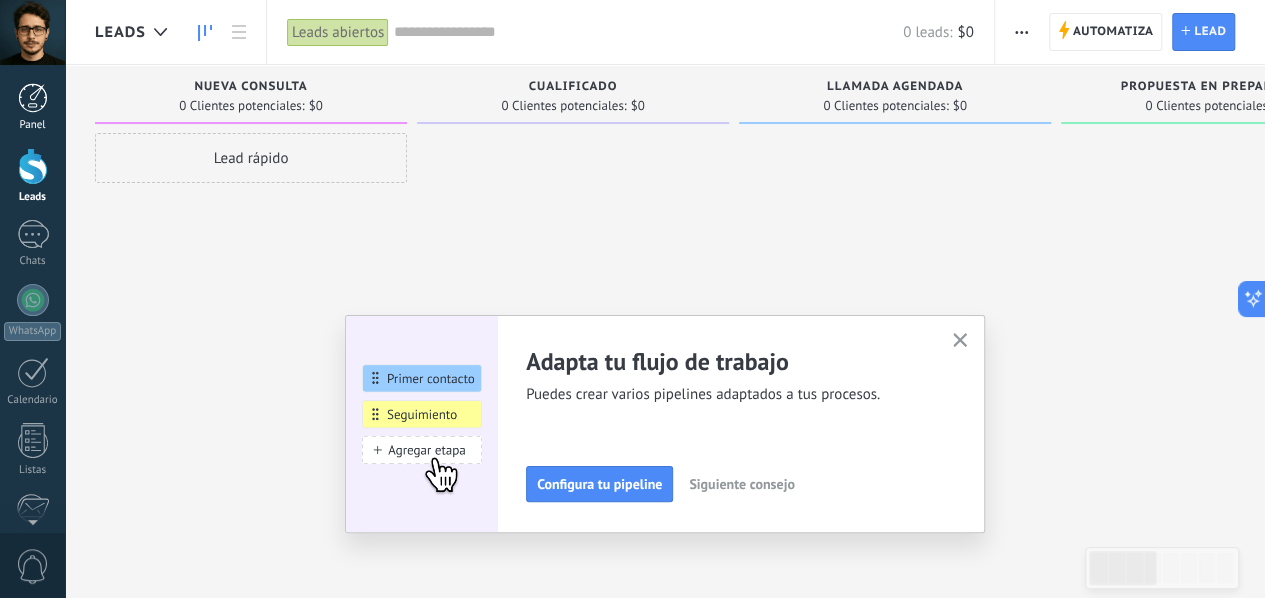 click at bounding box center (33, 98) 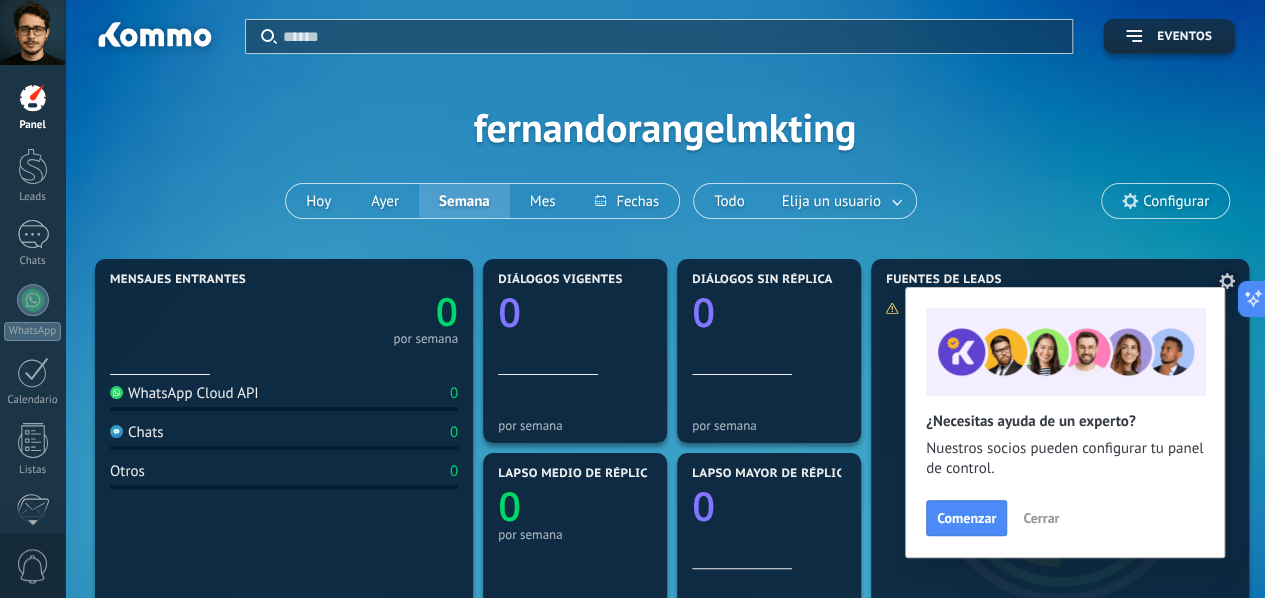 click on "Cerrar" at bounding box center [1041, 518] 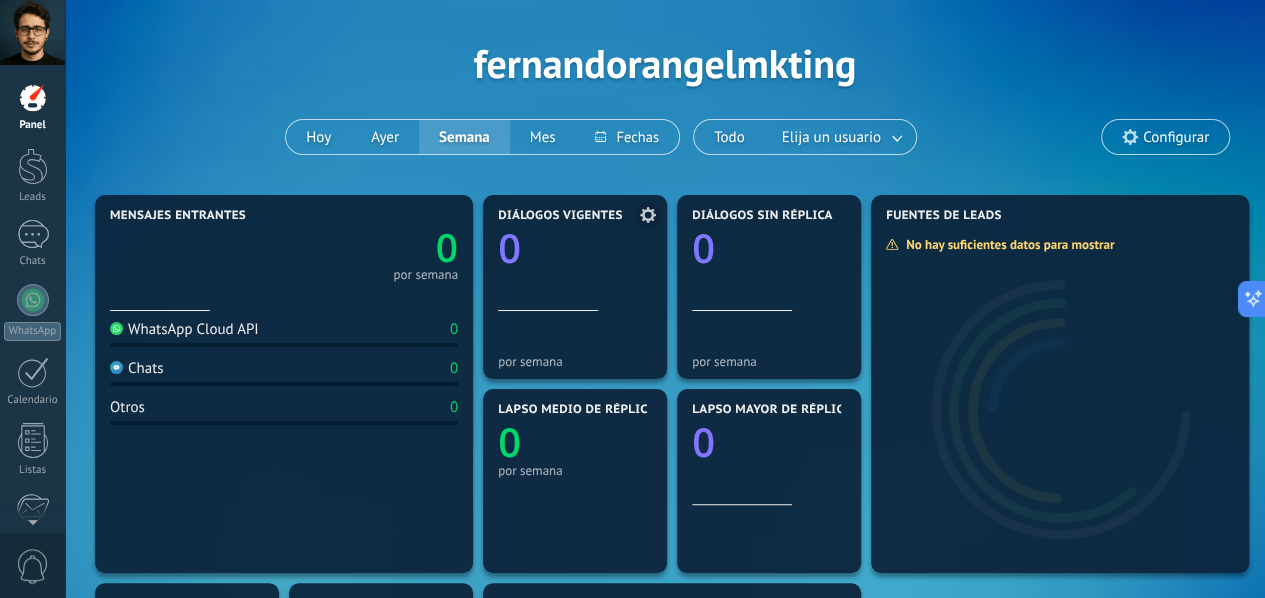 scroll, scrollTop: 0, scrollLeft: 0, axis: both 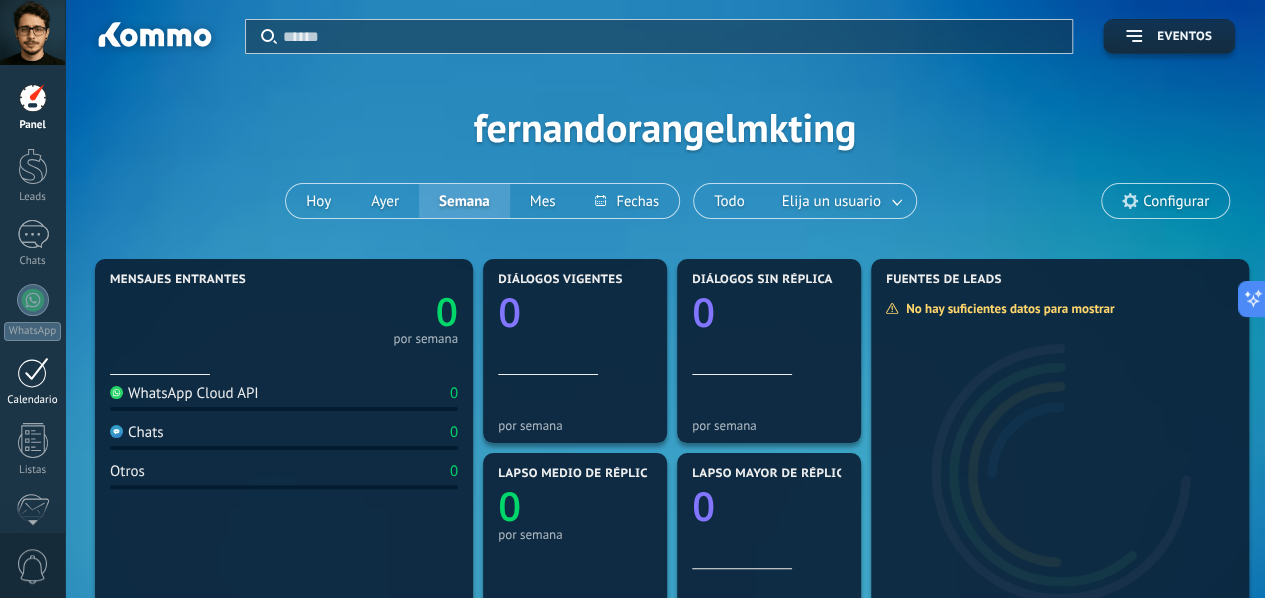 click at bounding box center (33, 372) 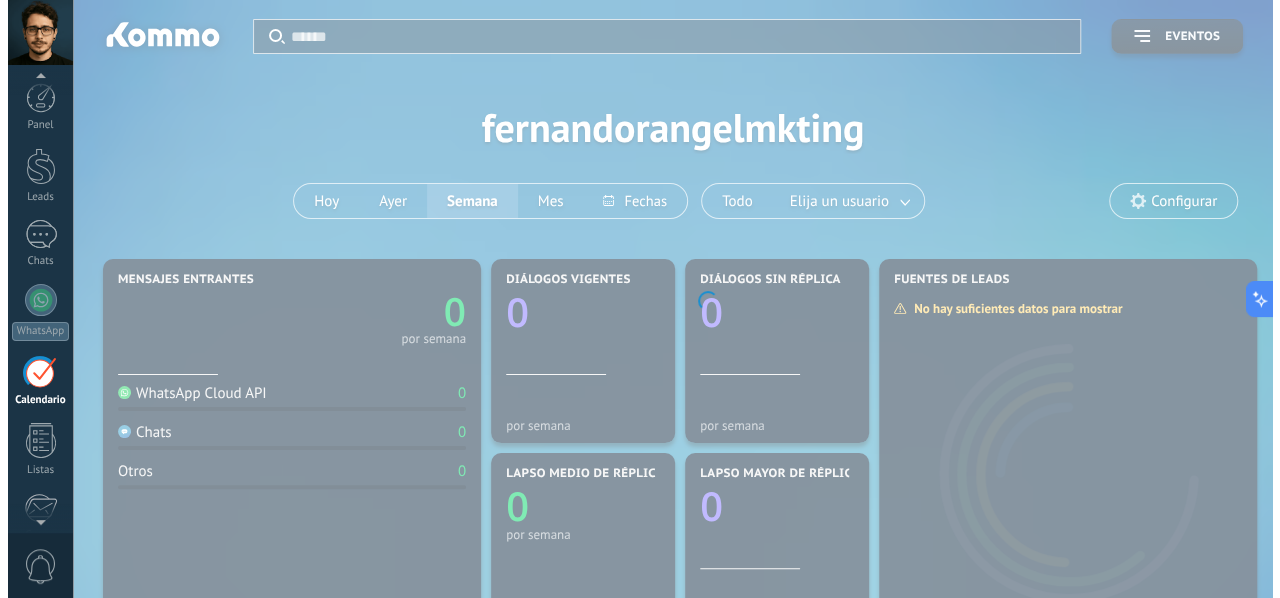 scroll, scrollTop: 57, scrollLeft: 0, axis: vertical 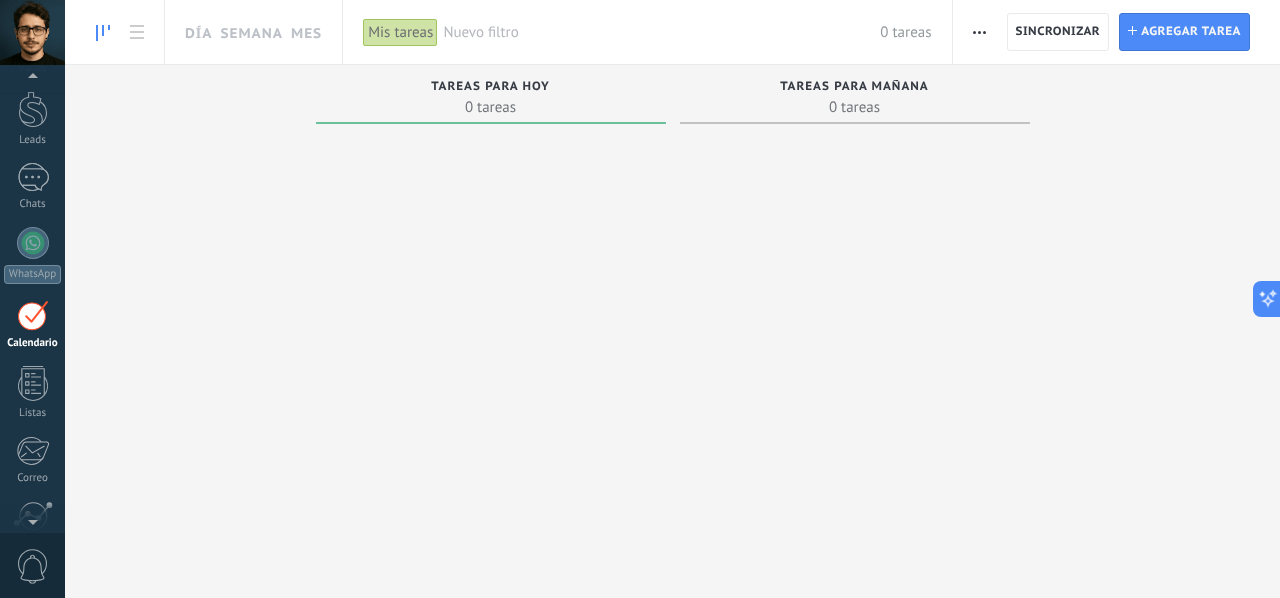 click on "Nuevo filtro 0 tareas" at bounding box center [687, 32] 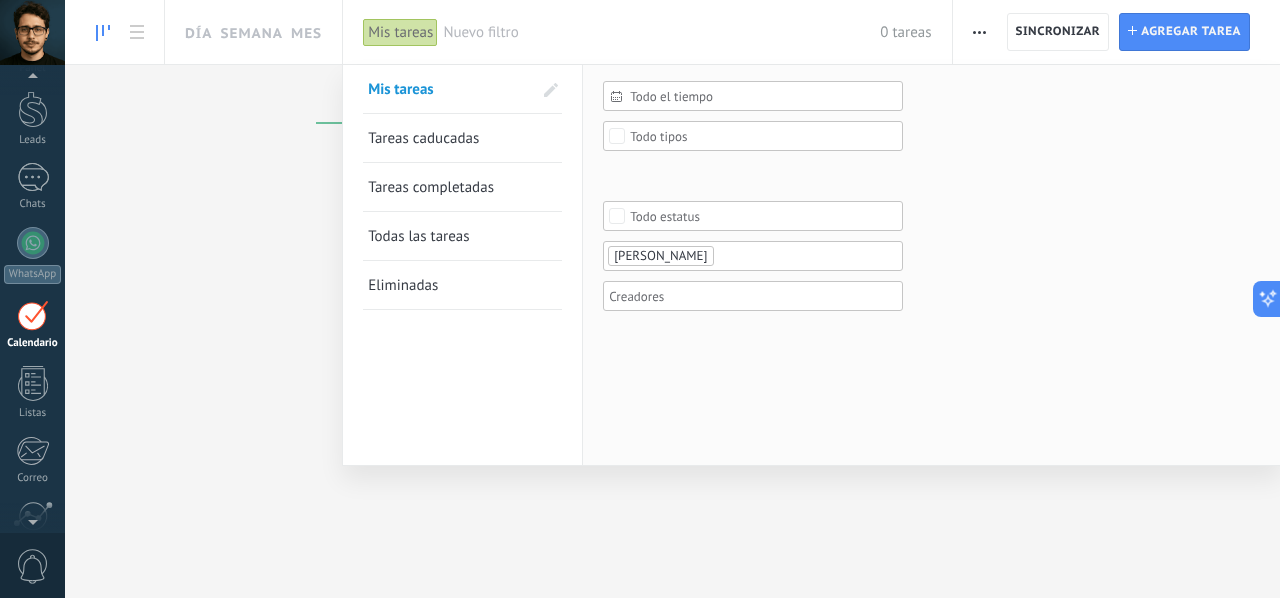 drag, startPoint x: 282, startPoint y: 208, endPoint x: 300, endPoint y: 201, distance: 19.313208 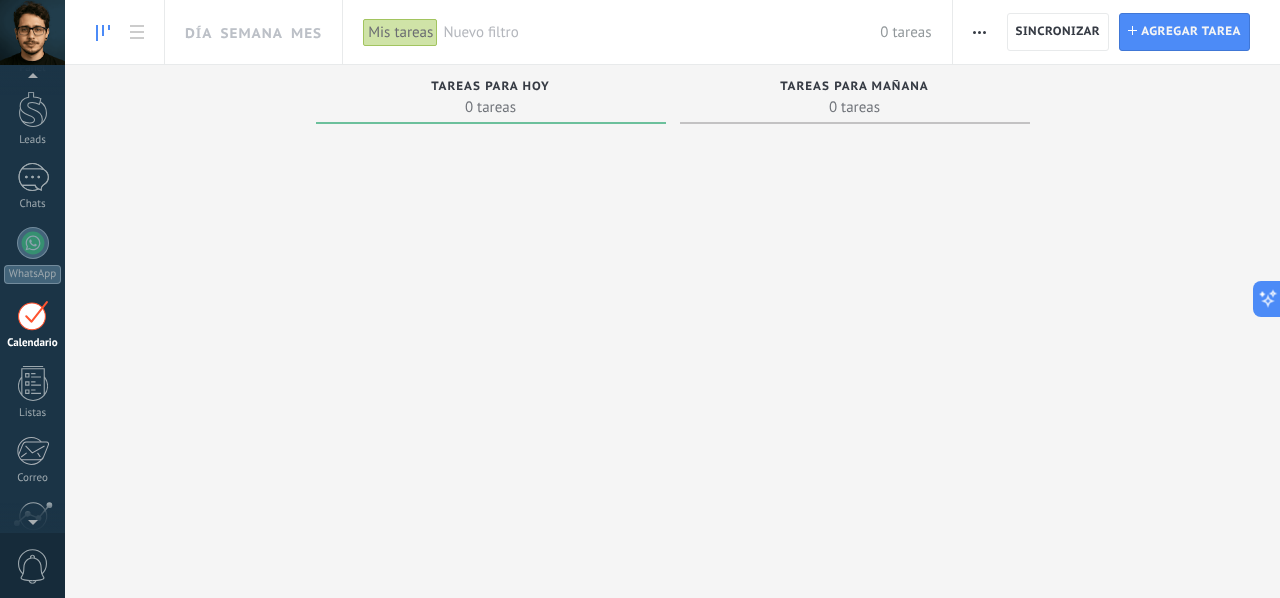 click on "Calendario" at bounding box center [32, 325] 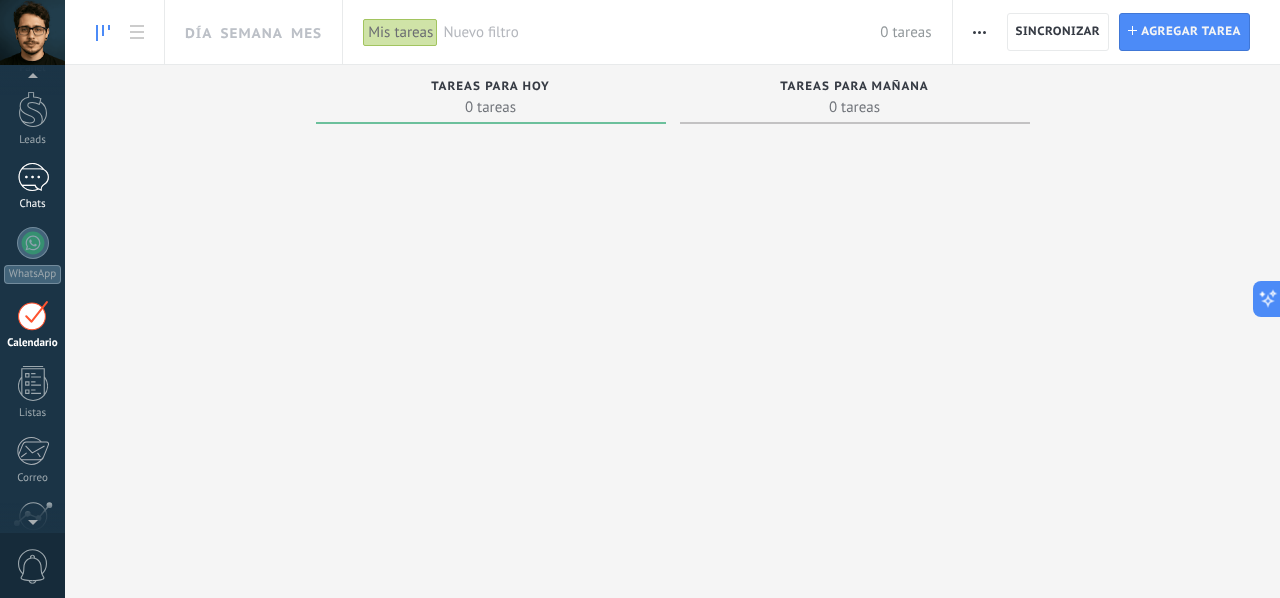 click at bounding box center [33, 177] 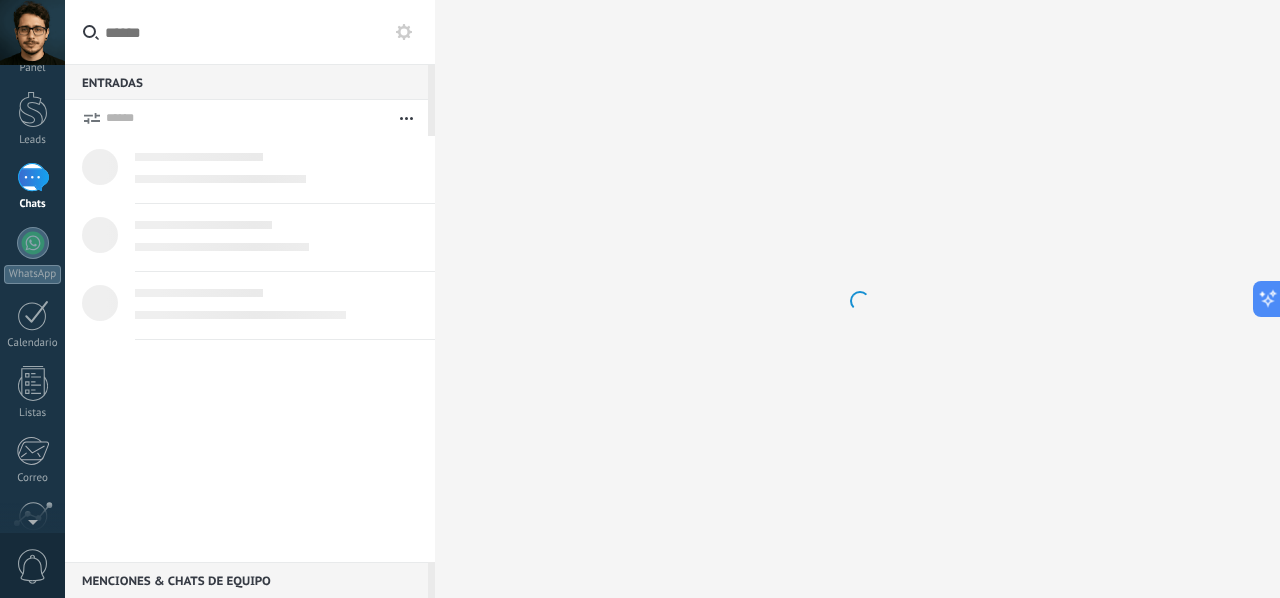 scroll, scrollTop: 0, scrollLeft: 0, axis: both 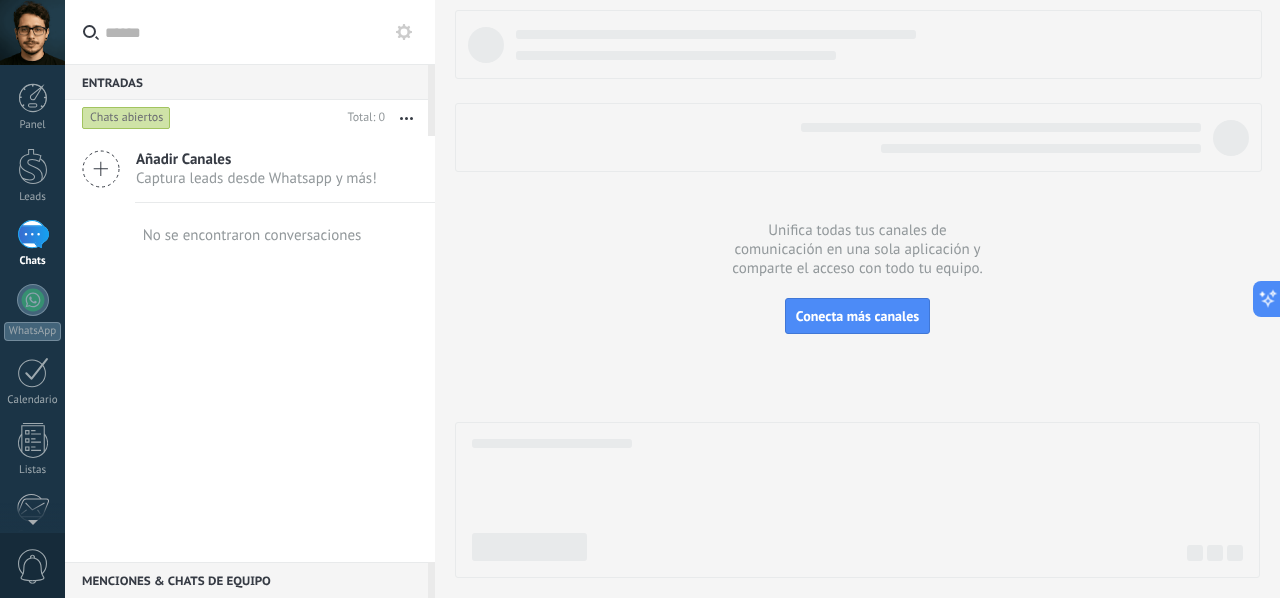 click on "Añadir Canales" at bounding box center [256, 159] 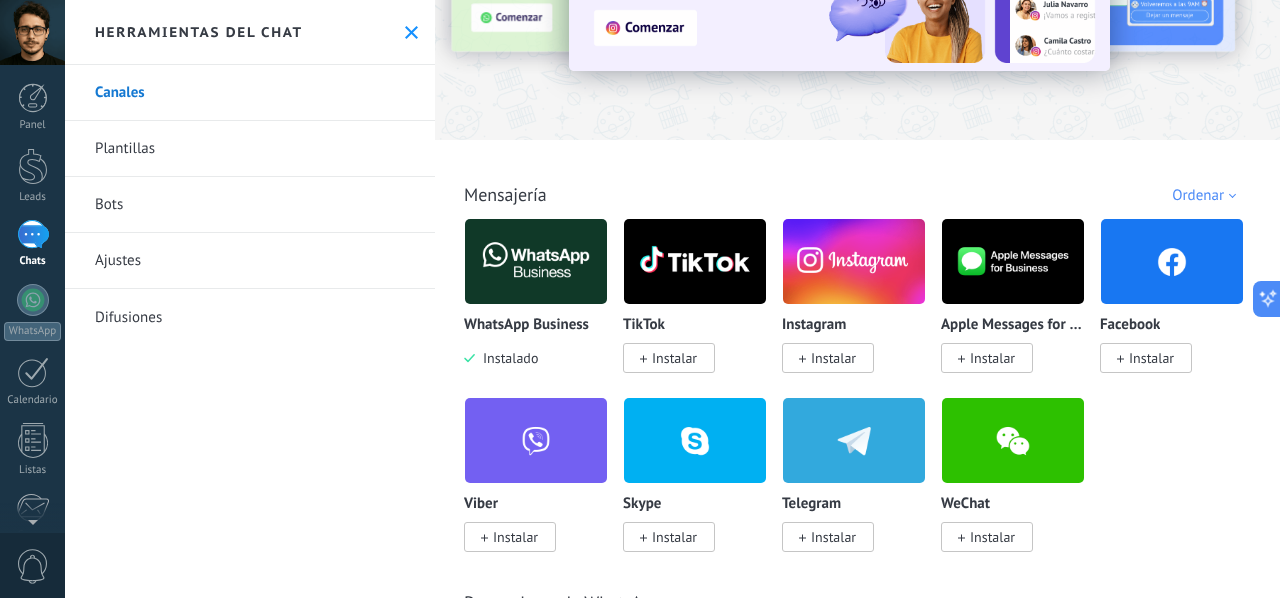 scroll, scrollTop: 300, scrollLeft: 0, axis: vertical 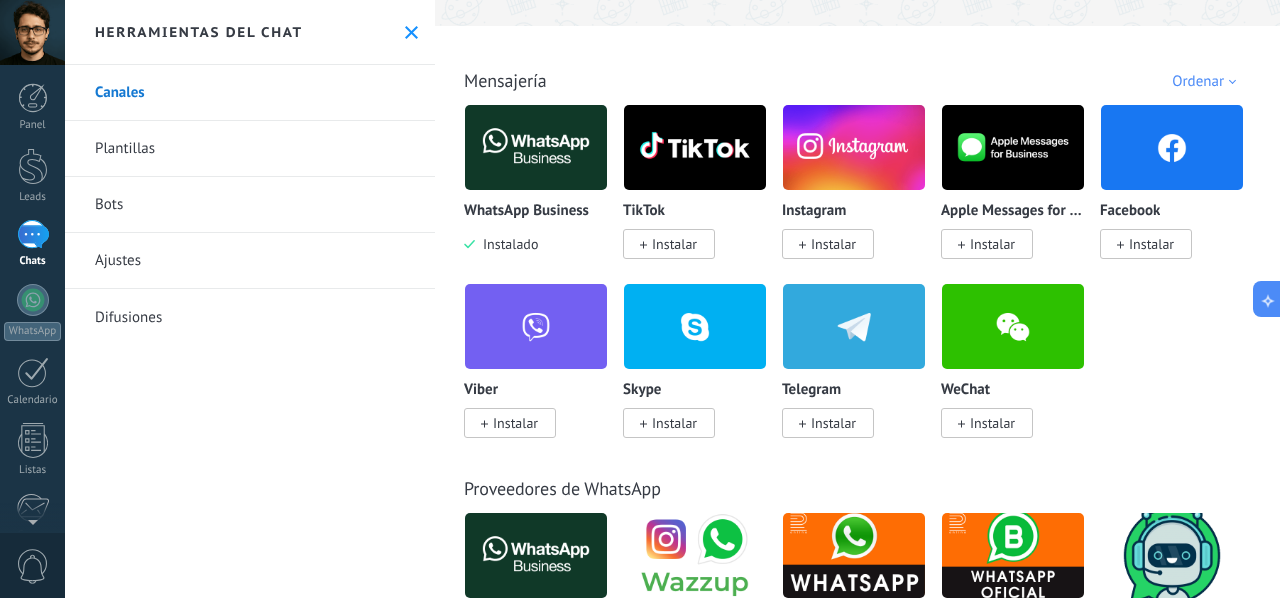 click at bounding box center (536, 147) 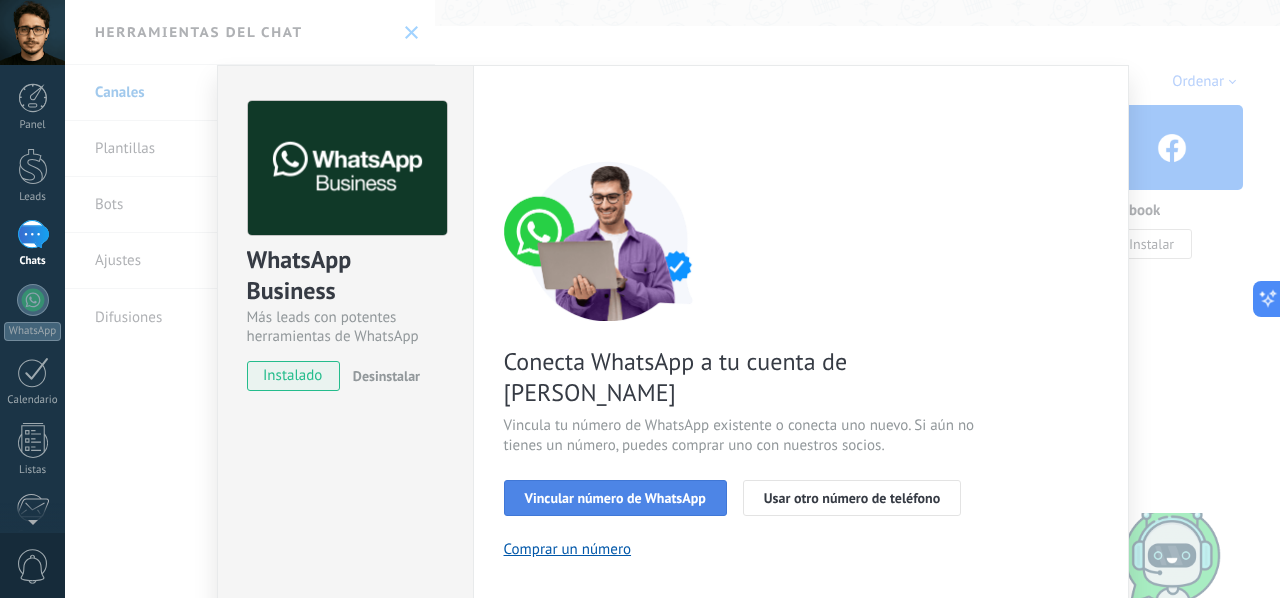click on "Vincular número de WhatsApp" at bounding box center [615, 498] 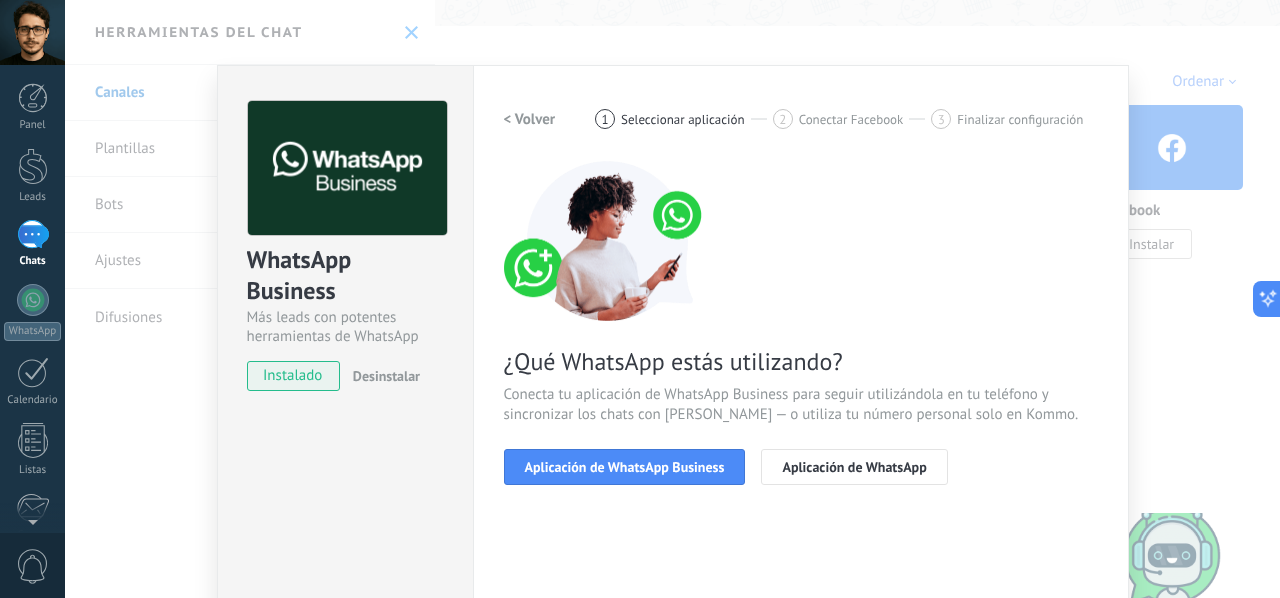 drag, startPoint x: 282, startPoint y: 439, endPoint x: 261, endPoint y: 433, distance: 21.84033 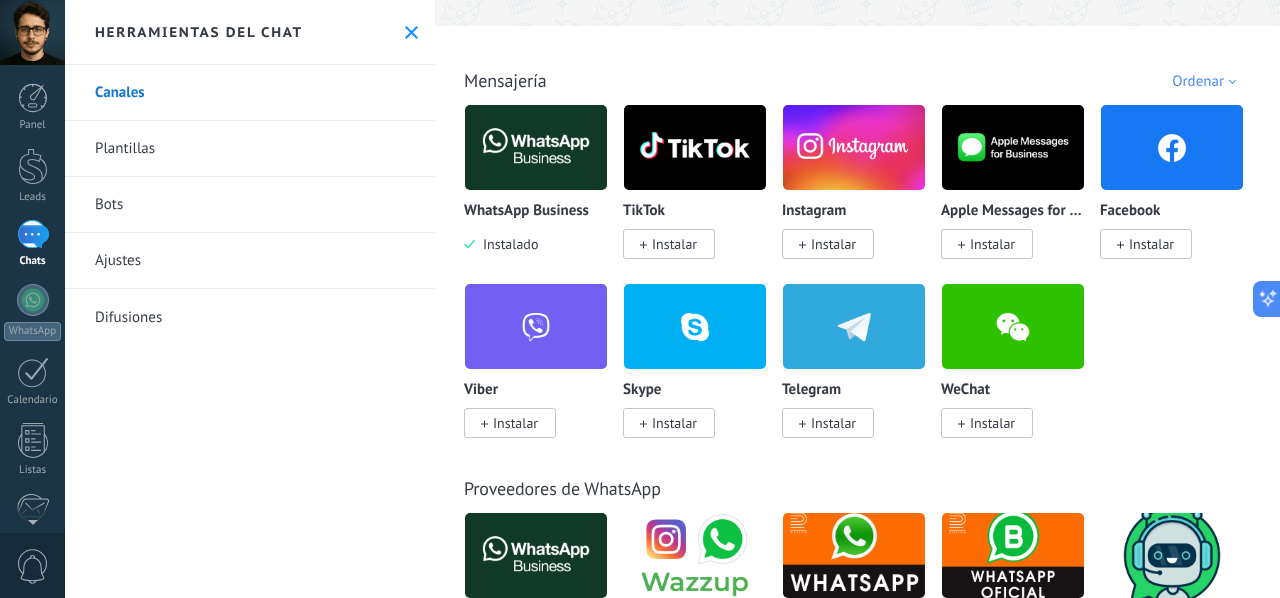 click on "WhatsApp Business" at bounding box center (526, 211) 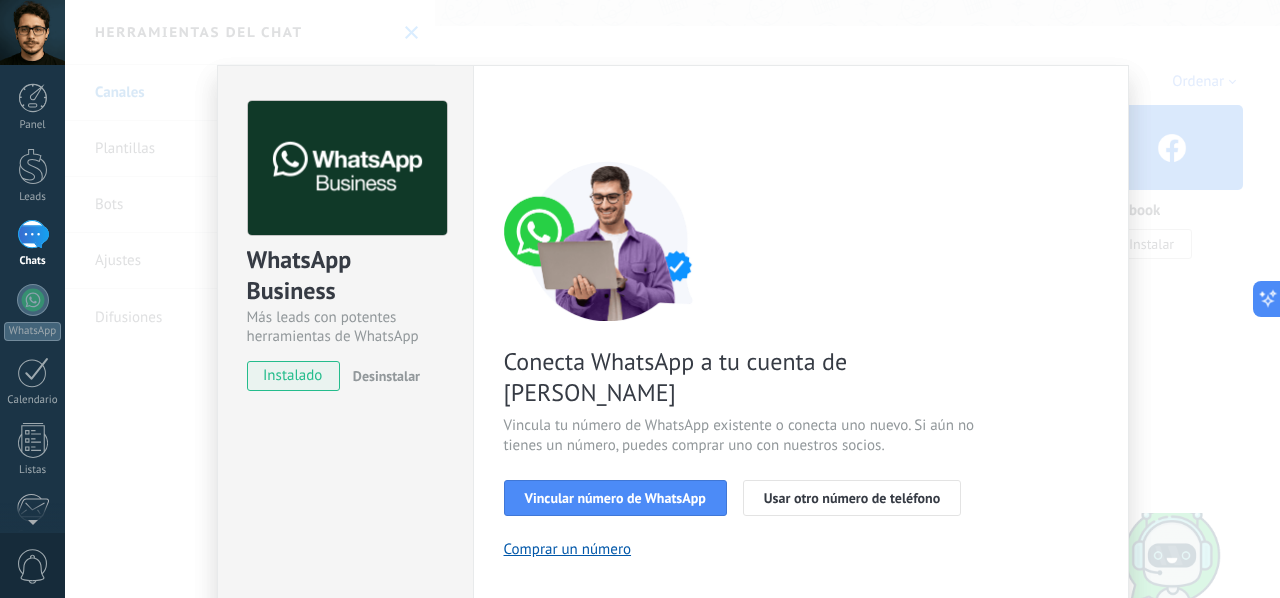 click on "Desinstalar" at bounding box center [382, 376] 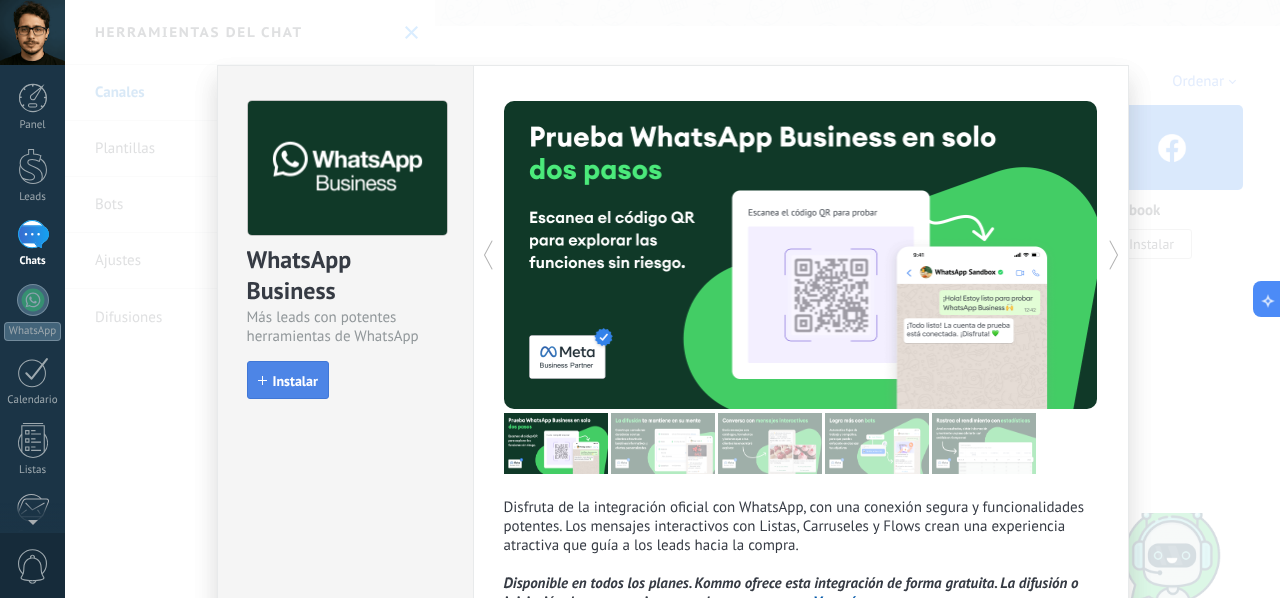 click on "Instalar" at bounding box center [295, 381] 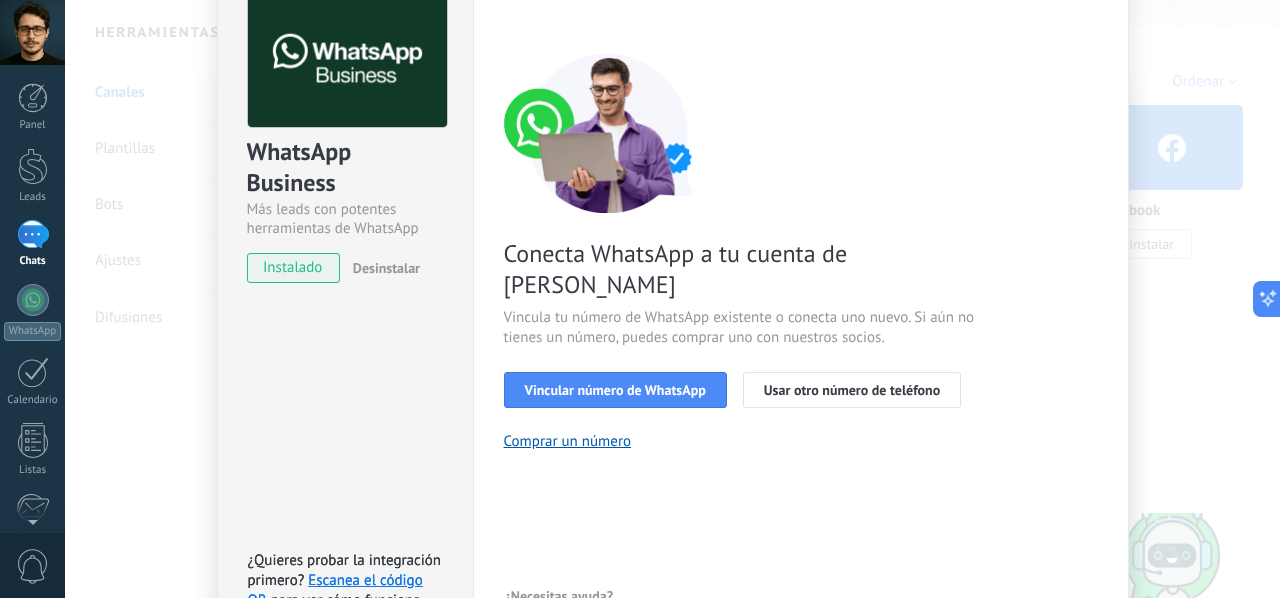 scroll, scrollTop: 0, scrollLeft: 0, axis: both 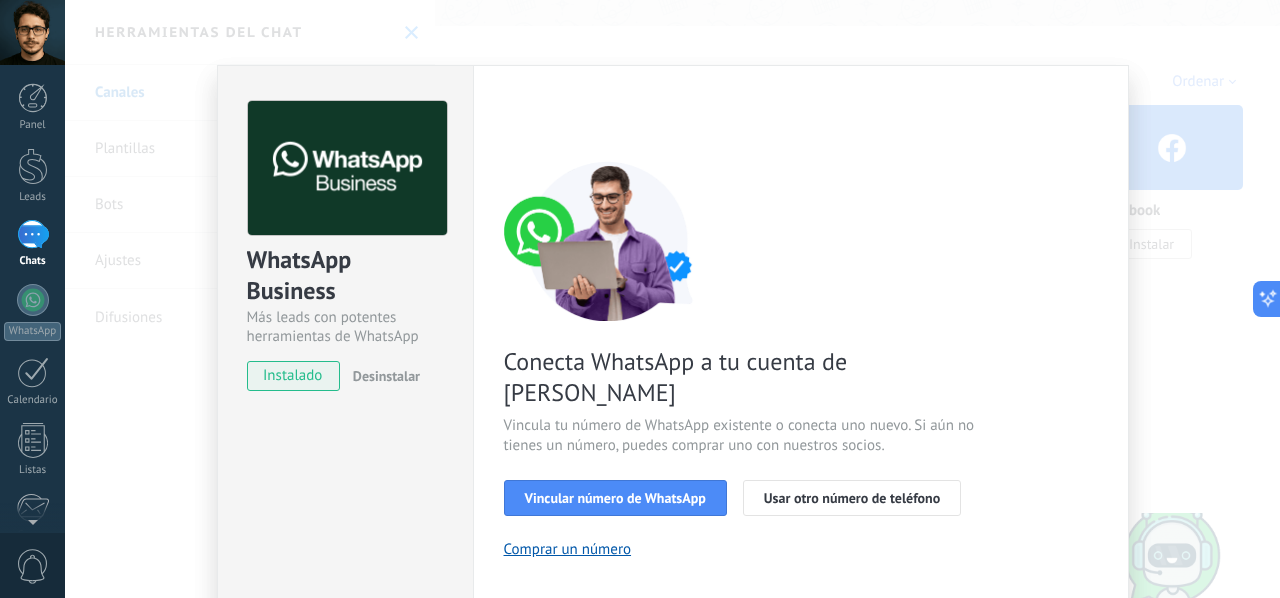 click on "WhatsApp Business Más leads con potentes herramientas de WhatsApp instalado Desinstalar ¿Quieres probar la integración primero?   Escanea el código QR   para ver cómo funciona. ¿Quieres probar la integración primero?   Escanea el código QR   para ver cómo funciona. Configuraciones Autorizaciones Esta pestaña registra a los usuarios que han concedido acceso a las integración a esta cuenta. Si deseas remover la posibilidad que un usuario pueda enviar solicitudes a la cuenta en nombre de esta integración, puedes revocar el acceso. Si el acceso a todos los usuarios es revocado, la integración dejará de funcionar. Esta aplicacion está instalada, pero nadie le ha dado acceso aun. WhatsApp Cloud API más _:  Guardar < Volver 1 Seleccionar aplicación 2 Conectar Facebook  3 Finalizar configuración Conecta WhatsApp a tu cuenta de Kommo Vincula tu número de WhatsApp existente o conecta uno nuevo. Si aún no tienes un número, puedes comprar uno con nuestros socios. Vincular número de WhatsApp" at bounding box center [672, 299] 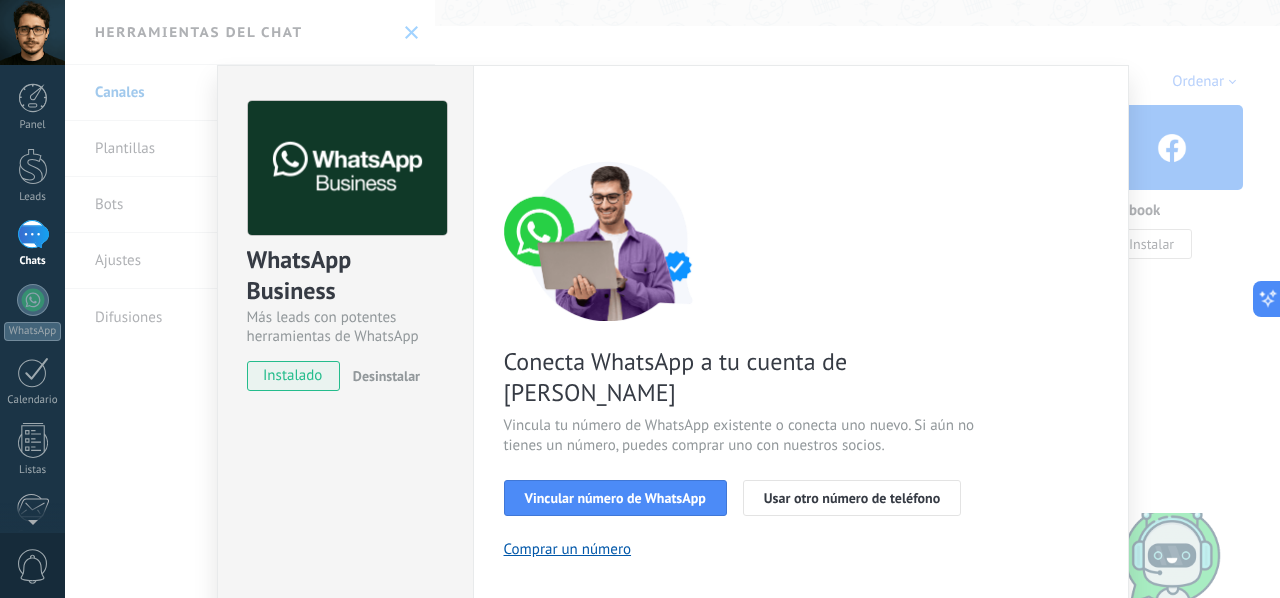 click on "WhatsApp Business Más leads con potentes herramientas de WhatsApp instalado Desinstalar ¿Quieres probar la integración primero?   Escanea el código QR   para ver cómo funciona. Configuraciones Autorizaciones Esta pestaña registra a los usuarios que han concedido acceso a las integración a esta cuenta. Si deseas remover la posibilidad que un usuario pueda enviar solicitudes a la cuenta en nombre de esta integración, puedes revocar el acceso. Si el acceso a todos los usuarios es revocado, la integración dejará de funcionar. Esta aplicacion está instalada, pero nadie le ha dado acceso aun. WhatsApp Cloud API más _:  Guardar < Volver 1 Seleccionar aplicación 2 Conectar Facebook  3 Finalizar configuración Conecta WhatsApp a tu cuenta de Kommo Vincula tu número de WhatsApp existente o conecta uno nuevo. Si aún no tienes un número, puedes comprar uno con nuestros socios. Vincular número de WhatsApp Usar otro número de teléfono Comprar un número ¿Necesitas ayuda?" at bounding box center (672, 299) 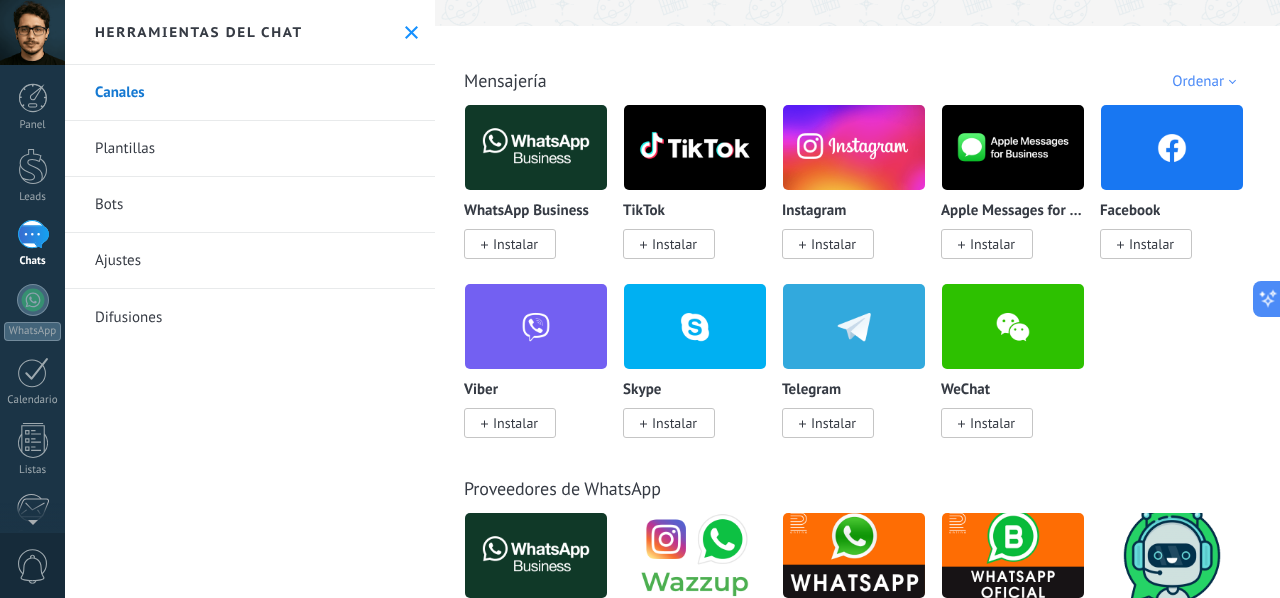 click on "Todo Bandeja de entrada Automatizaciones Fuentes de leads Instalado Mis contribuciones Ordenar Elegidos del equipo Tendencias Más popular Lo más nuevo primero Mensajería WhatsApp Business Instalar TikTok Instalar Instagram Instalar Apple Messages for Business Instalar Facebook Instalar Viber Instalar Skype Instalar Telegram Instalar WeChat Instalar Proveedores de WhatsApp WhatsApp Business Instalar Wazzup (WhatsApp & Instagram) Instalar WhatsApp via [DOMAIN_NAME] Instalar WhatsApp Business API ([GEOGRAPHIC_DATA]) via [DOMAIN_NAME] Instalar [DOMAIN_NAME] para WhatsApp Instalar Whatsapp por Whatcrm y Telphin Instalar Whatsapp de YouMessages Instalar E-commerce Shopify Instalar Mercado Libre Instalar Nuvemshop / Tiendanube Instalar WooCommerce Instalar Lazada Instalar Hotmart via 7Club Instalar Tienda en Telegram via [DOMAIN_NAME] Instalar Opencart-OcStore by Devamo Instalar Chat en vivo y otras mensajerías Intercom Instalar Slack Instalar Telegram via [DOMAIN_NAME] Instalar Telegram de Whatcrm Instalar Instalar Zoom" at bounding box center (857, 4571) 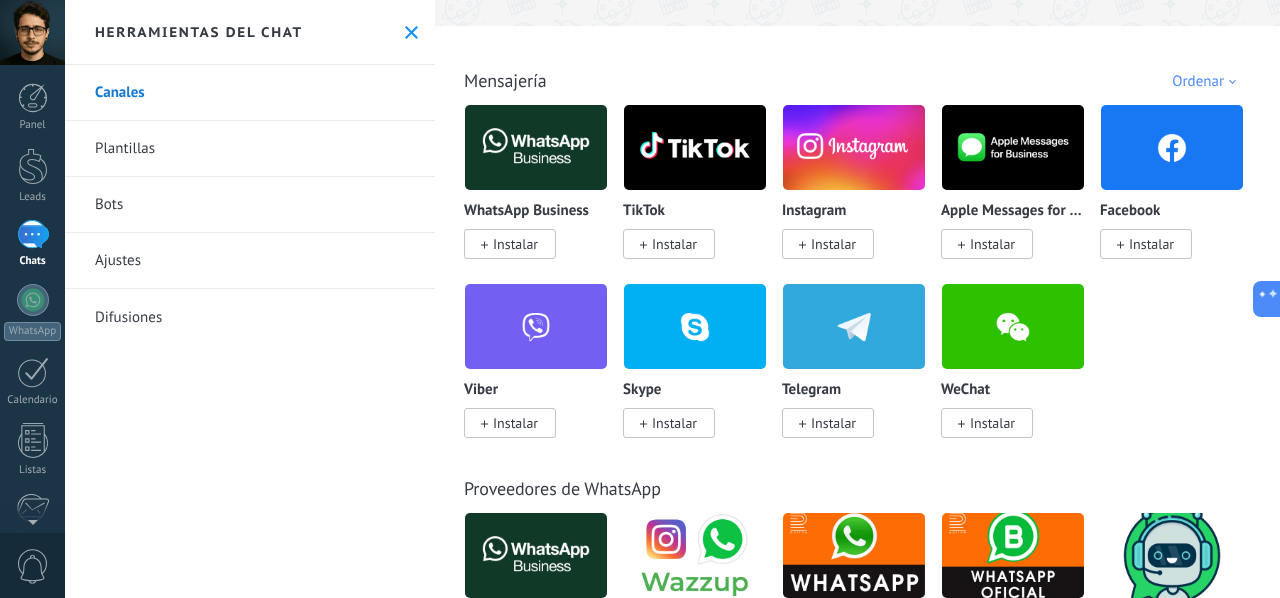 click 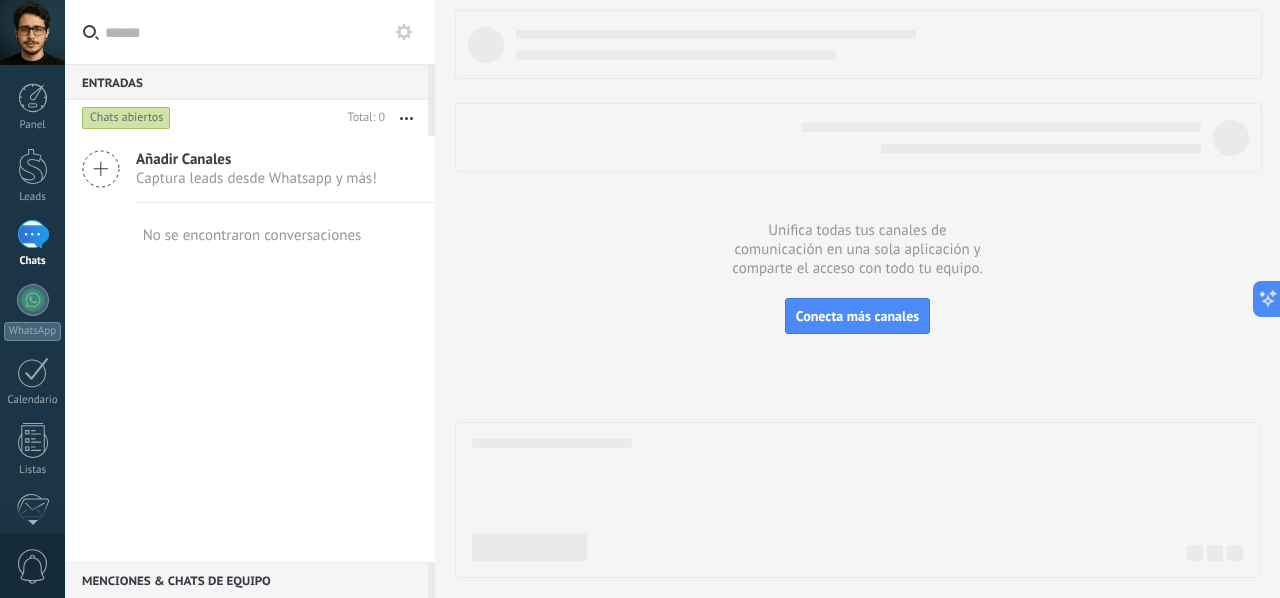 click on "Añadir Canales" at bounding box center (256, 159) 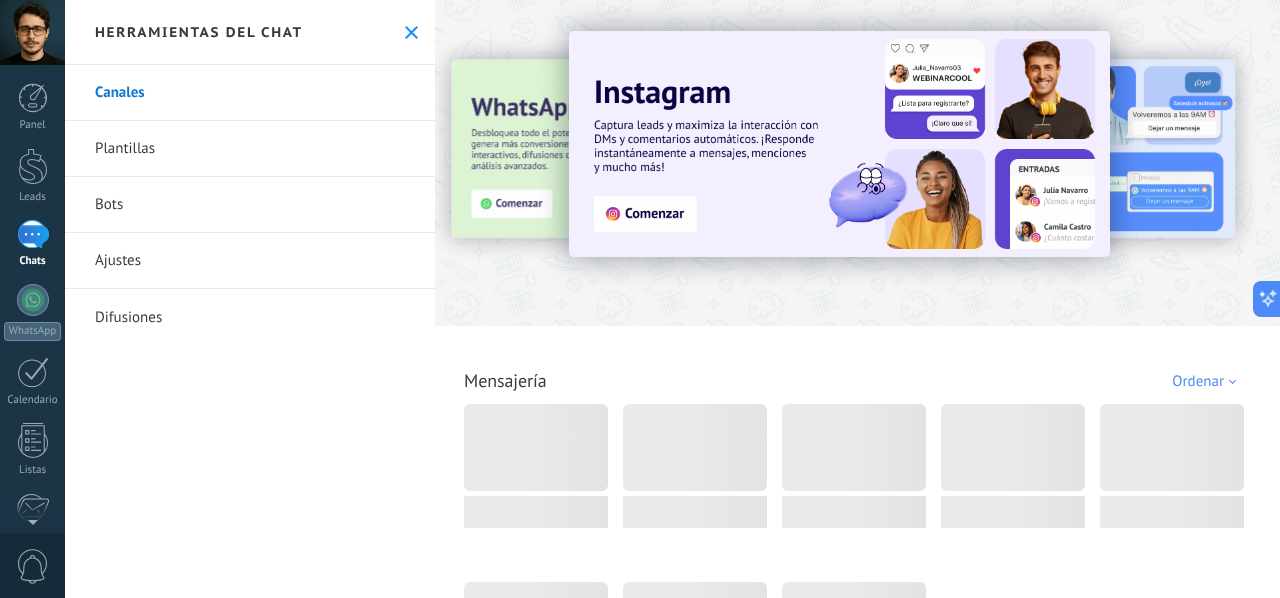 click 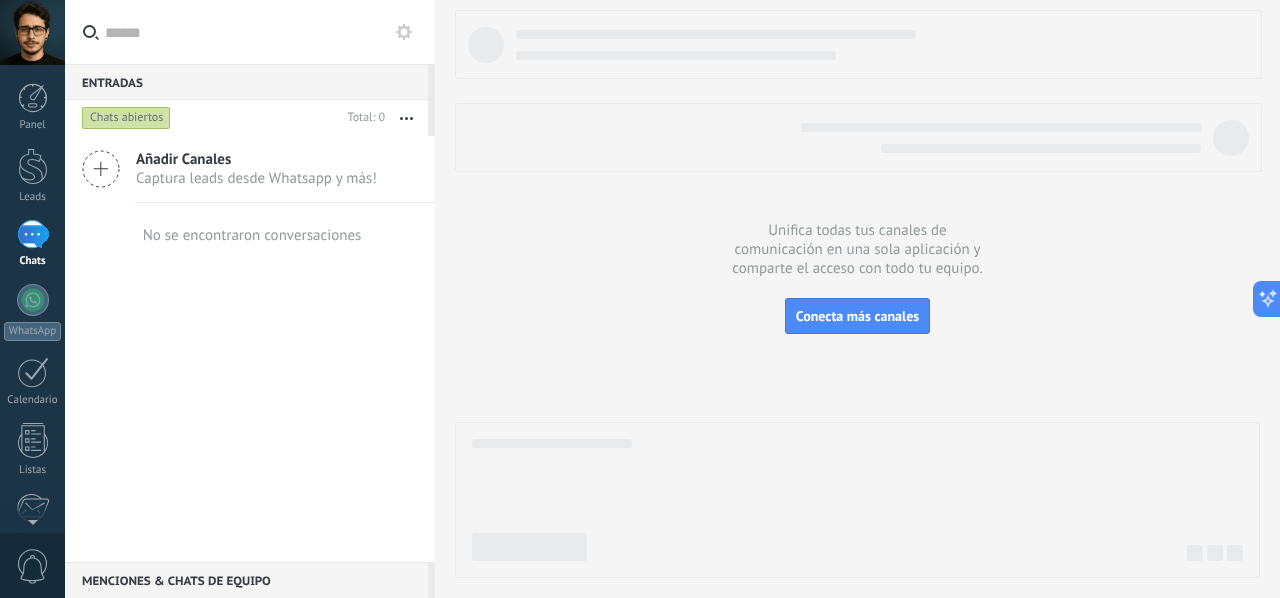 click at bounding box center (33, 234) 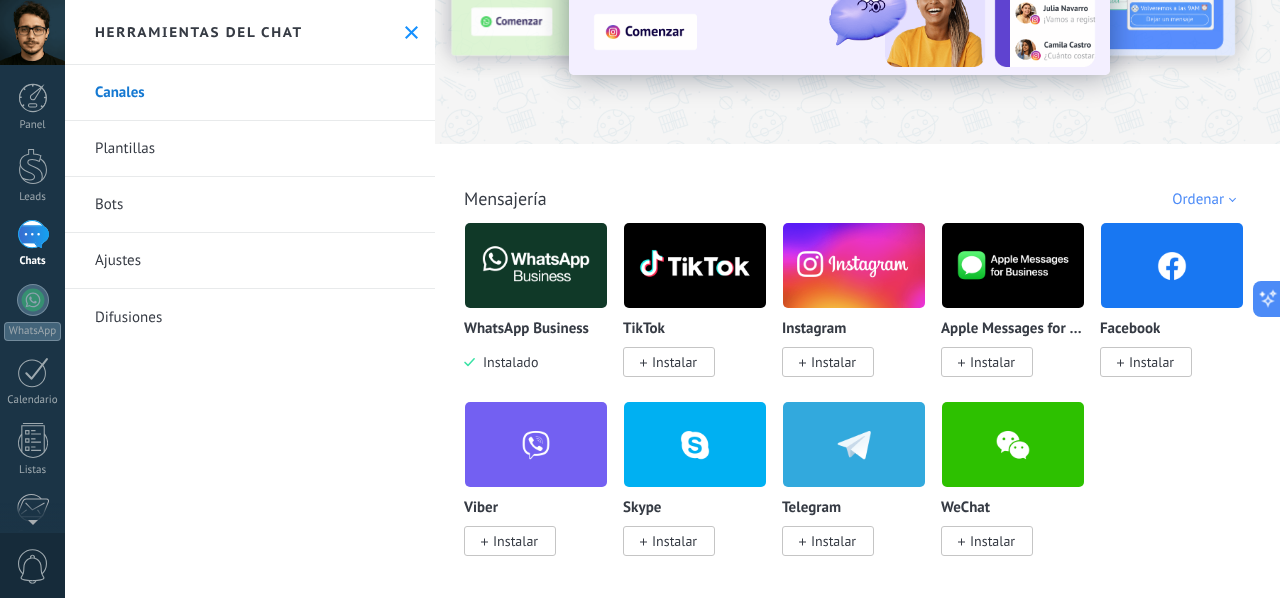 scroll, scrollTop: 300, scrollLeft: 0, axis: vertical 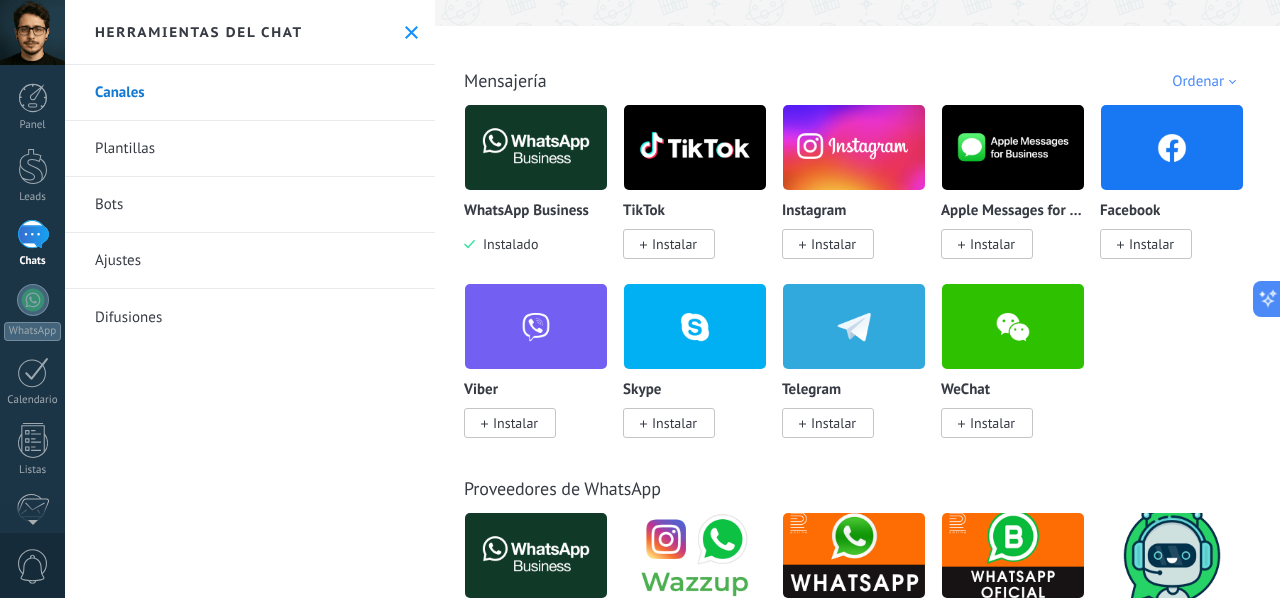 click at bounding box center (536, 147) 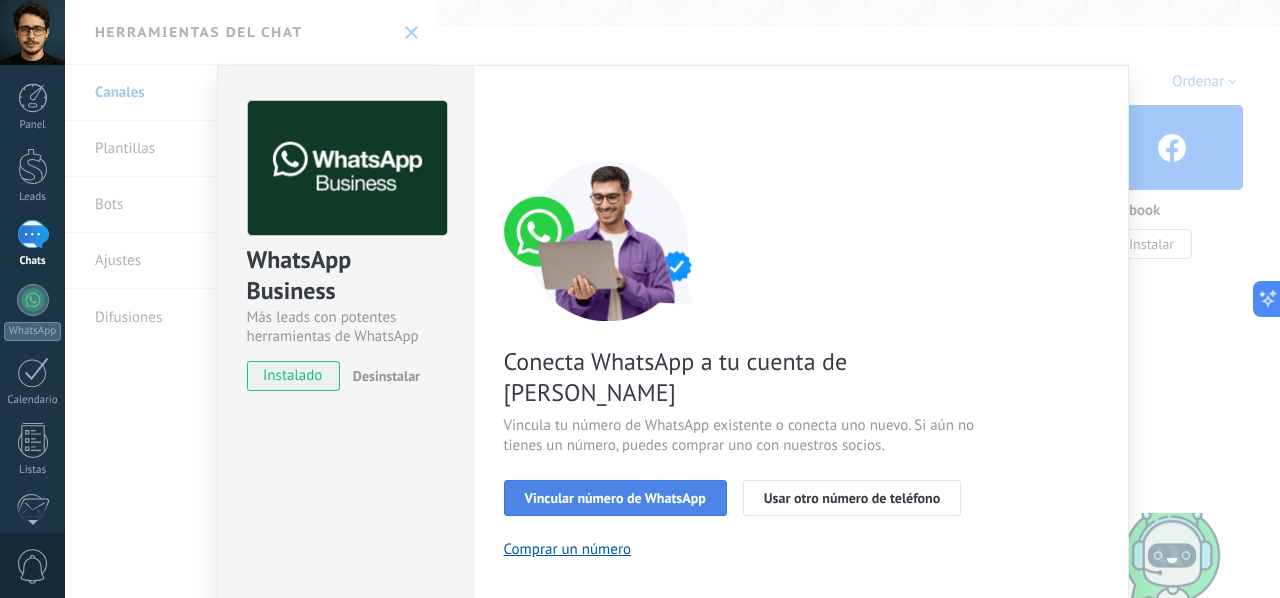 click on "Vincular número de WhatsApp" at bounding box center (615, 498) 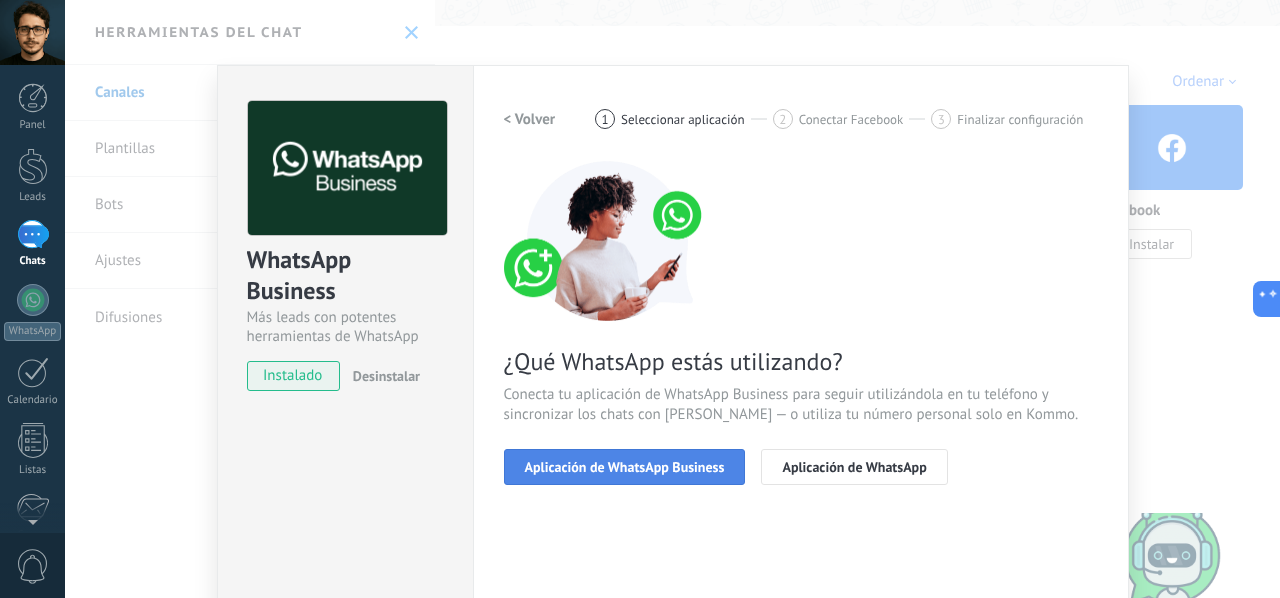click on "Aplicación de WhatsApp Business" at bounding box center (625, 467) 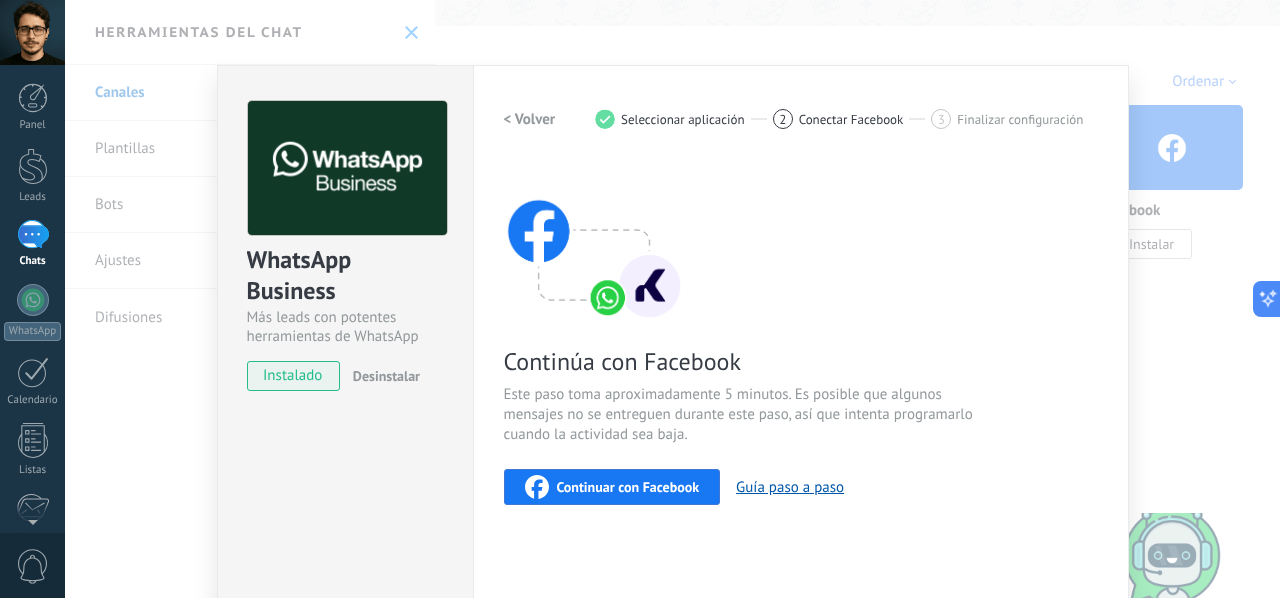 click on "Continuar con Facebook" at bounding box center (628, 487) 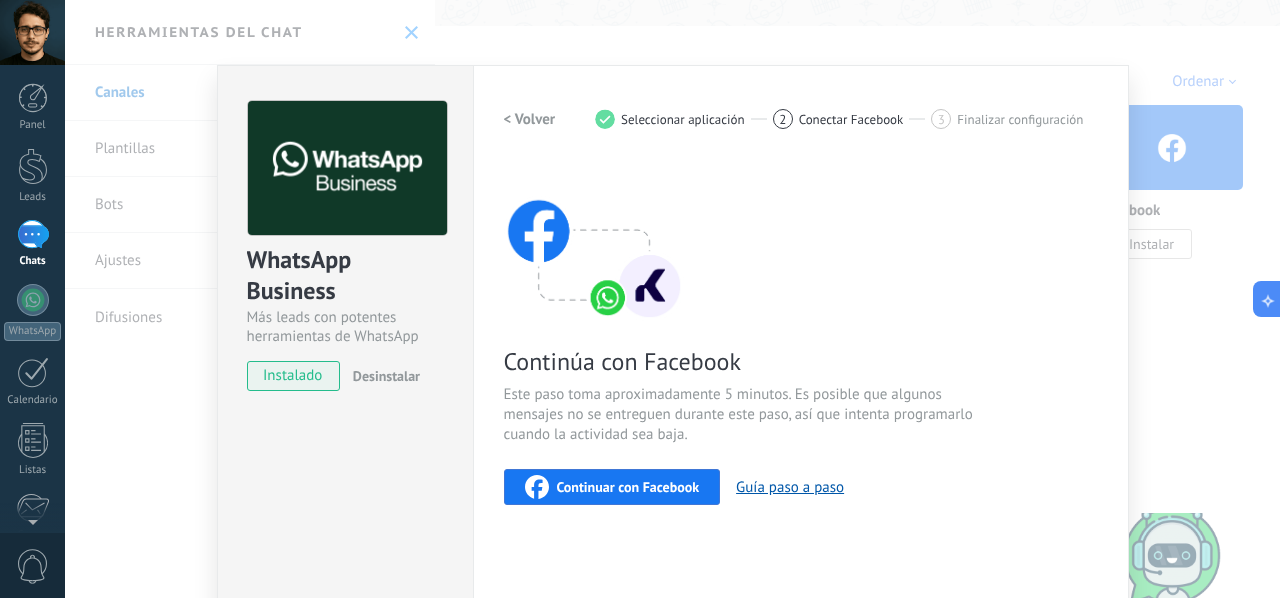 click on "Continuar con Facebook" at bounding box center [612, 487] 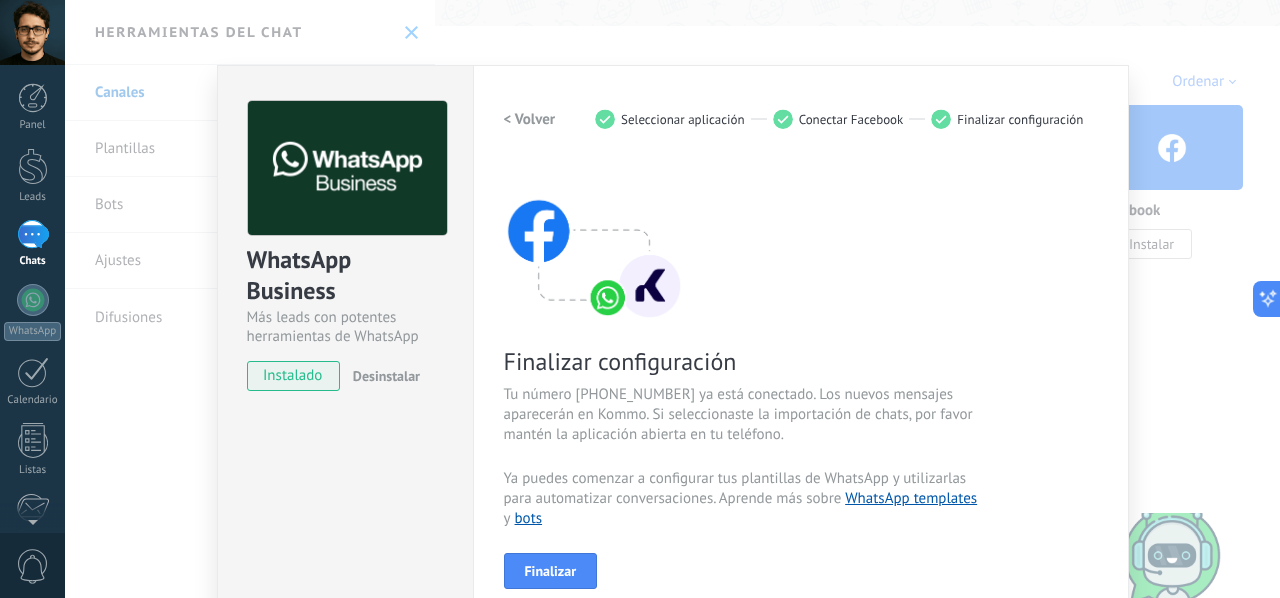 scroll, scrollTop: 231, scrollLeft: 0, axis: vertical 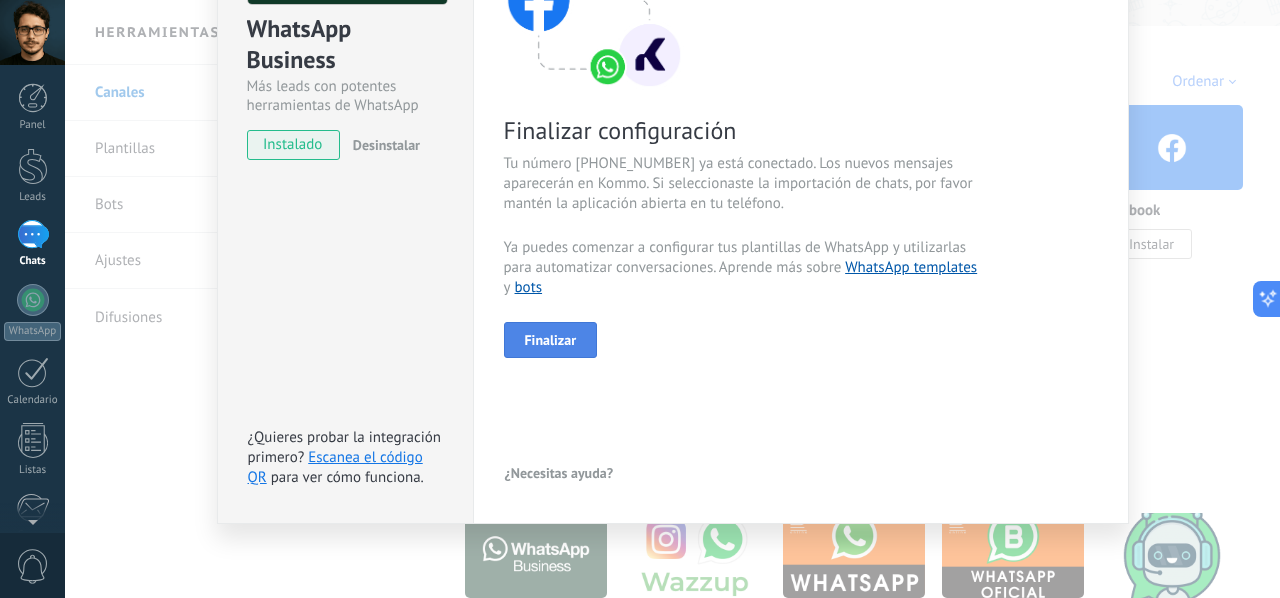 click on "Finalizar" at bounding box center [551, 340] 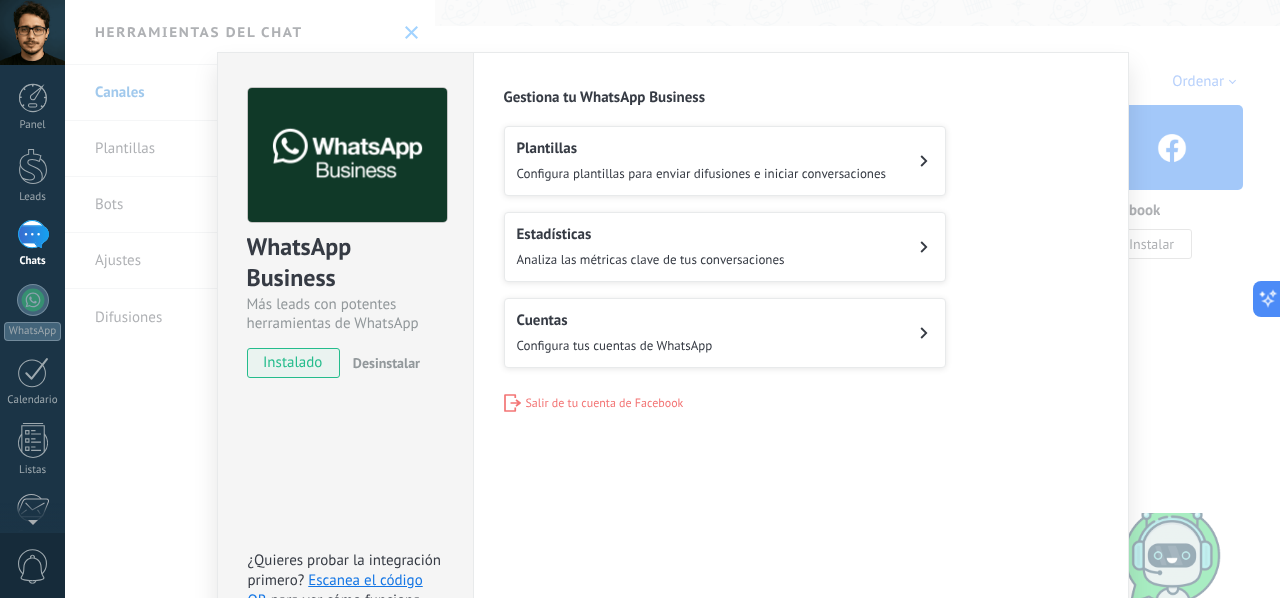 scroll, scrollTop: 0, scrollLeft: 0, axis: both 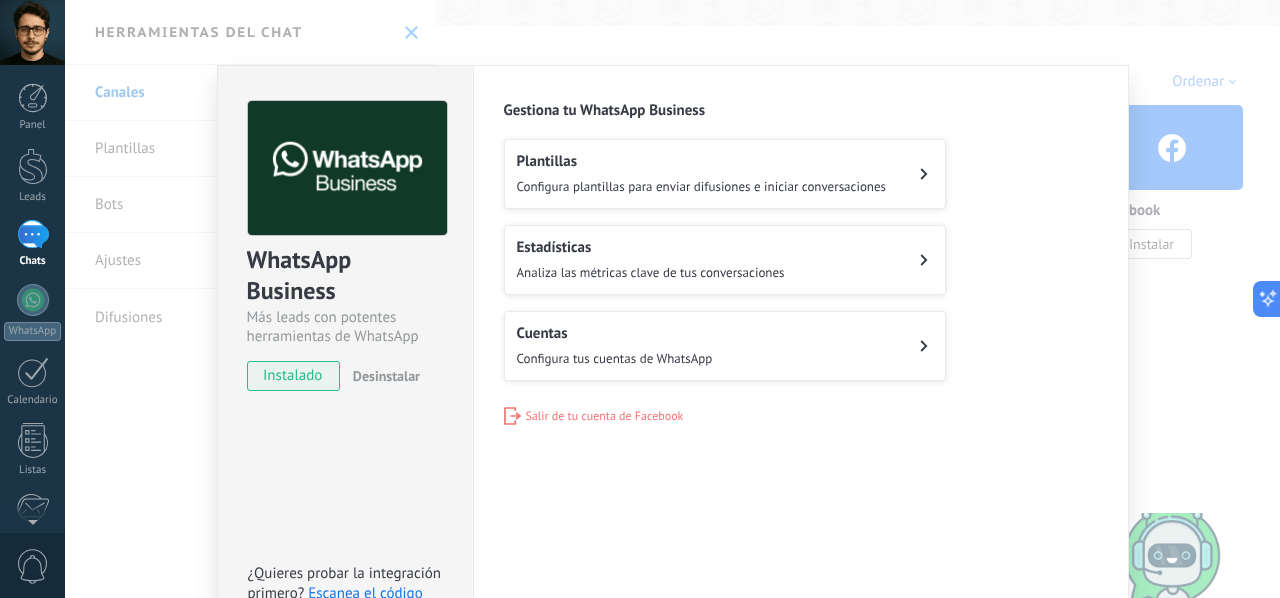 click on "Configura plantillas para enviar difusiones e iniciar conversaciones" at bounding box center (702, 186) 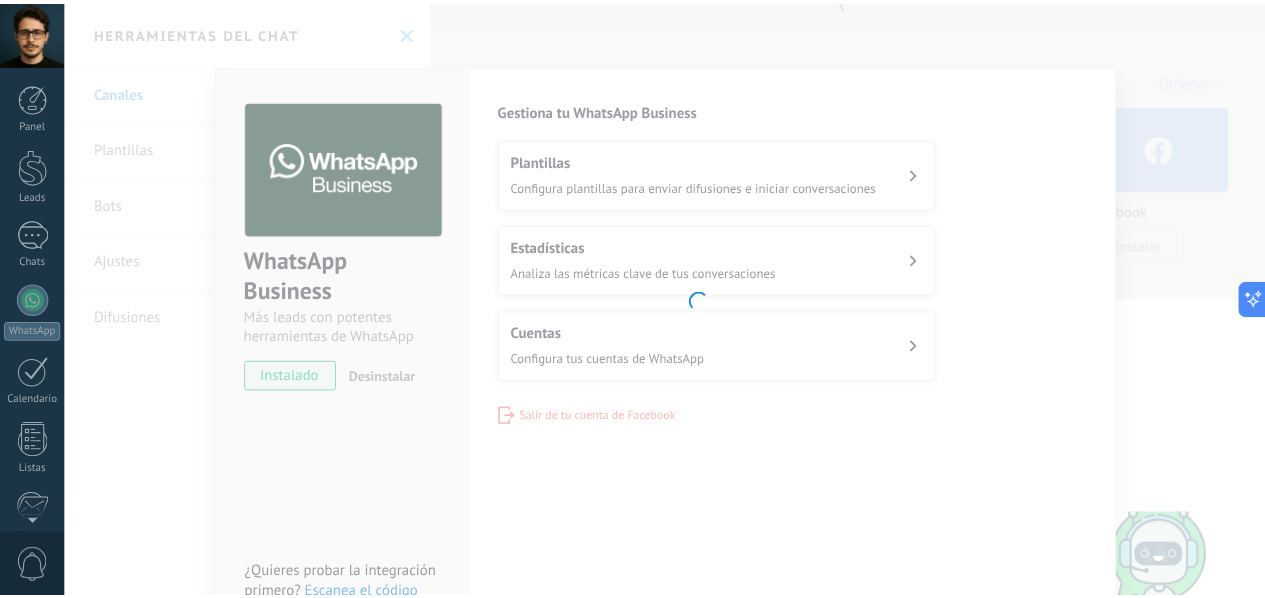 scroll, scrollTop: 232, scrollLeft: 0, axis: vertical 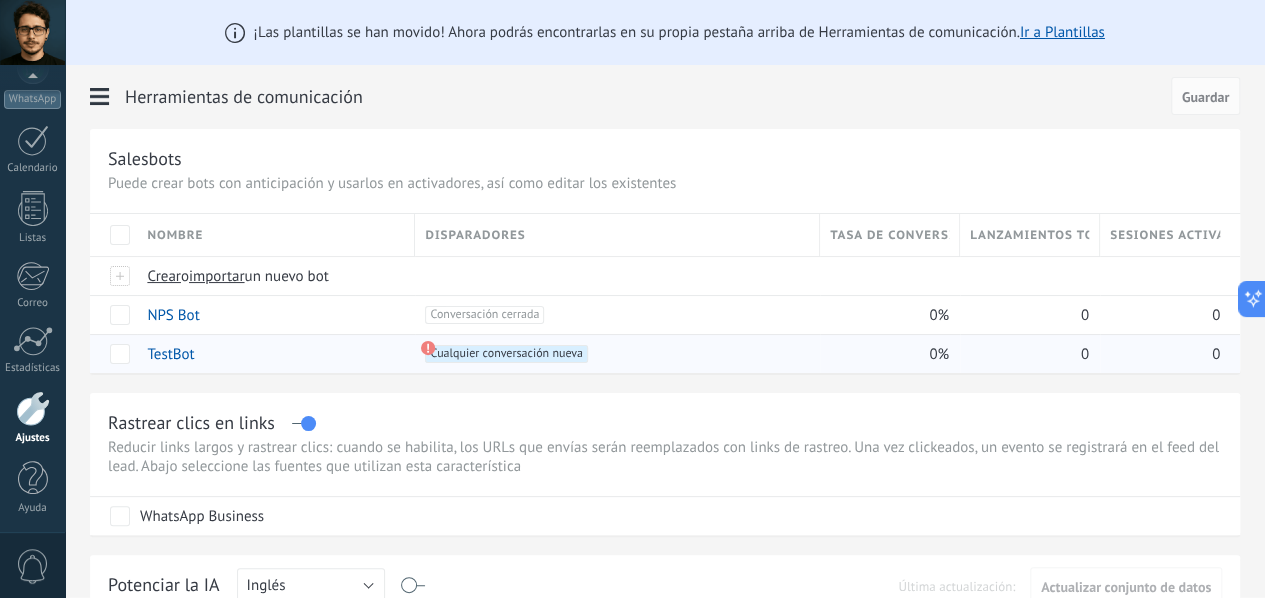 click on "Cualquier conversación nueva +0" at bounding box center (506, 354) 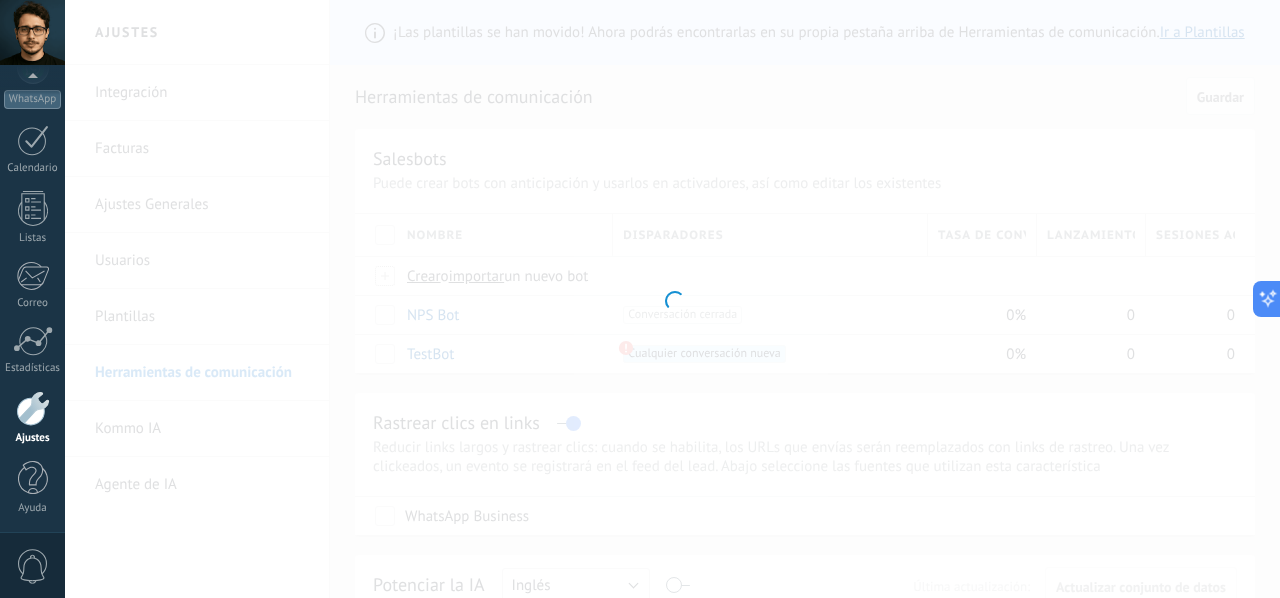 type on "*******" 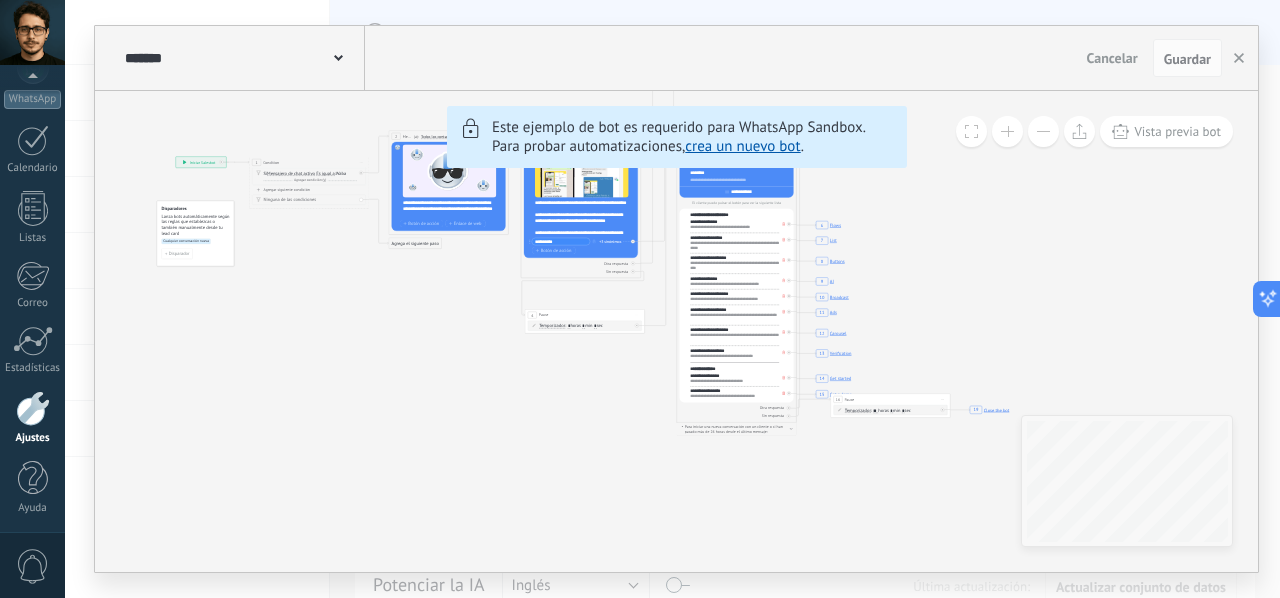 drag, startPoint x: 915, startPoint y: 307, endPoint x: 946, endPoint y: 178, distance: 132.67253 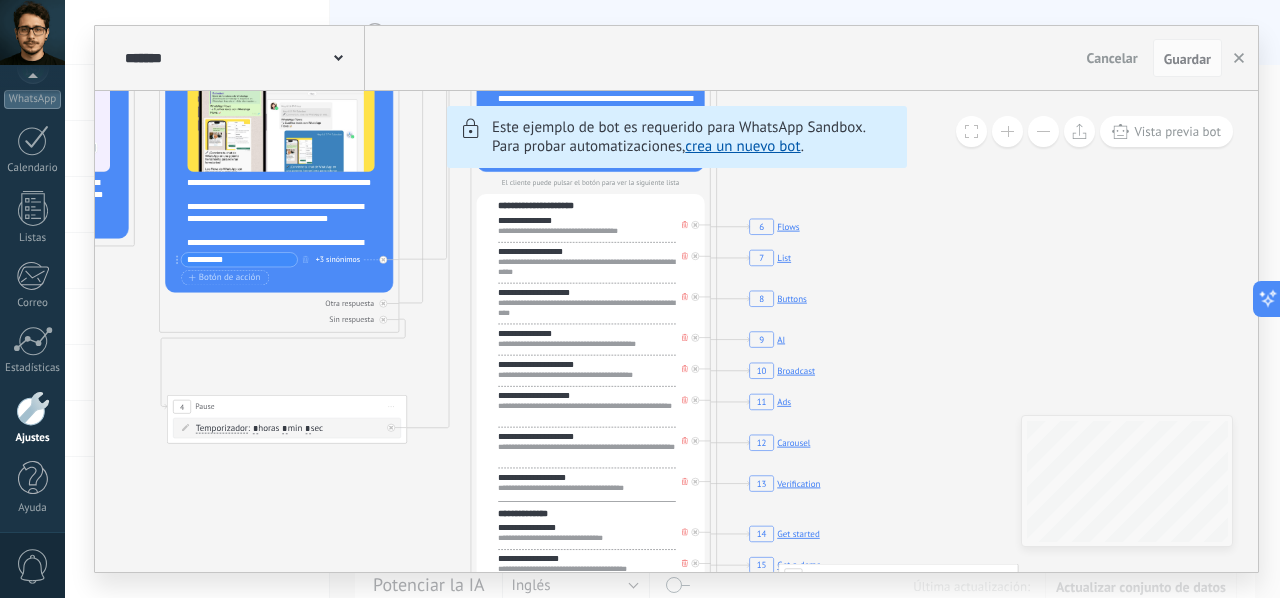 drag, startPoint x: 1050, startPoint y: 252, endPoint x: 893, endPoint y: 295, distance: 162.78206 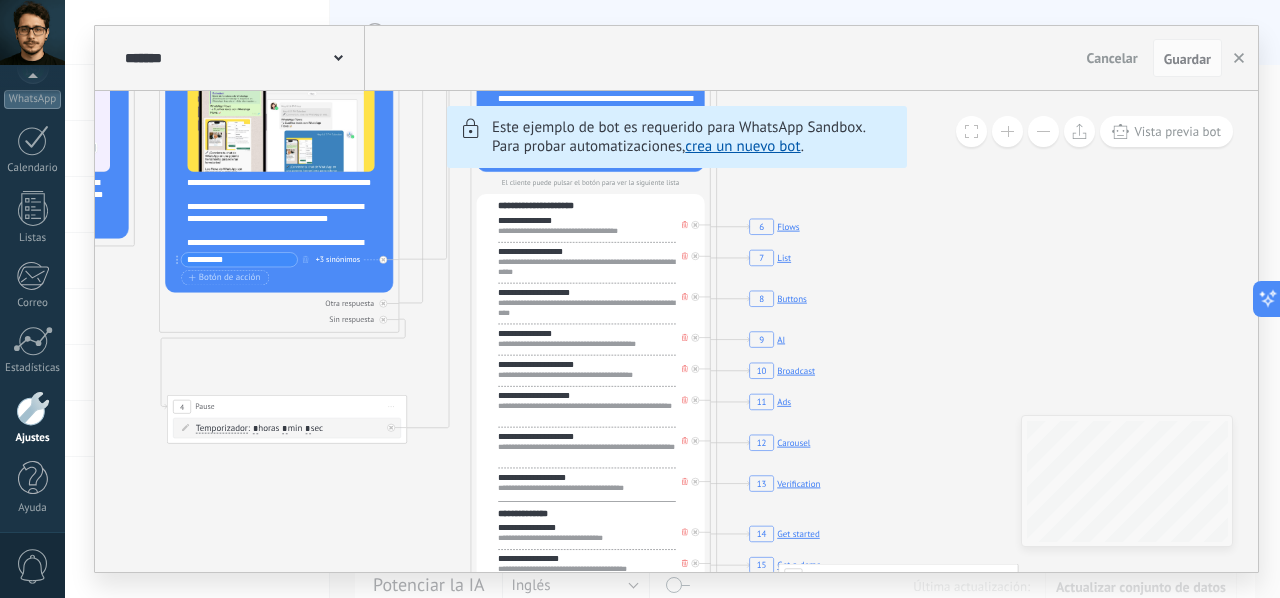 click on "6 Flows 7 List 8 Buttons 9 AI 10 Broadcast 11 Ads 12 Carousel 13 Verification 14 Get started 15 Get a demo 19 Close the bot" 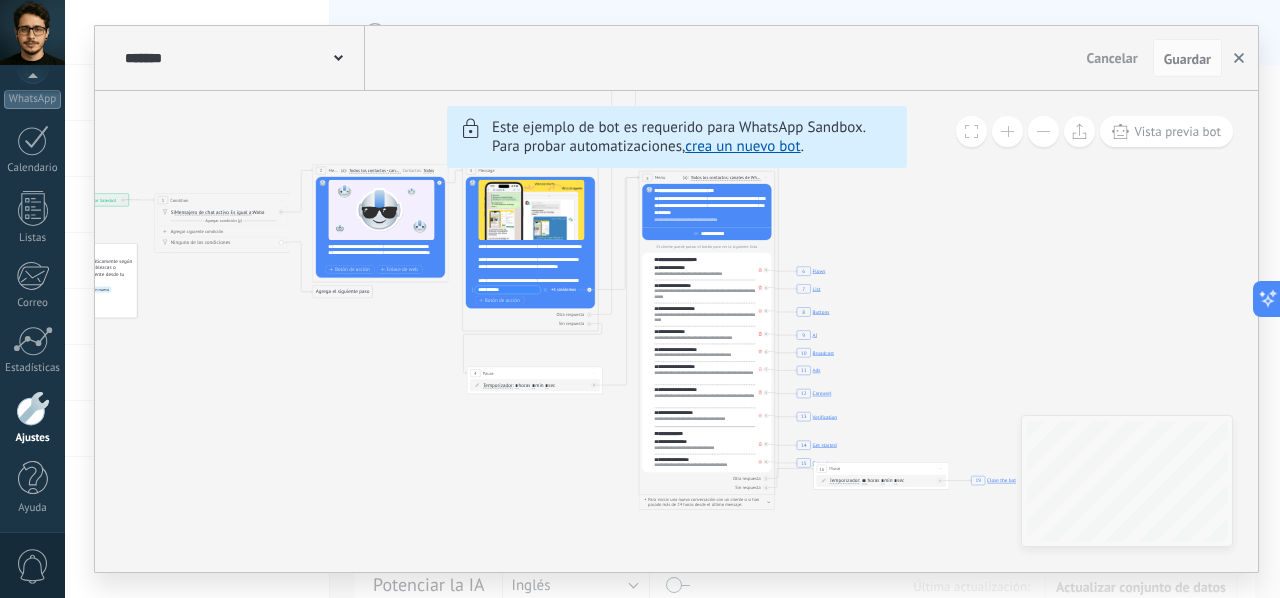 click 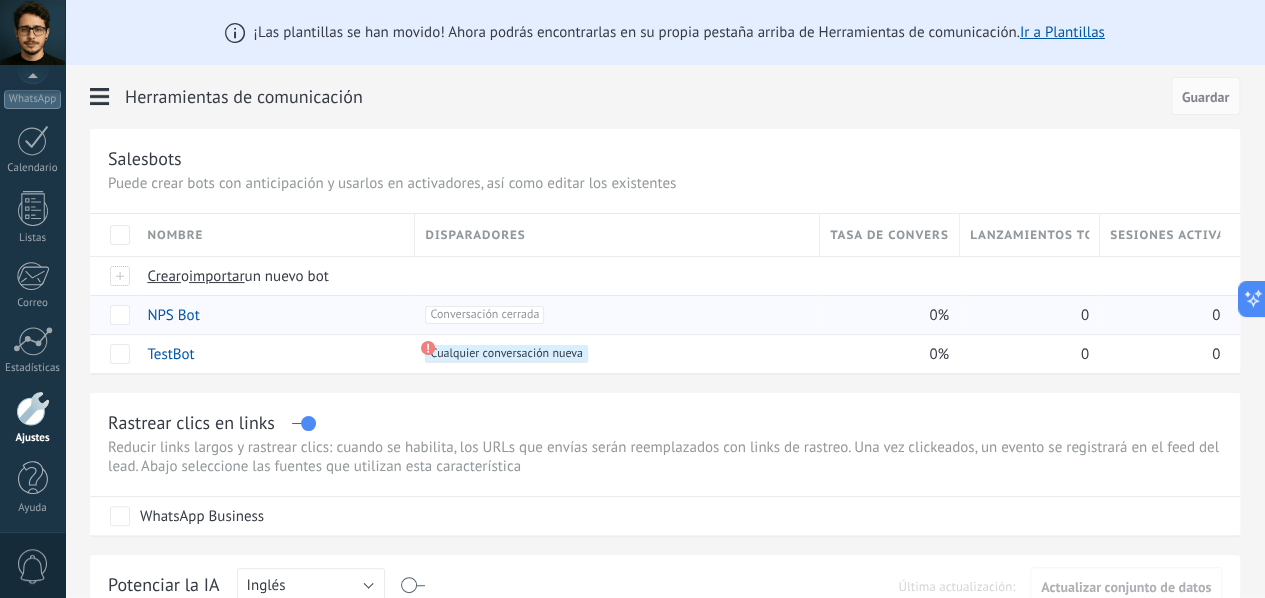 click on "Conversación cerrada +0" at bounding box center [484, 315] 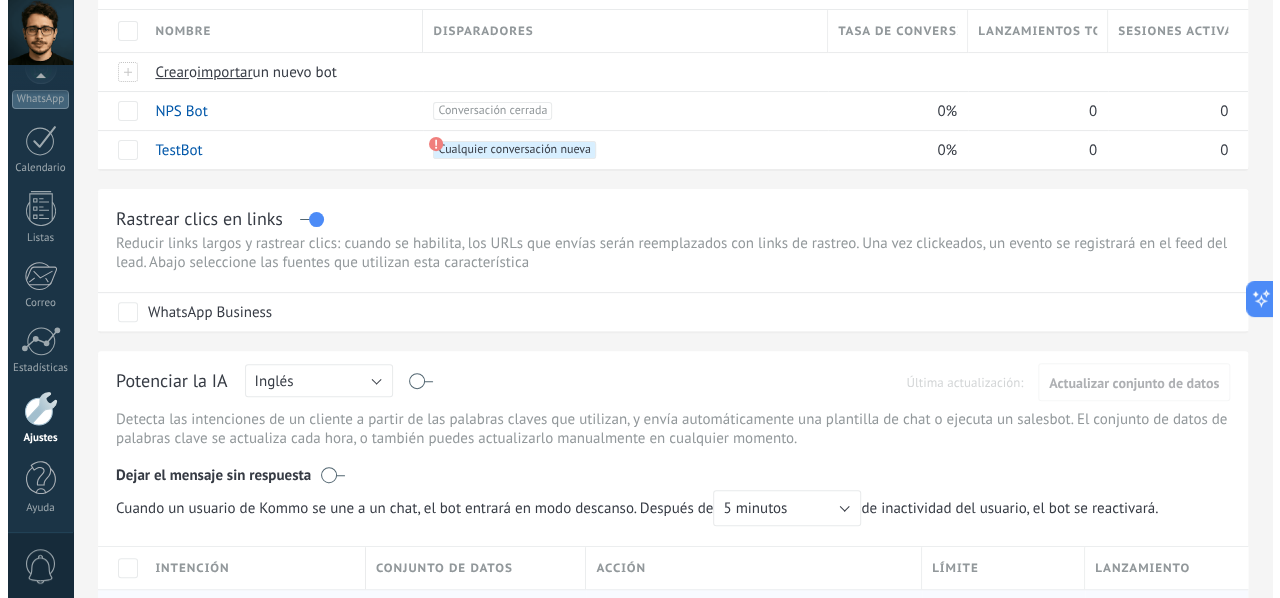 scroll, scrollTop: 400, scrollLeft: 0, axis: vertical 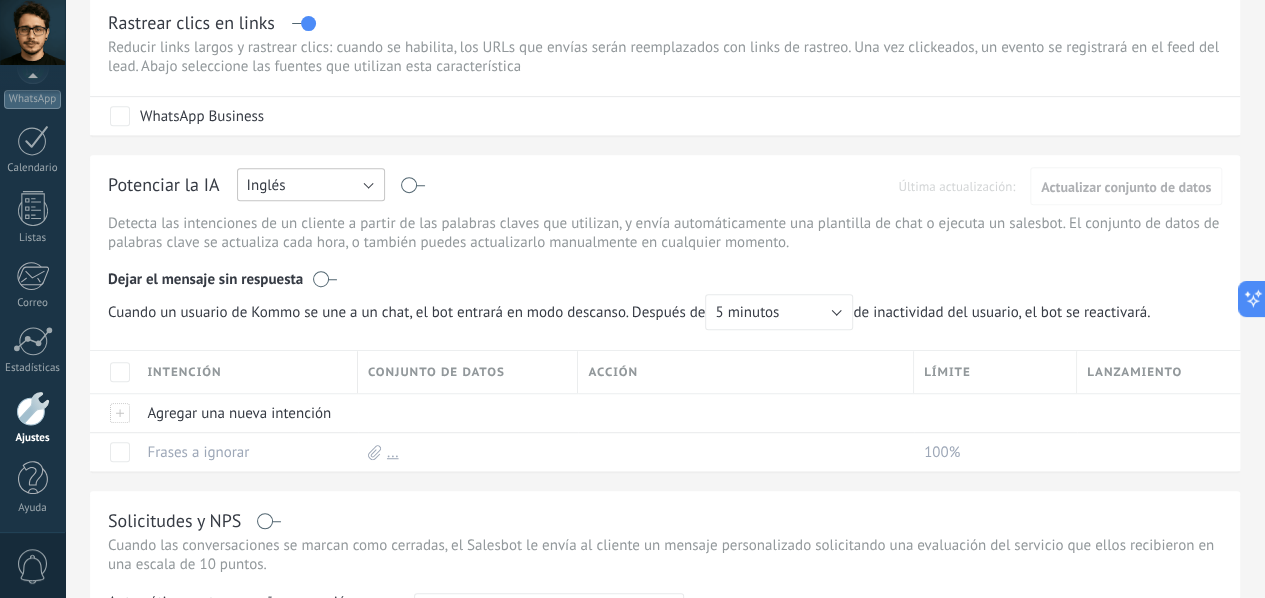 click on "Inglés" at bounding box center [311, 184] 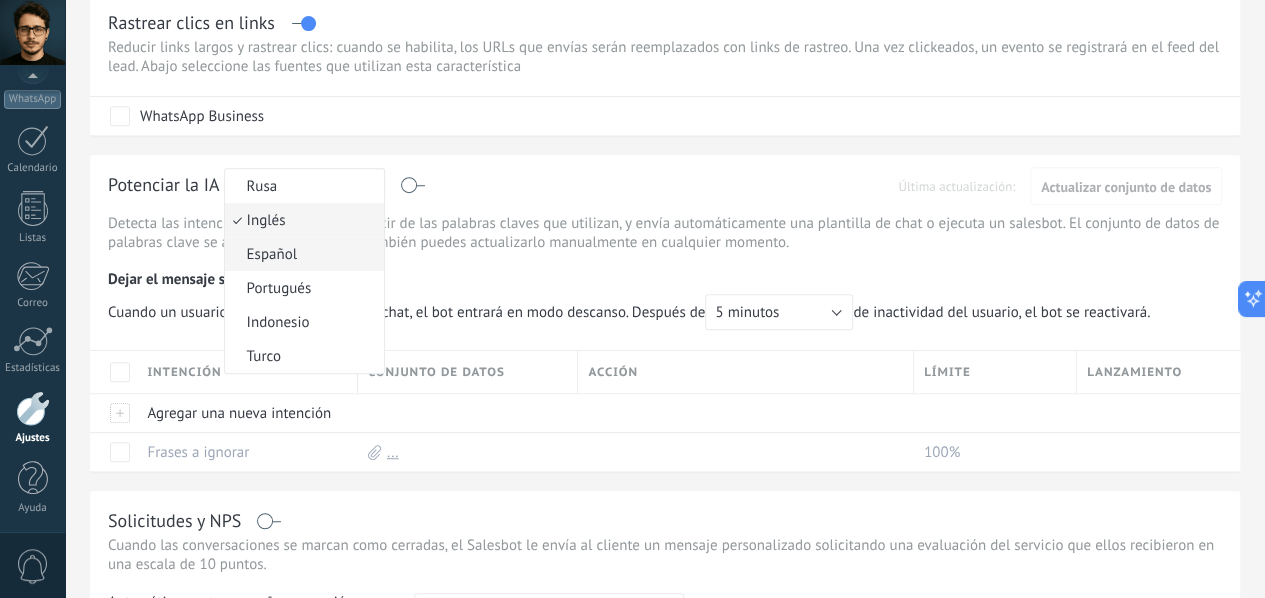 click on "Español" at bounding box center [301, 254] 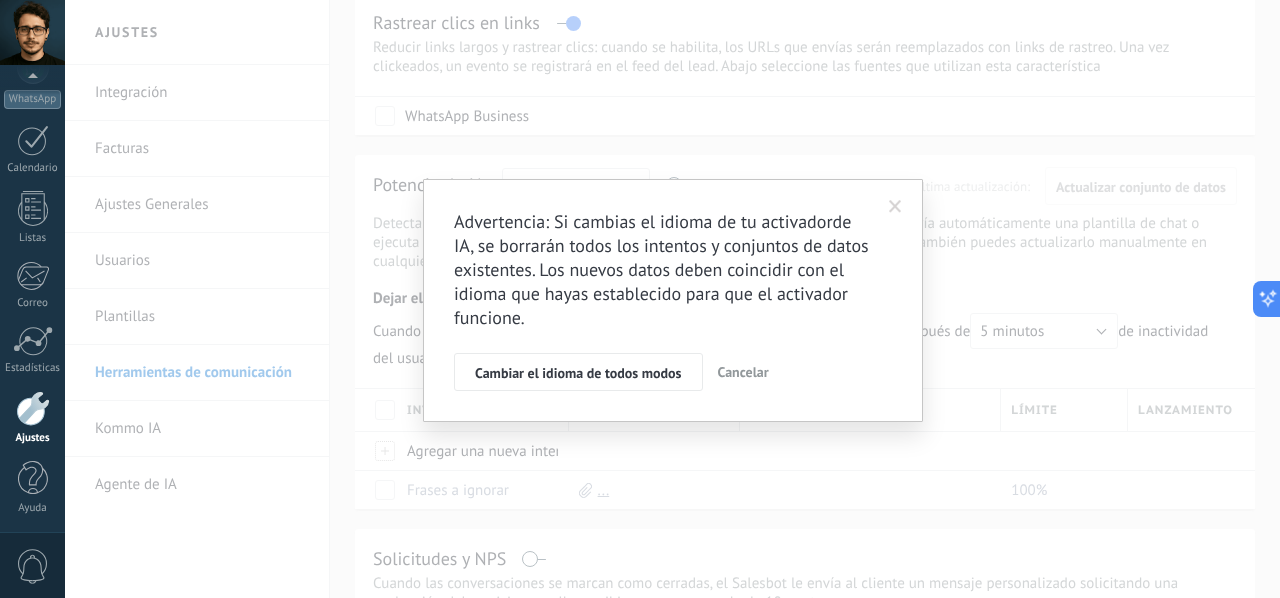 click on "Advertencia: Si cambias el idioma de tu activadorde IA, se borrarán todos los intentos y conjuntos de datos existentes. Los nuevos datos deben coincidir con el idioma que hayas establecido para que el activador funcione. Cambiar el idioma de todos modos Cancelar" at bounding box center (672, 299) 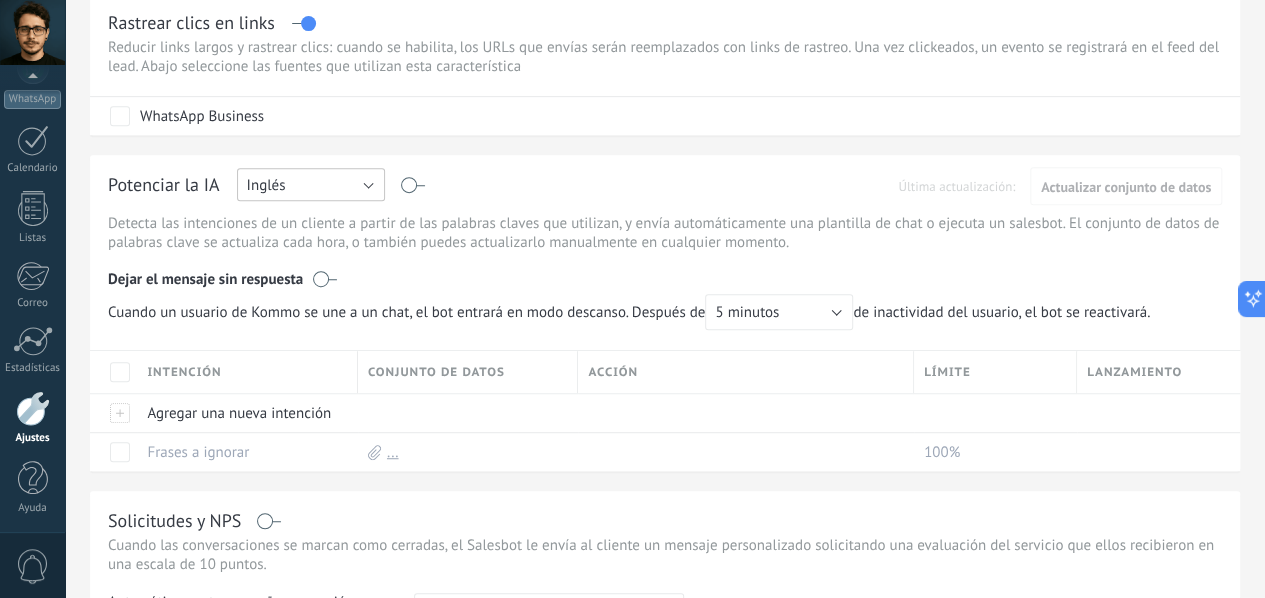 click on "Inglés" at bounding box center (311, 184) 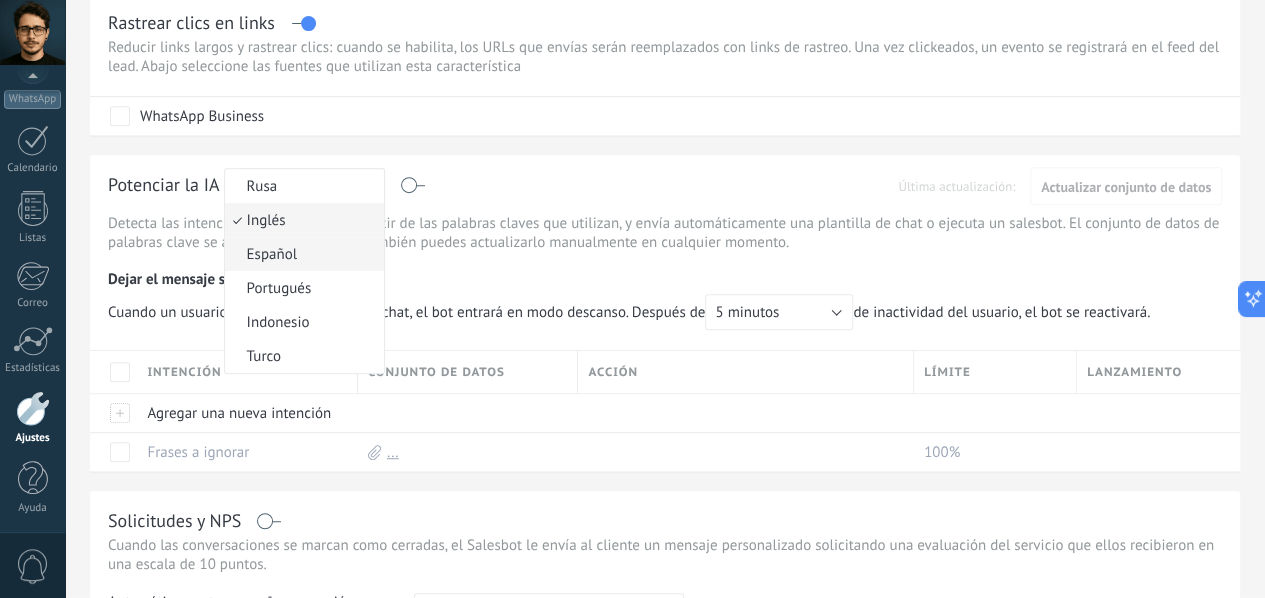 click on "Español" at bounding box center (301, 254) 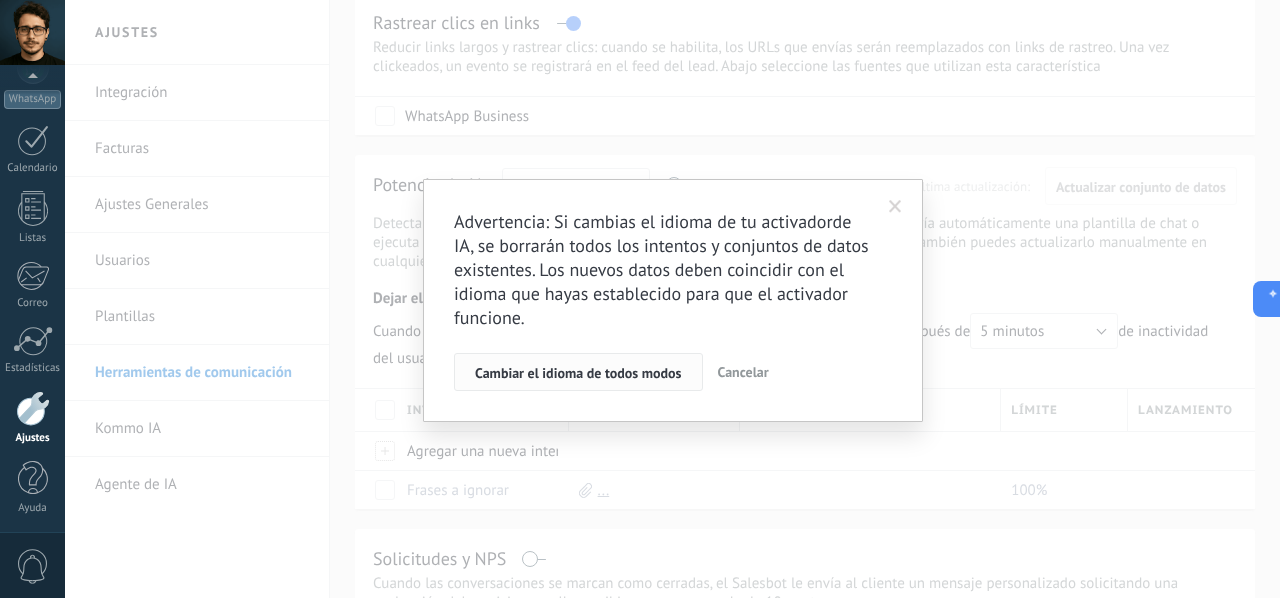 click on "Cambiar el idioma de todos modos" at bounding box center [578, 373] 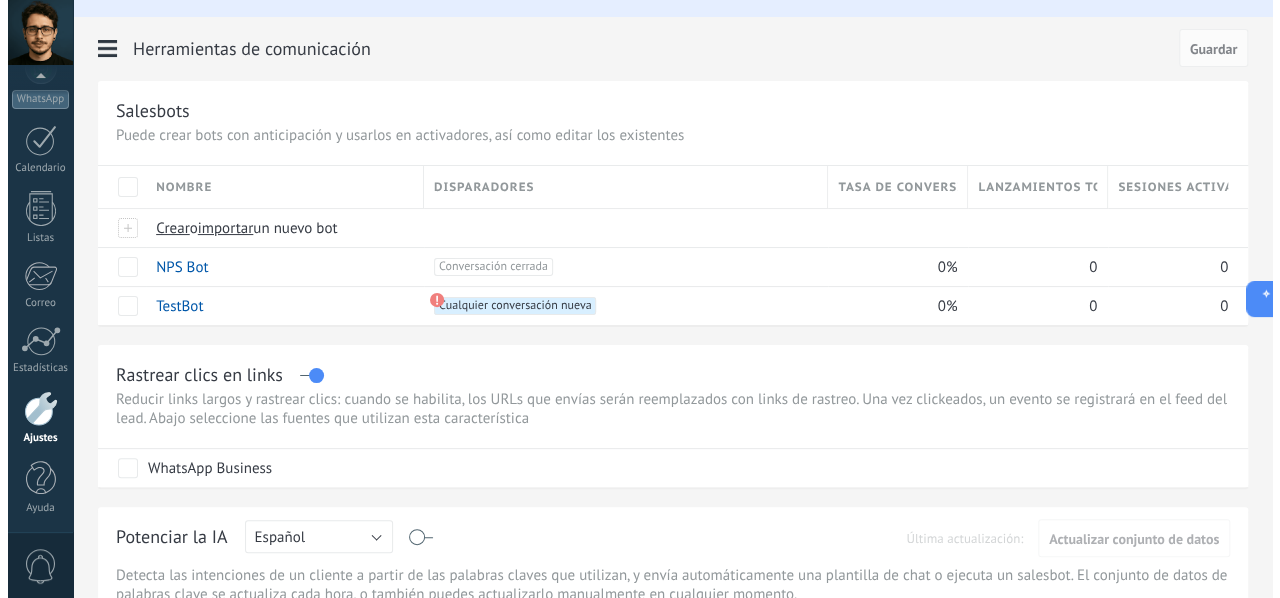 scroll, scrollTop: 0, scrollLeft: 0, axis: both 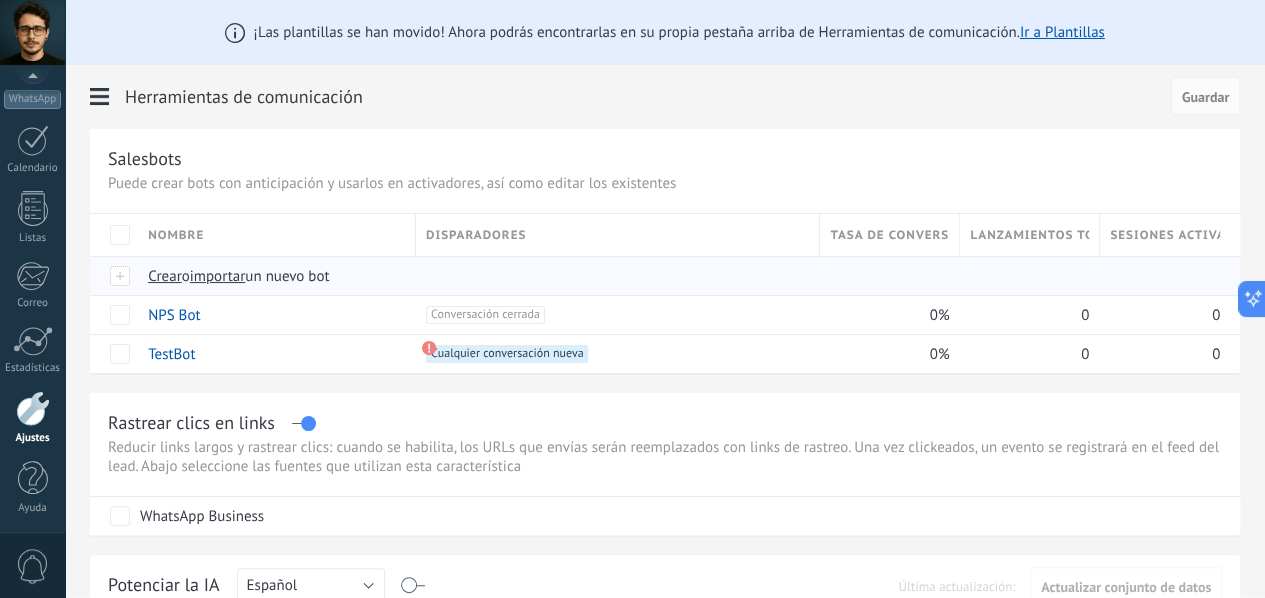 click on "Crear" at bounding box center [165, 276] 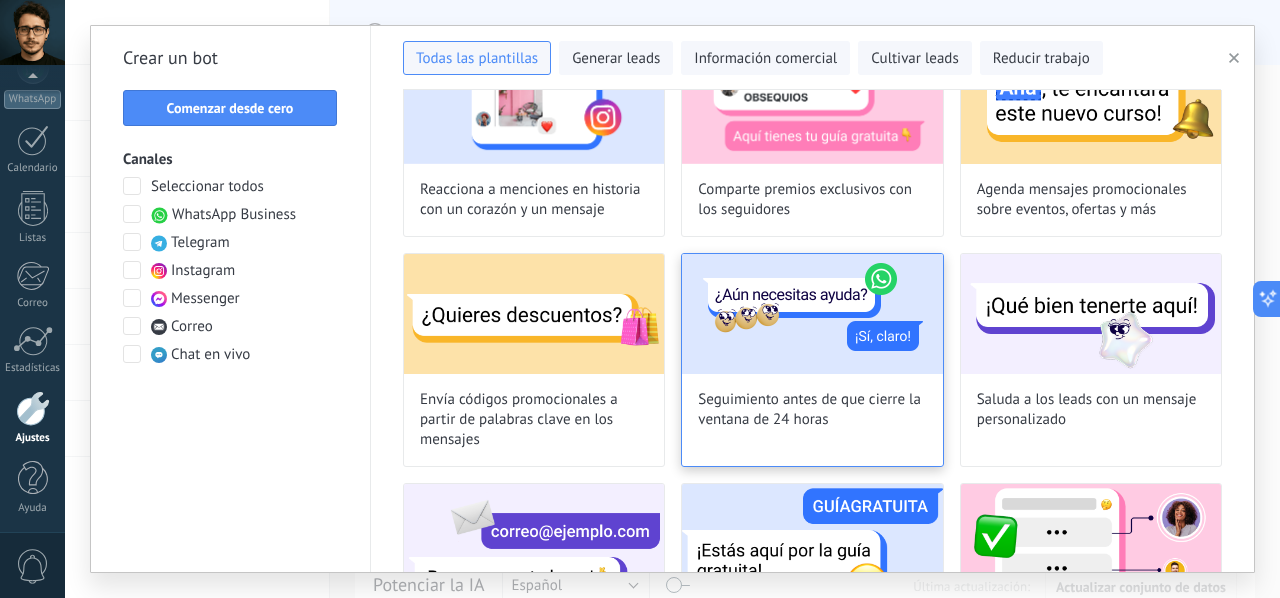 scroll, scrollTop: 600, scrollLeft: 0, axis: vertical 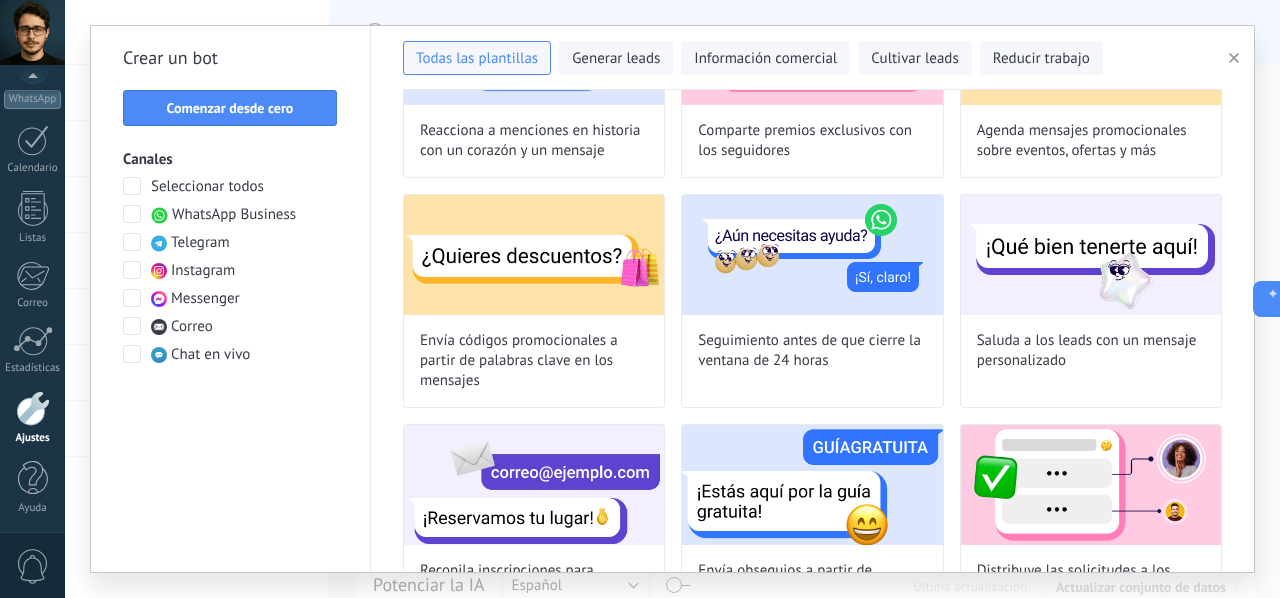 click on "WhatsApp Business" at bounding box center [234, 215] 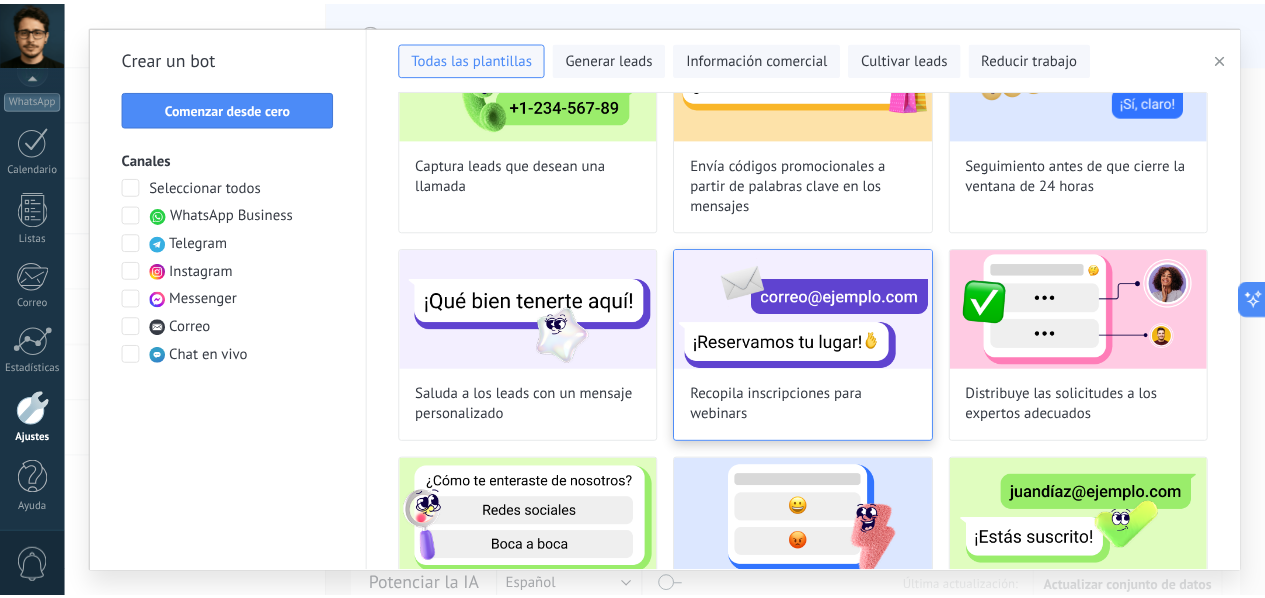 scroll, scrollTop: 0, scrollLeft: 0, axis: both 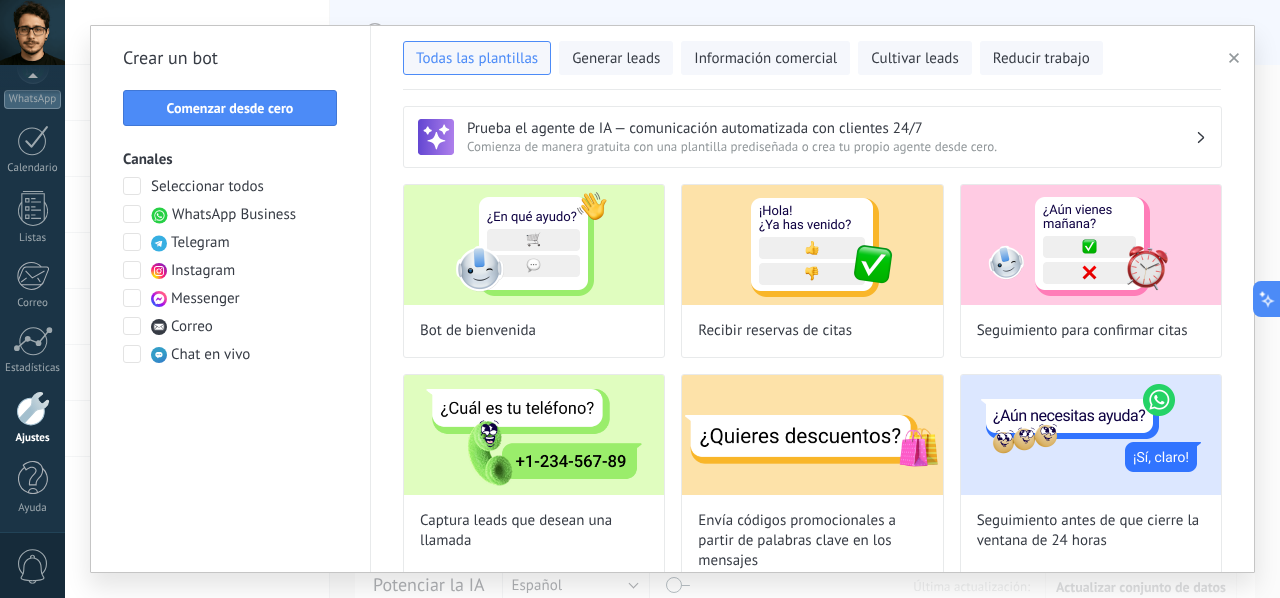 click at bounding box center (1237, 58) 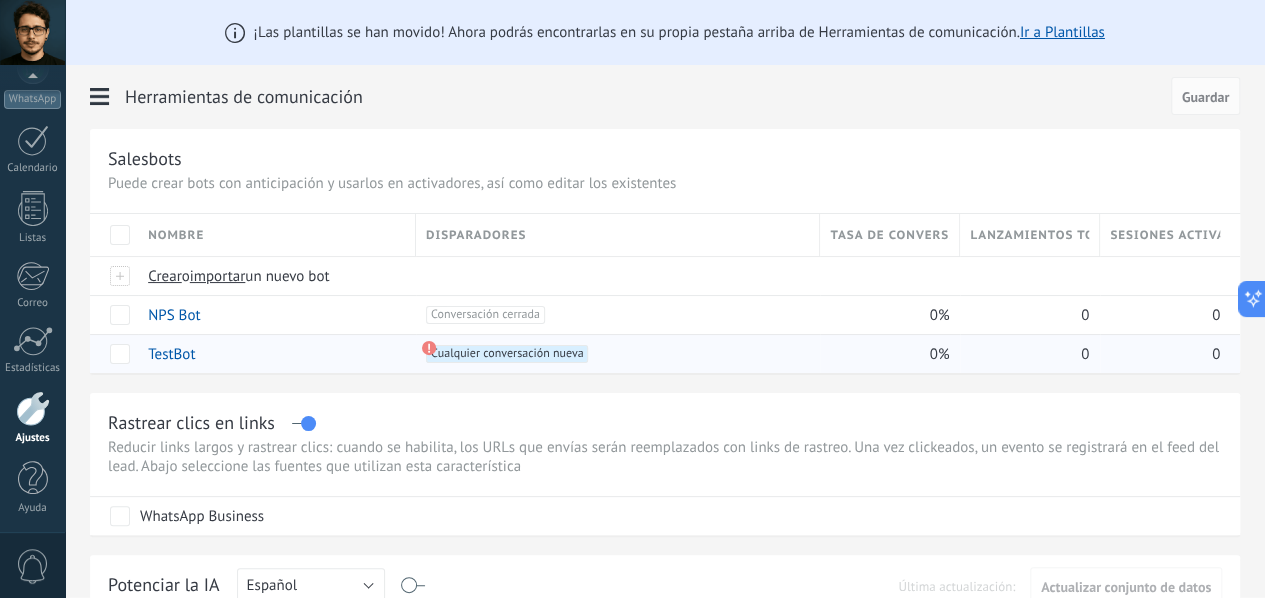 click on "TestBot" at bounding box center (171, 354) 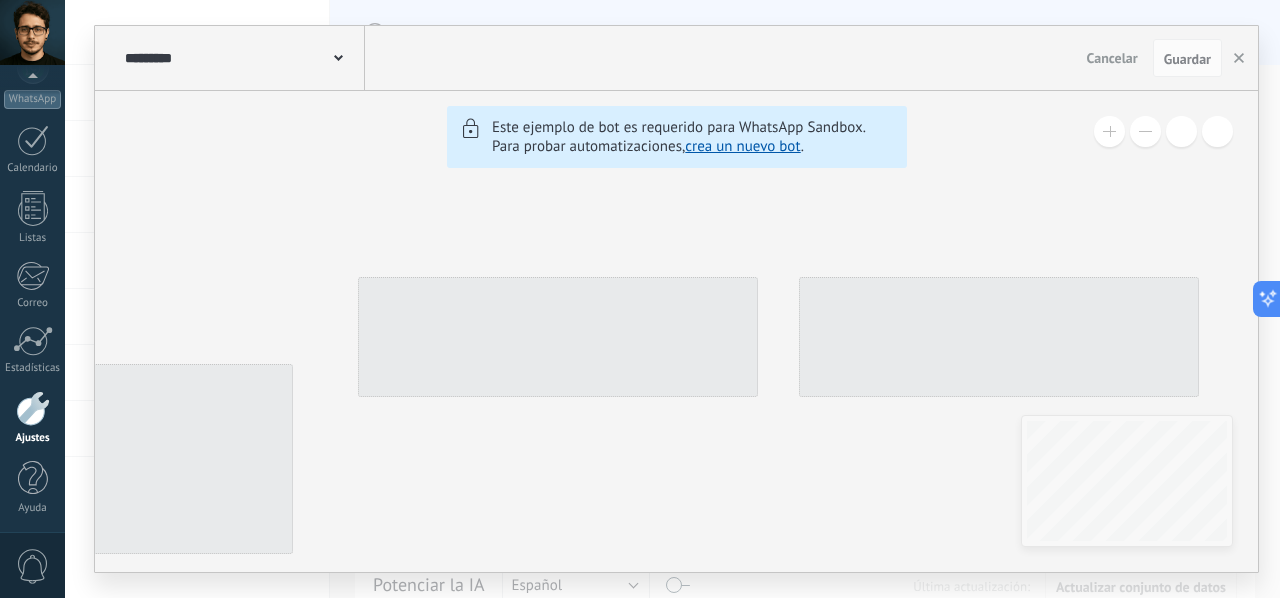 type on "*******" 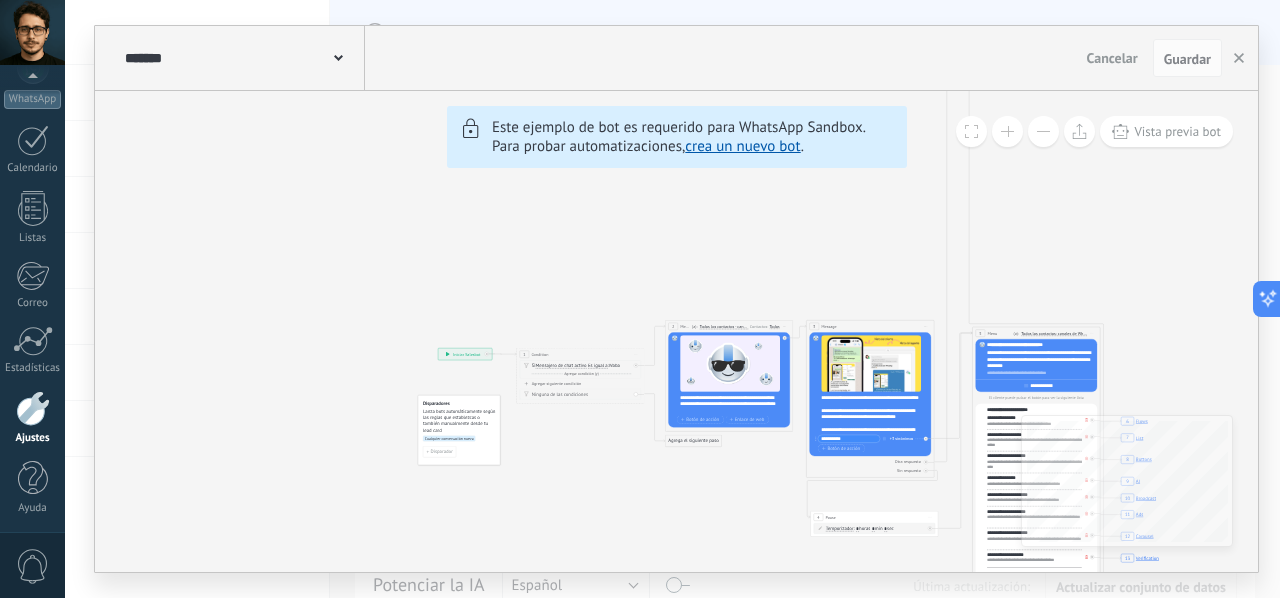drag, startPoint x: 594, startPoint y: 299, endPoint x: 613, endPoint y: 247, distance: 55.362442 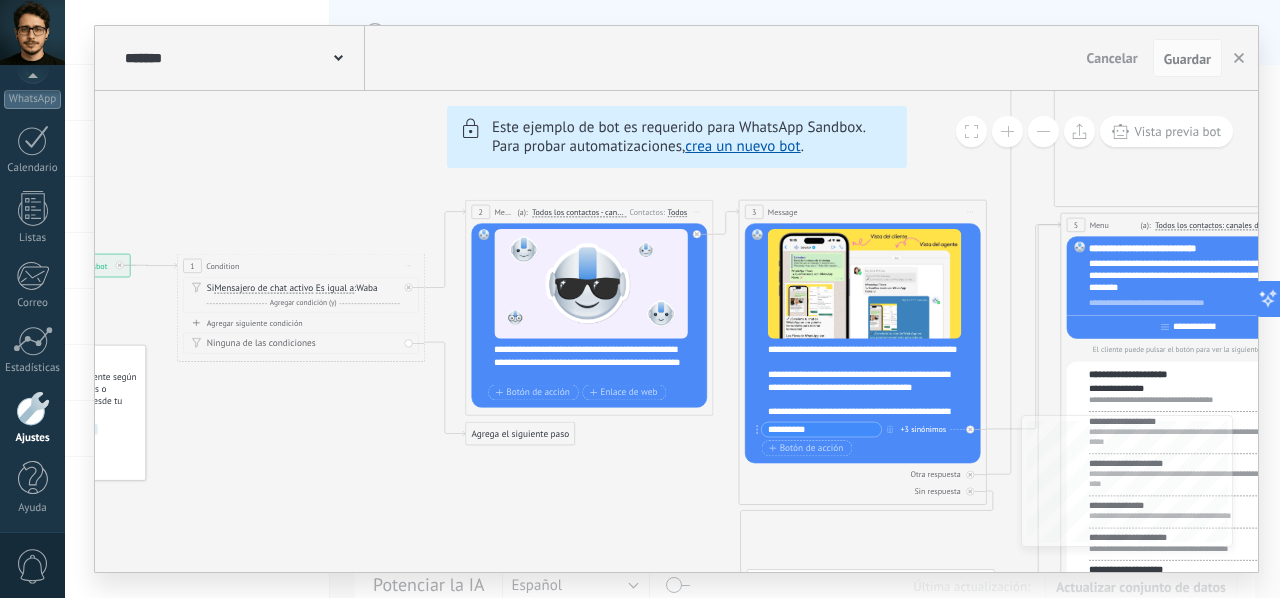 drag, startPoint x: 722, startPoint y: 292, endPoint x: 427, endPoint y: 233, distance: 300.84216 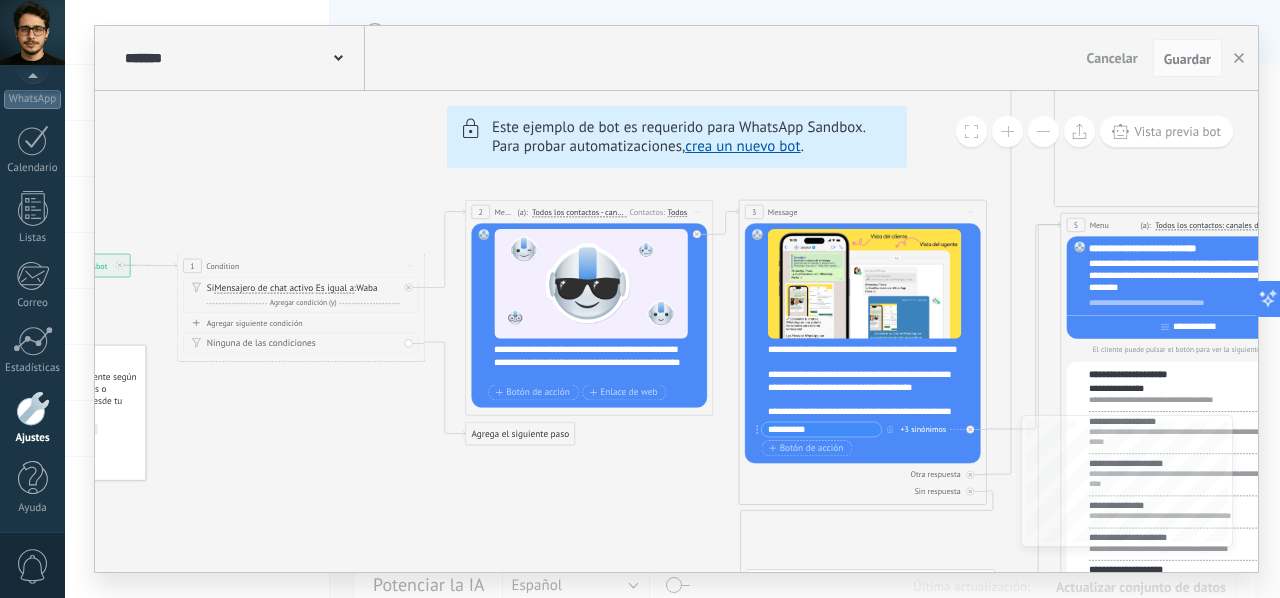 click on "6 Flows 7 List 8 Buttons 9 AI 10 Broadcast 11 Ads 12 Carousel 13 Verification 14 Get started 15 Get a demo 19 Close the bot" 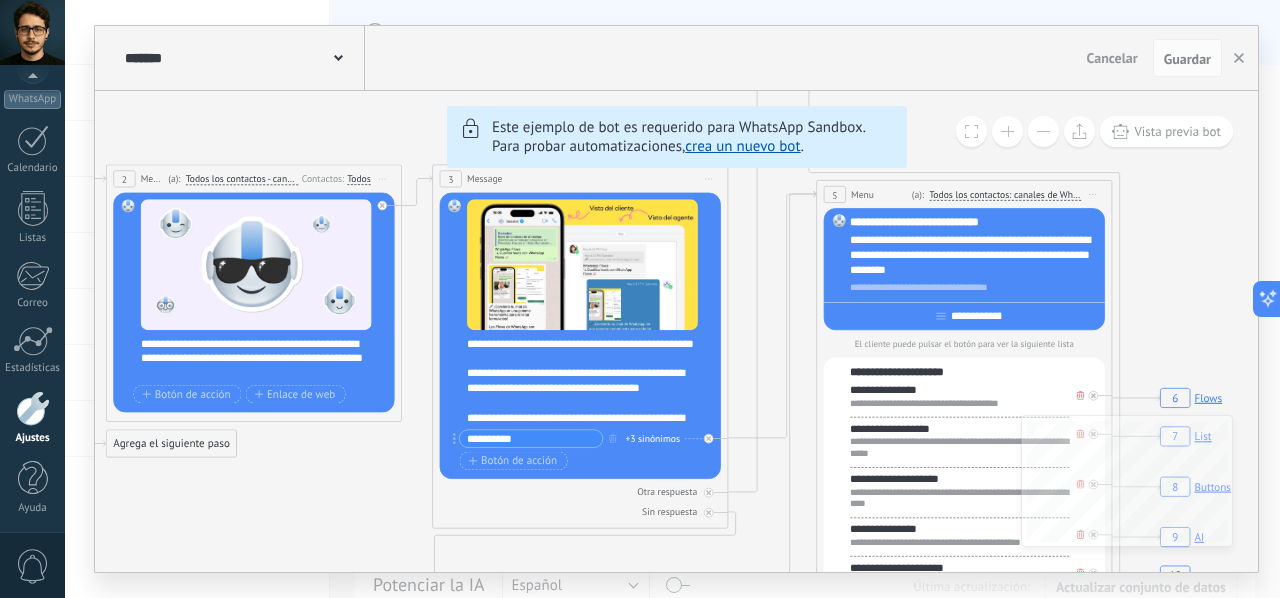 drag, startPoint x: 781, startPoint y: 304, endPoint x: 412, endPoint y: 275, distance: 370.13782 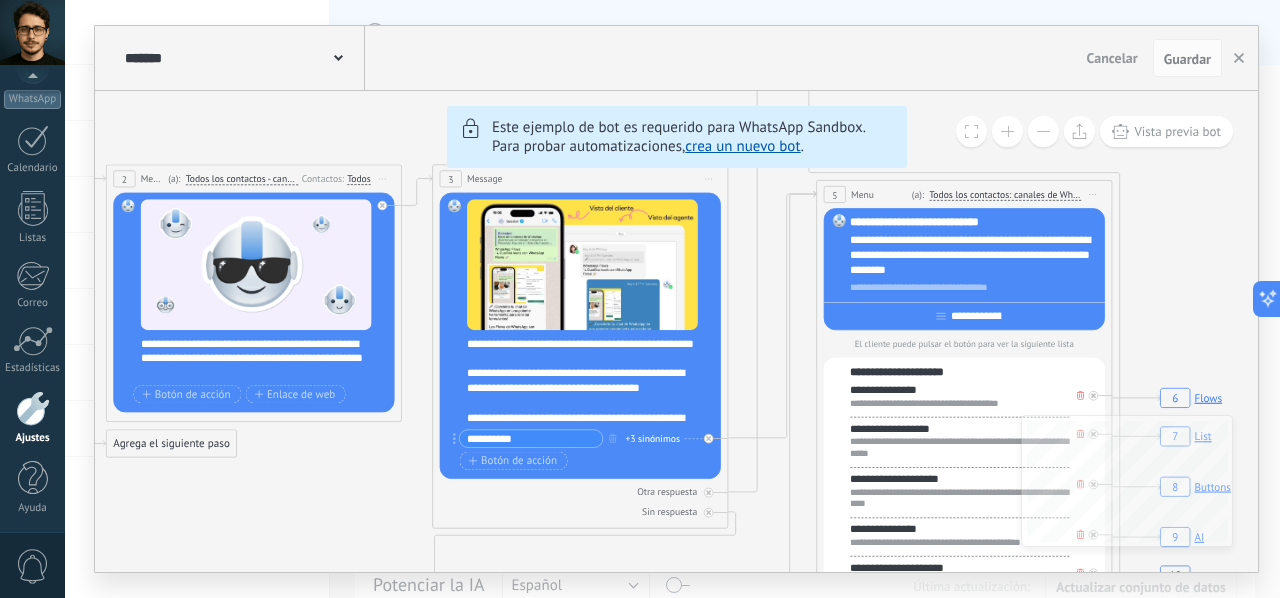 click on "6 Flows 7 List 8 Buttons 9 AI 10 Broadcast 11 Ads 12 Carousel 13 Verification 14 Get started 15 Get a demo 19 Close the bot" 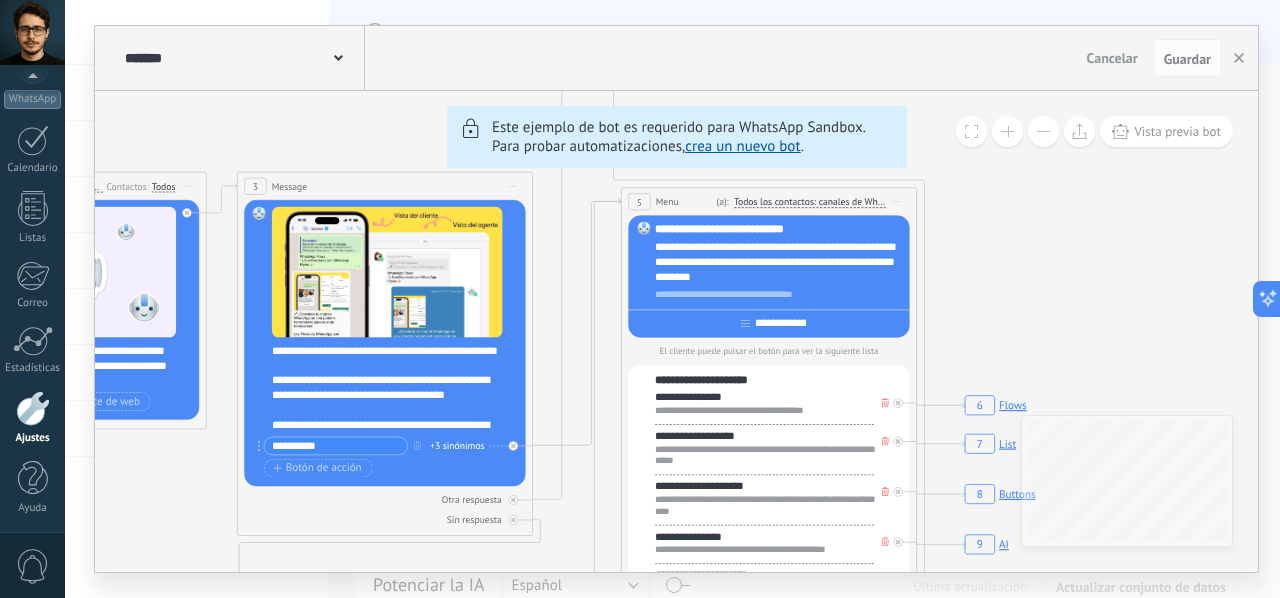 drag, startPoint x: 767, startPoint y: 296, endPoint x: 574, endPoint y: 197, distance: 216.91013 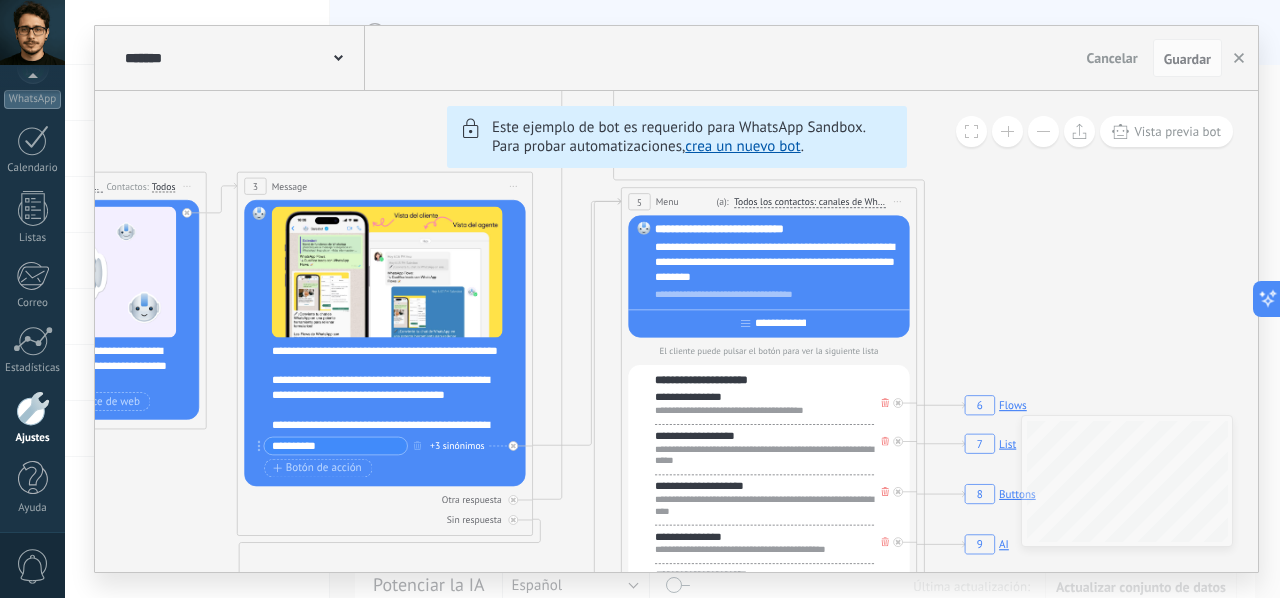 click on "6 Flows 7 List 8 Buttons 9 AI 10 Broadcast 11 Ads 12 Carousel 13 Verification 14 Get started 15 Get a demo 19 Close the bot" 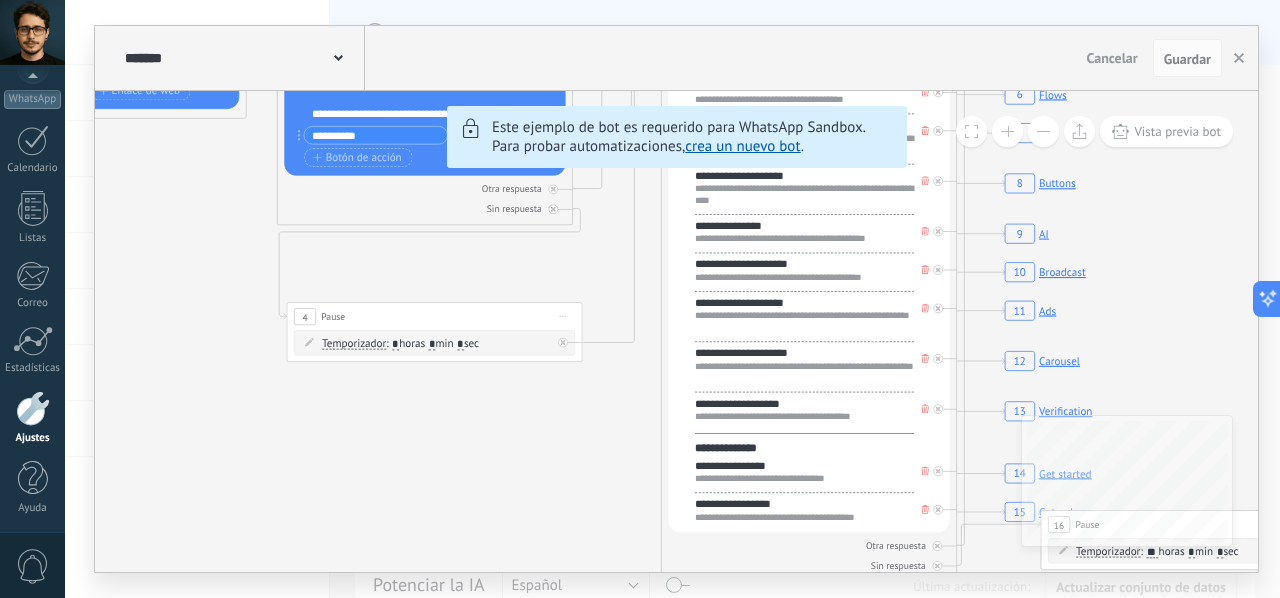 click on "6 Flows 7 List 8 Buttons 9 AI 10 Broadcast 11 Ads 12 Carousel 13 Verification 14 Get started 15 Get a demo 19 Close the bot" 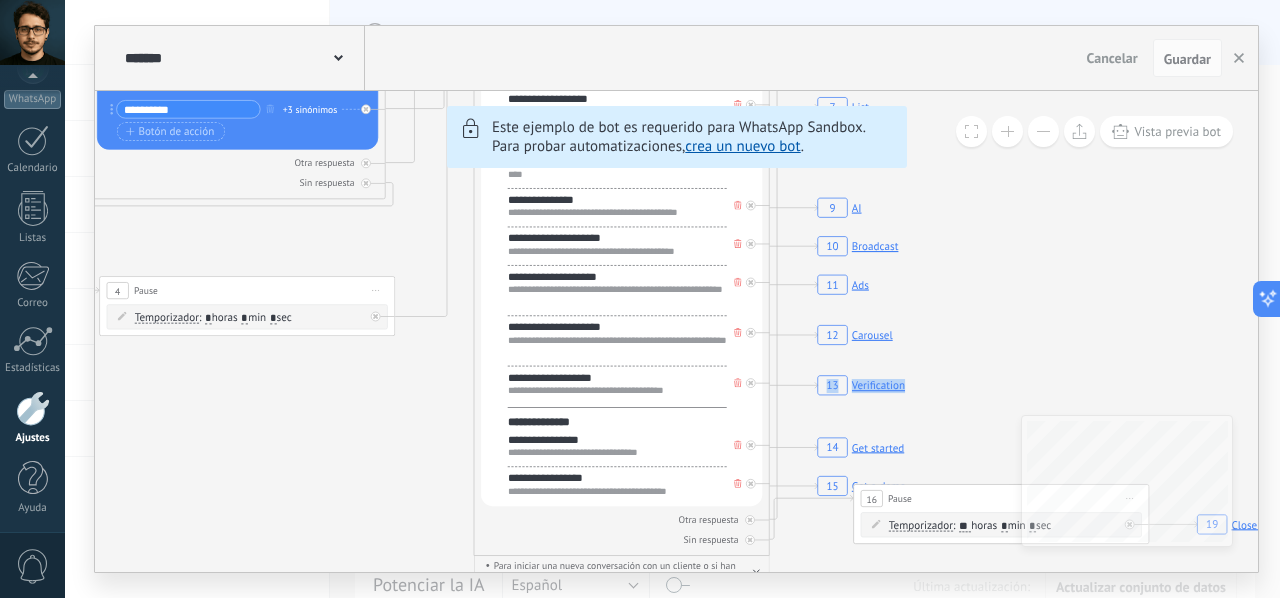 drag, startPoint x: 594, startPoint y: 434, endPoint x: 480, endPoint y: 389, distance: 122.56019 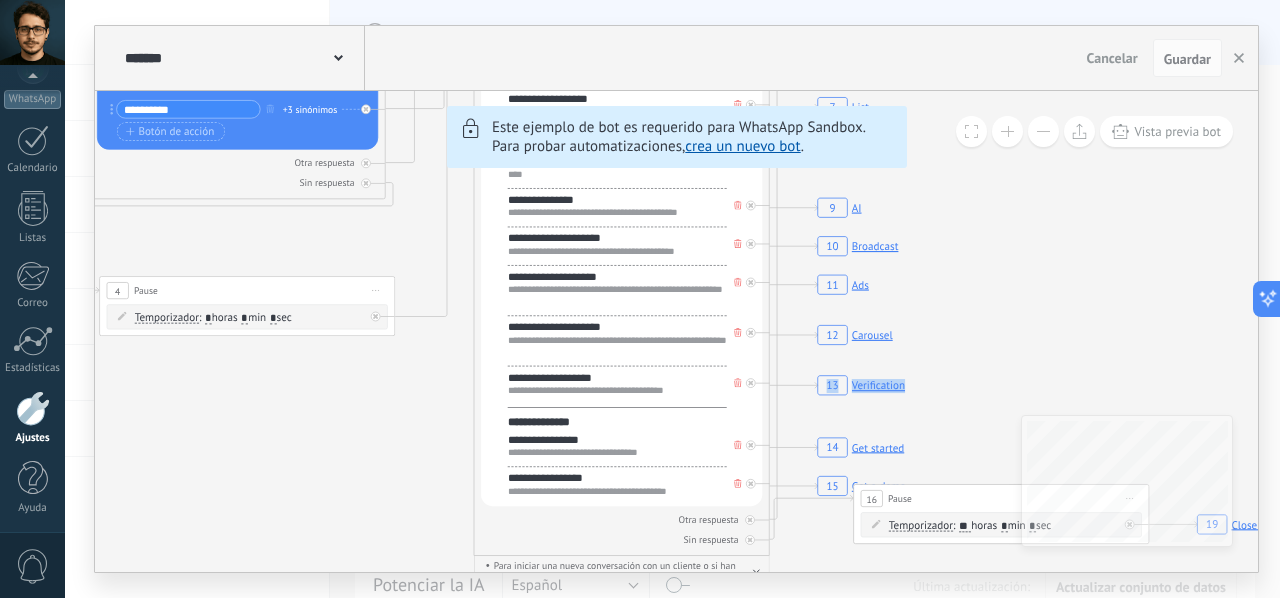 click on "6 Flows 7 List 8 Buttons 9 AI 10 Broadcast 11 Ads 12 Carousel 13 Verification 14 Get started 15 Get a demo 19 Close the bot" 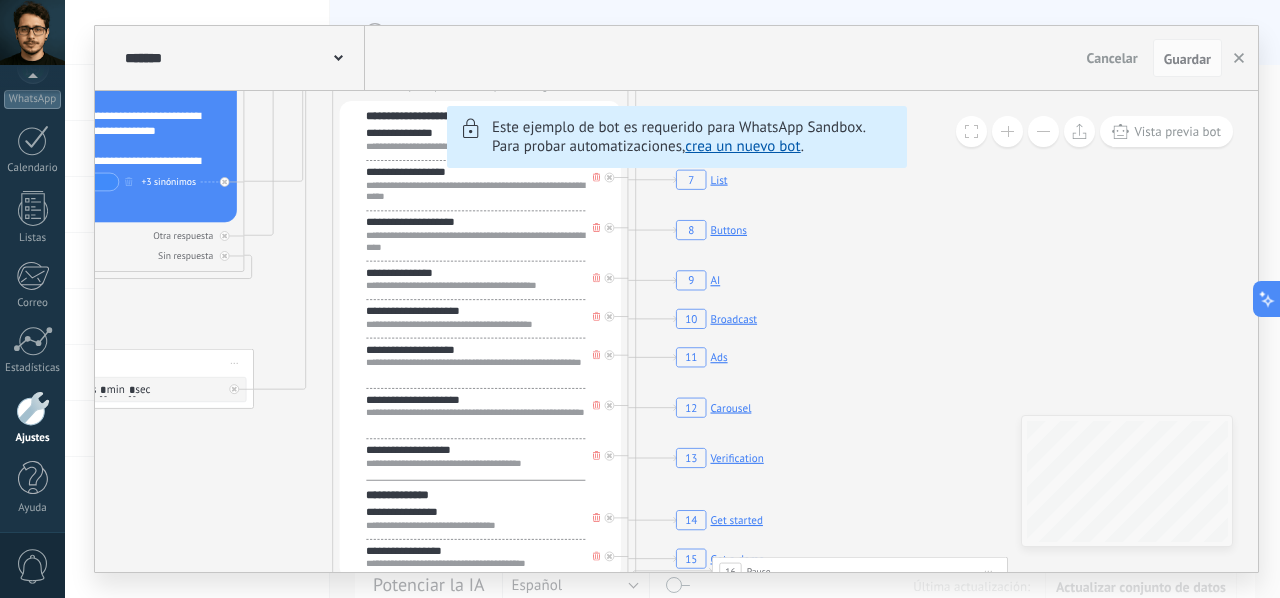 drag, startPoint x: 981, startPoint y: 304, endPoint x: 903, endPoint y: 383, distance: 111.01801 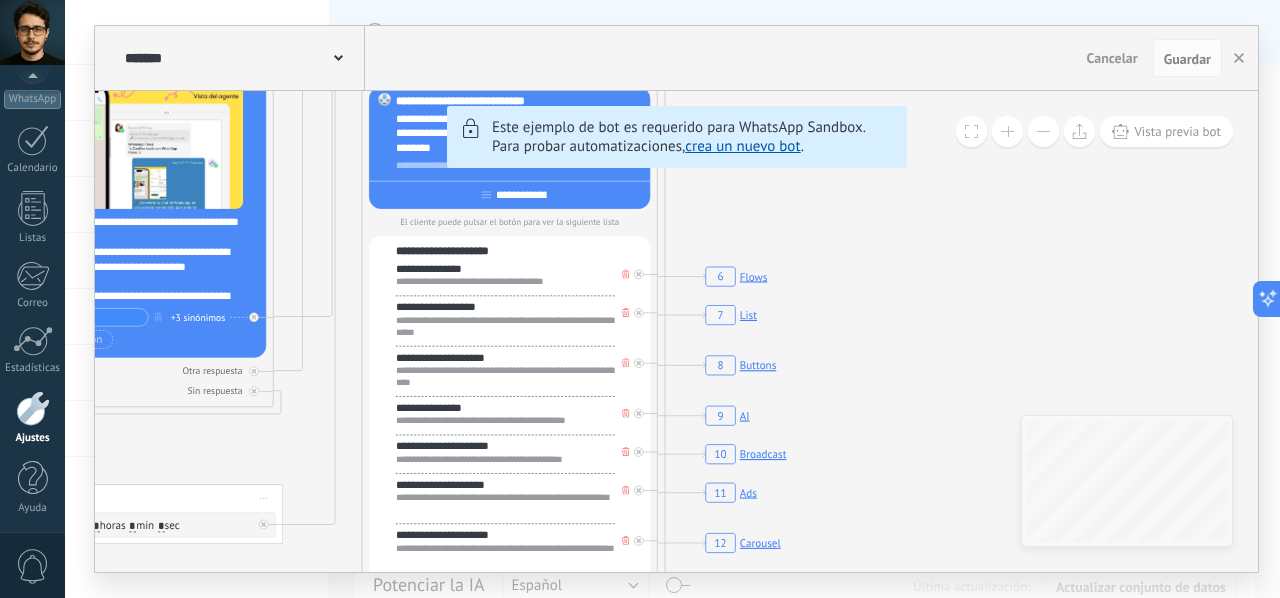 drag, startPoint x: 940, startPoint y: 363, endPoint x: 946, endPoint y: 433, distance: 70.256676 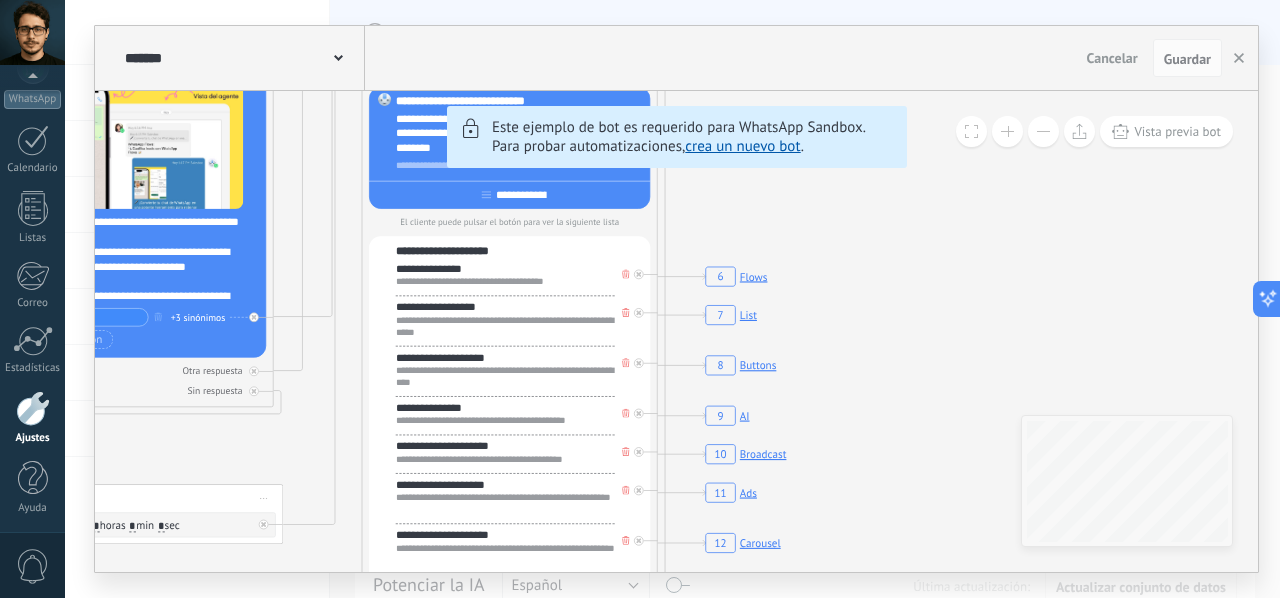 click on "6 Flows 7 List 8 Buttons 9 AI 10 Broadcast 11 Ads 12 Carousel 13 Verification 14 Get started 15 Get a demo 19 Close the bot" 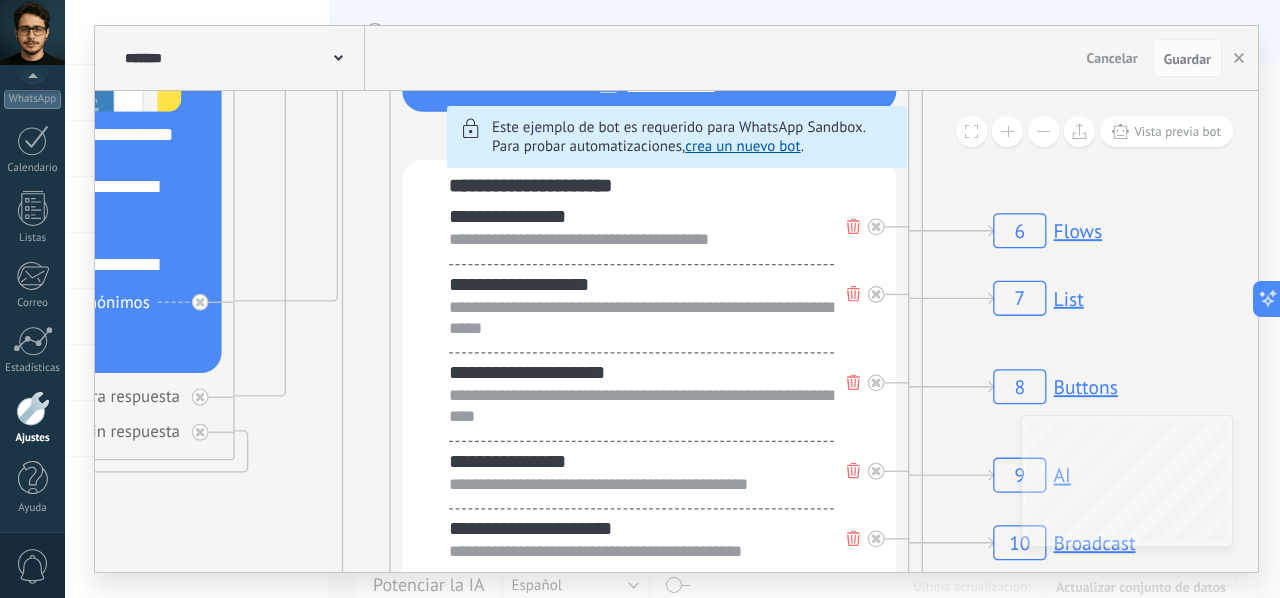drag, startPoint x: 1122, startPoint y: 269, endPoint x: 1200, endPoint y: 237, distance: 84.30895 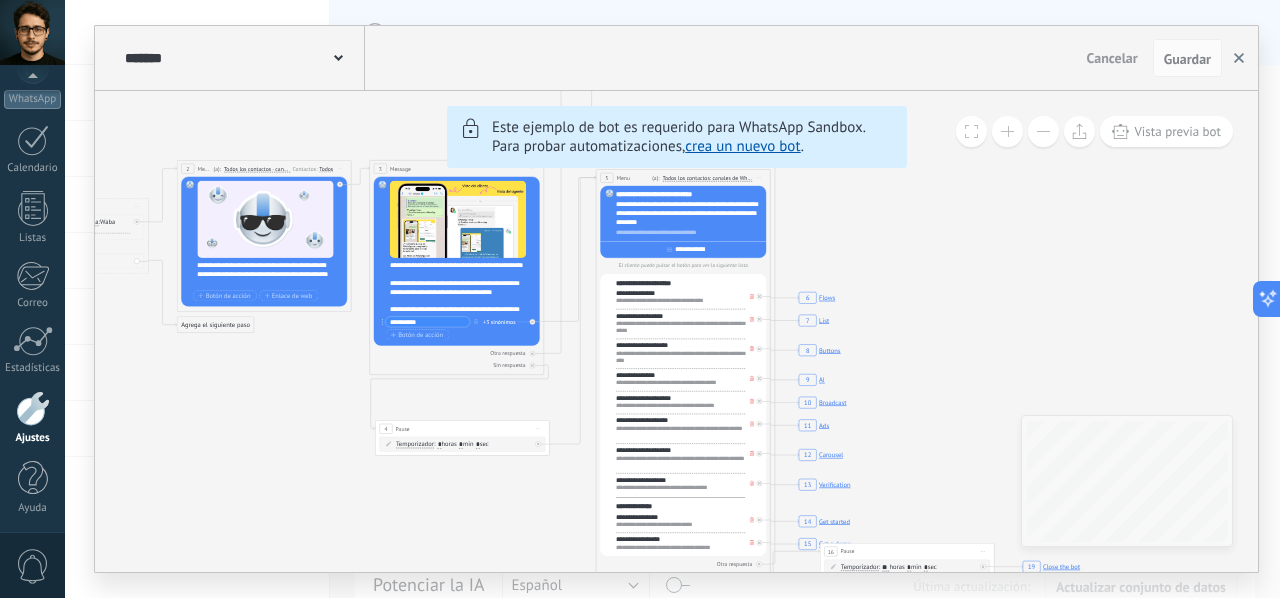 click at bounding box center (1239, 58) 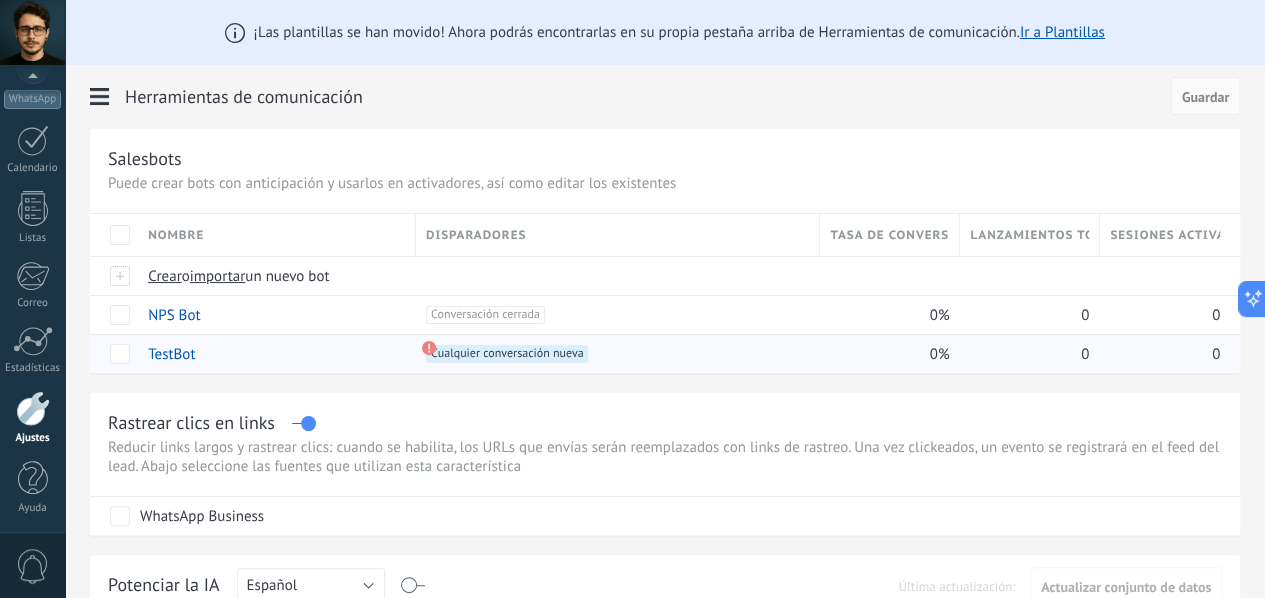 click on "TestBot" at bounding box center (171, 354) 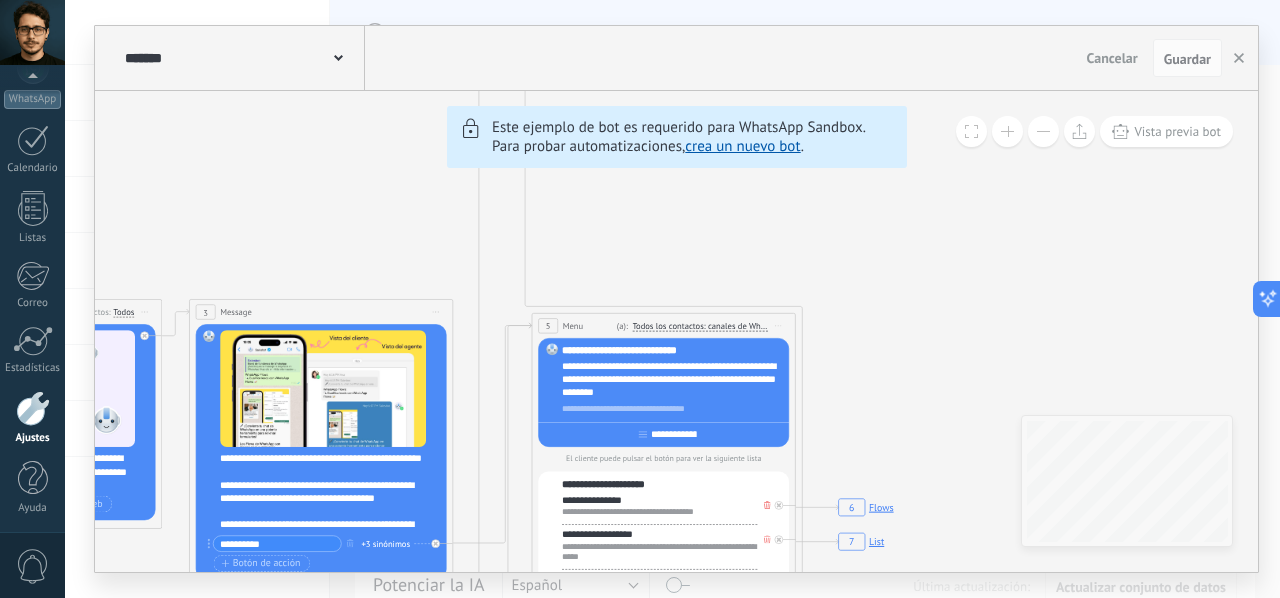 drag, startPoint x: 1042, startPoint y: 260, endPoint x: 528, endPoint y: 264, distance: 514.01556 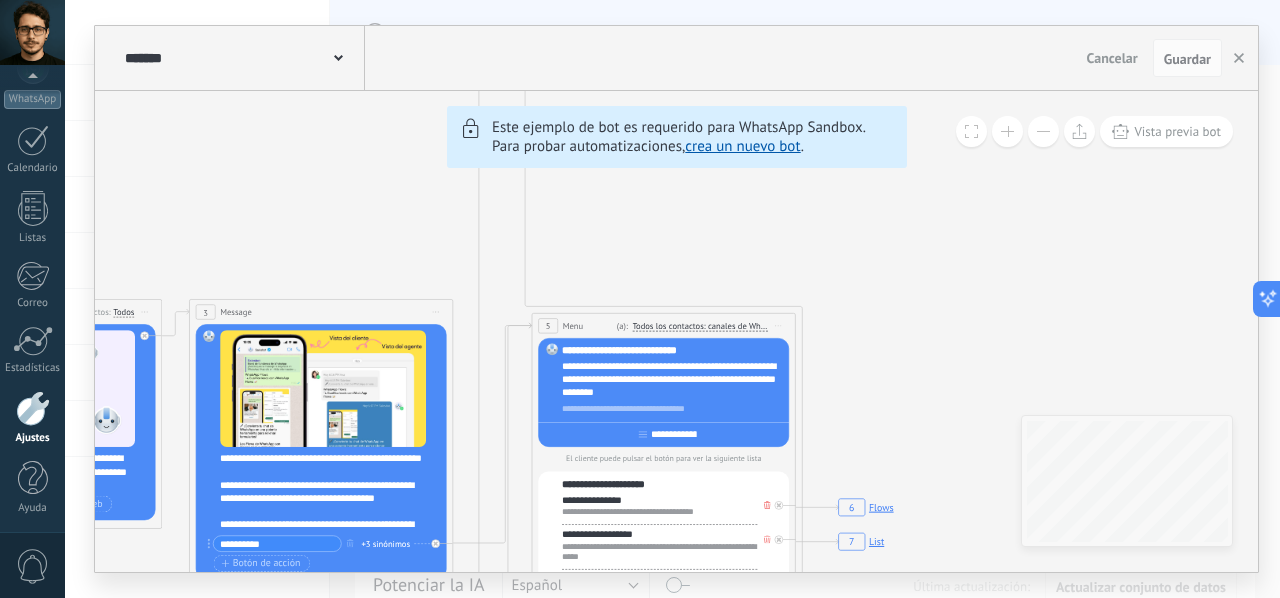 click on "6 Flows 7 List 8 Buttons 9 AI 10 Broadcast 11 Ads 12 Carousel 13 Verification 14 Get started 15 Get a demo" 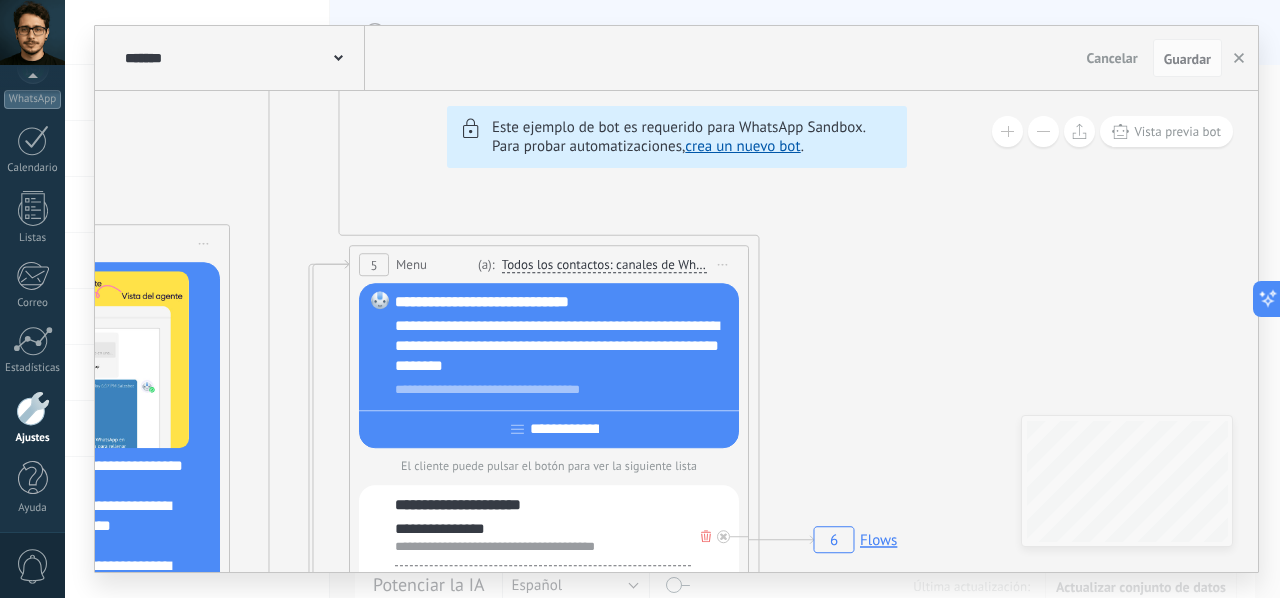 drag, startPoint x: 884, startPoint y: 404, endPoint x: 982, endPoint y: 199, distance: 227.22015 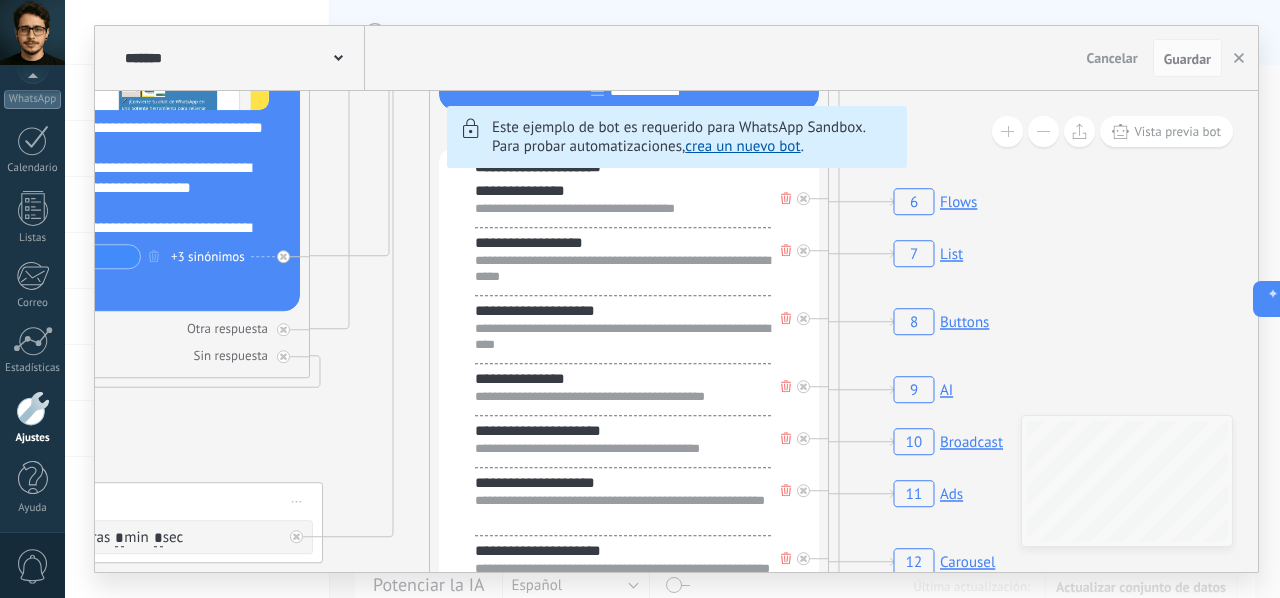 drag, startPoint x: 991, startPoint y: 179, endPoint x: 980, endPoint y: 136, distance: 44.38468 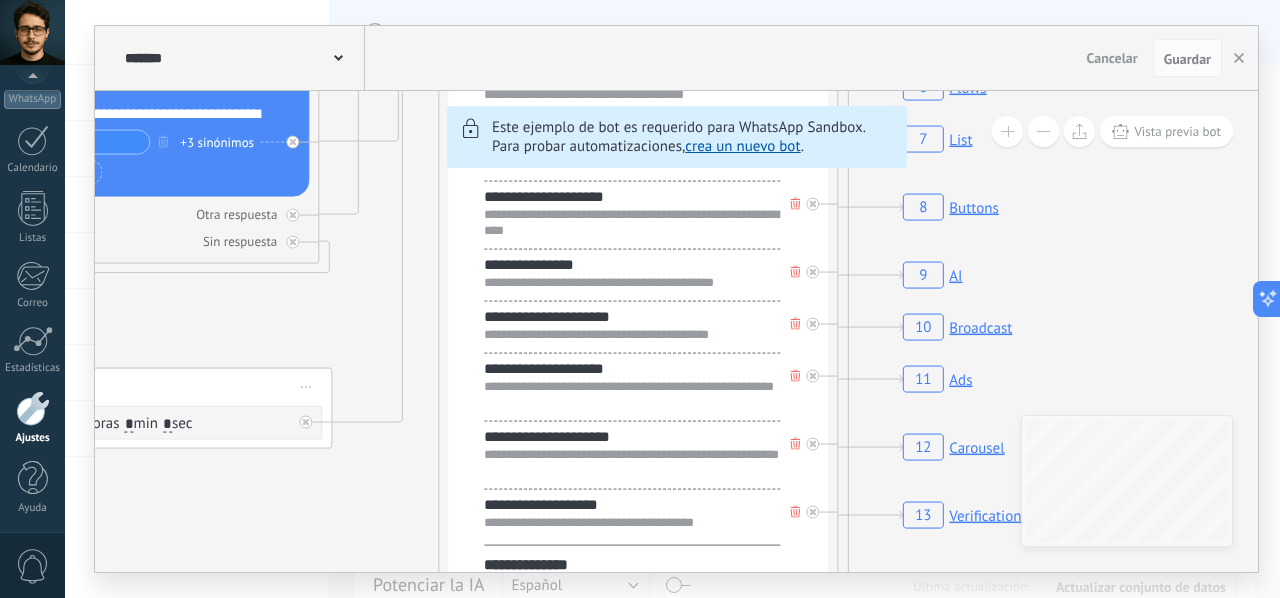 drag, startPoint x: 1100, startPoint y: 302, endPoint x: 1098, endPoint y: 213, distance: 89.02247 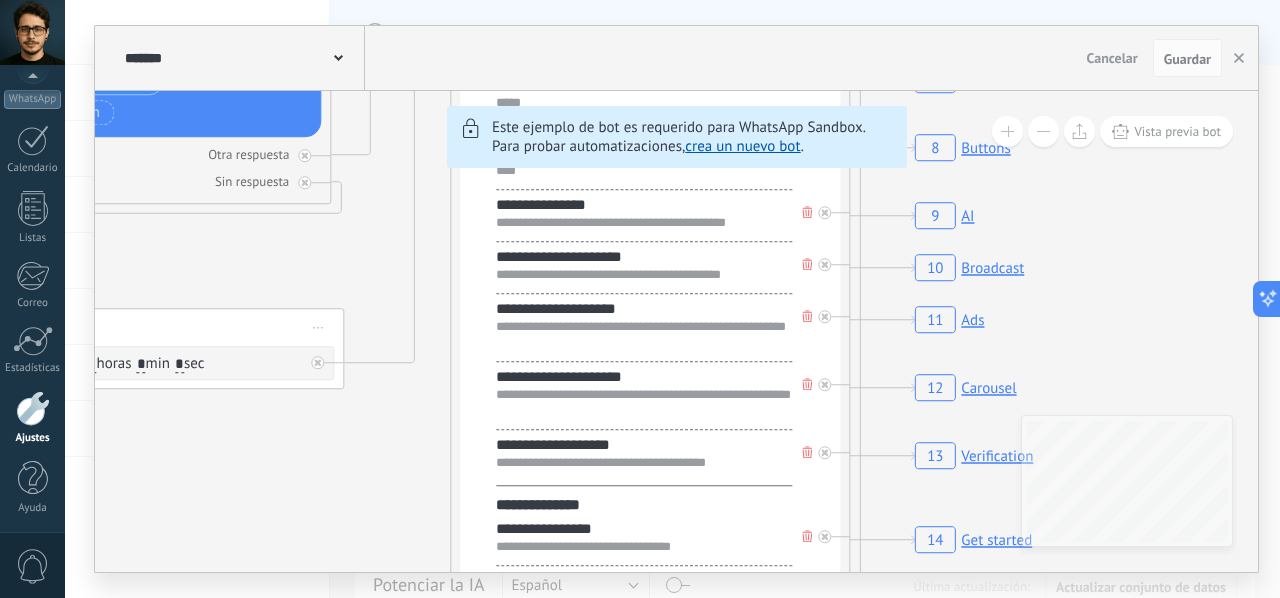 drag, startPoint x: 1078, startPoint y: 298, endPoint x: 1090, endPoint y: 239, distance: 60.207973 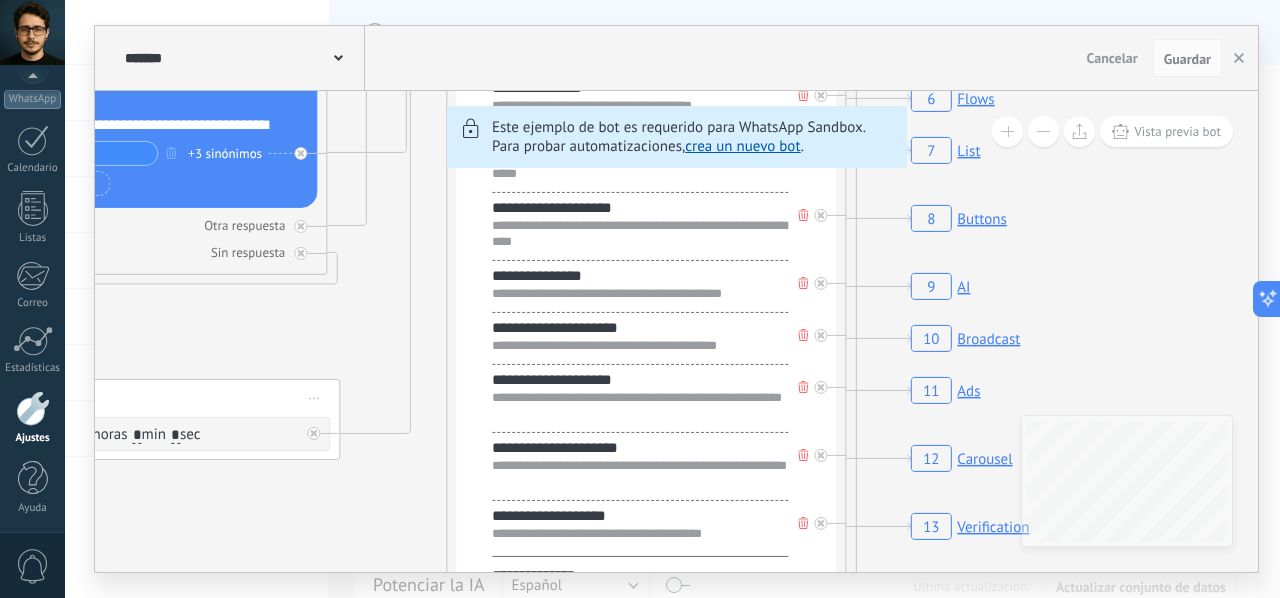 drag, startPoint x: 1113, startPoint y: 235, endPoint x: 1109, endPoint y: 306, distance: 71.11259 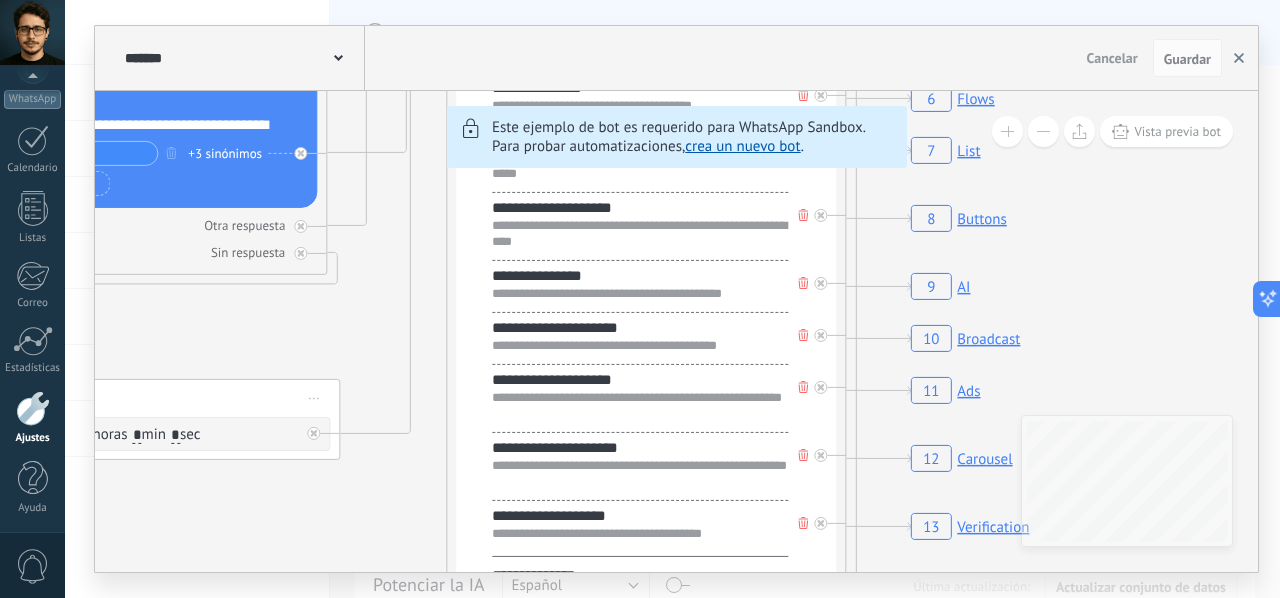click at bounding box center [1239, 58] 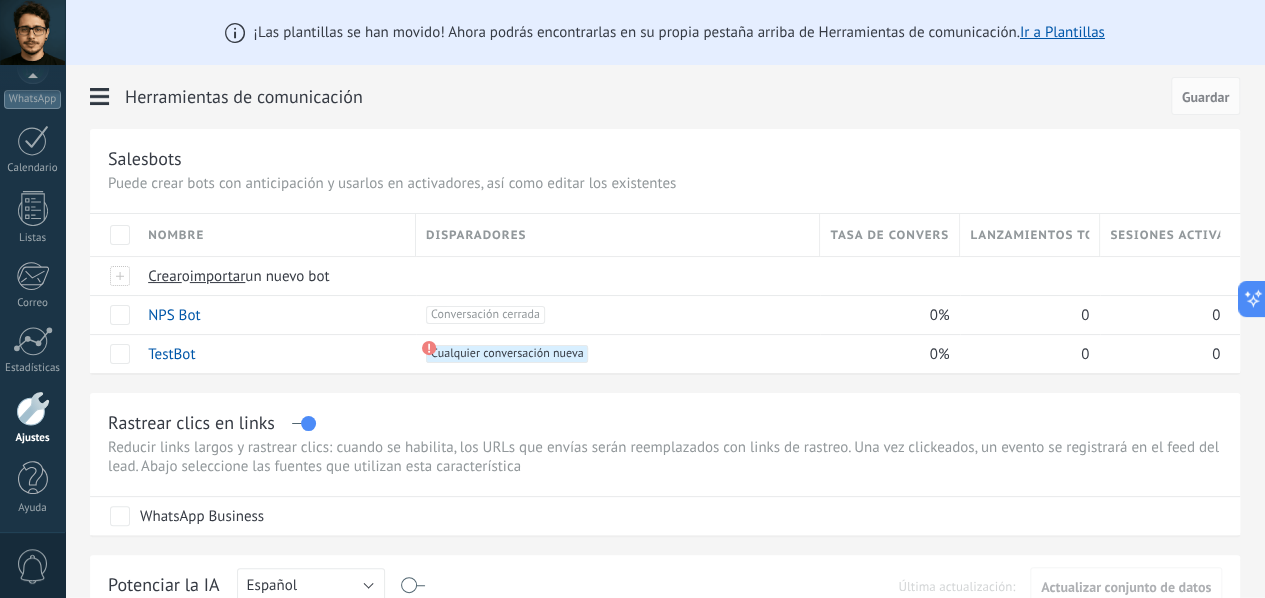 click on "Herramientas de comunicación Cancelar Guardar" at bounding box center (665, 97) 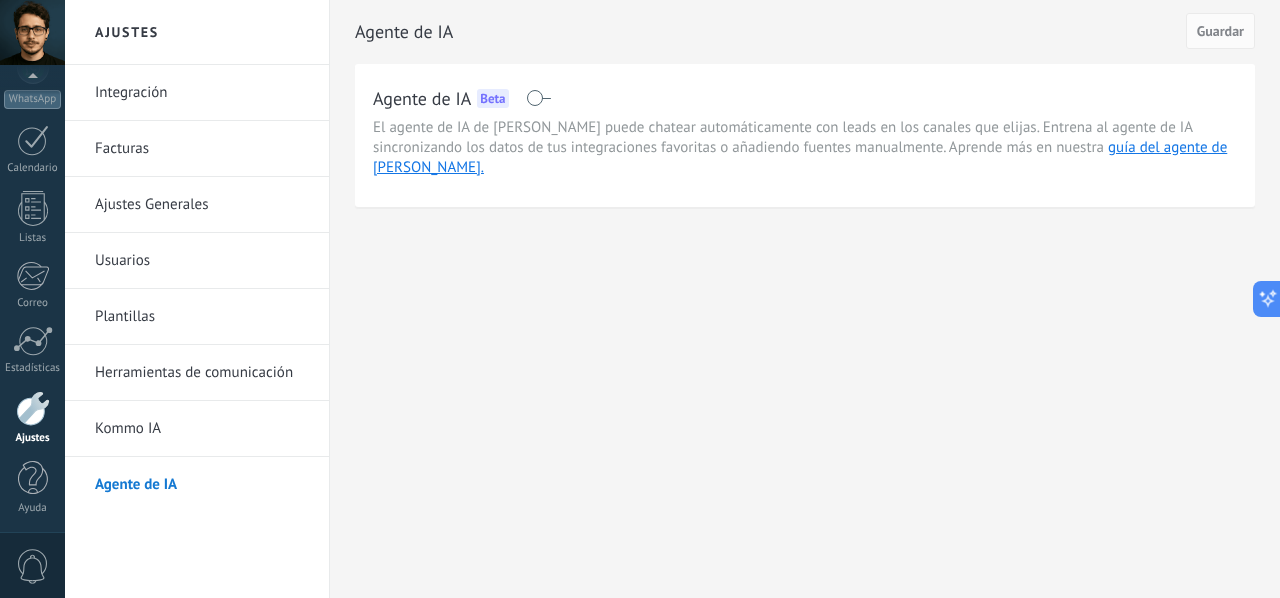 click at bounding box center (538, 98) 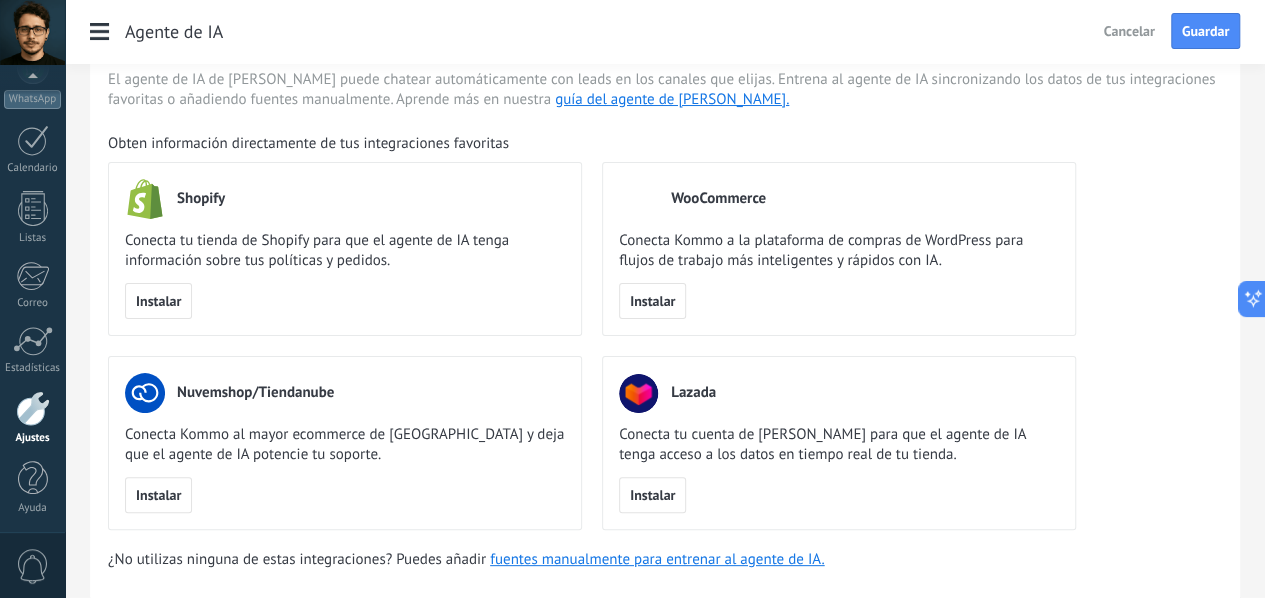 scroll, scrollTop: 0, scrollLeft: 0, axis: both 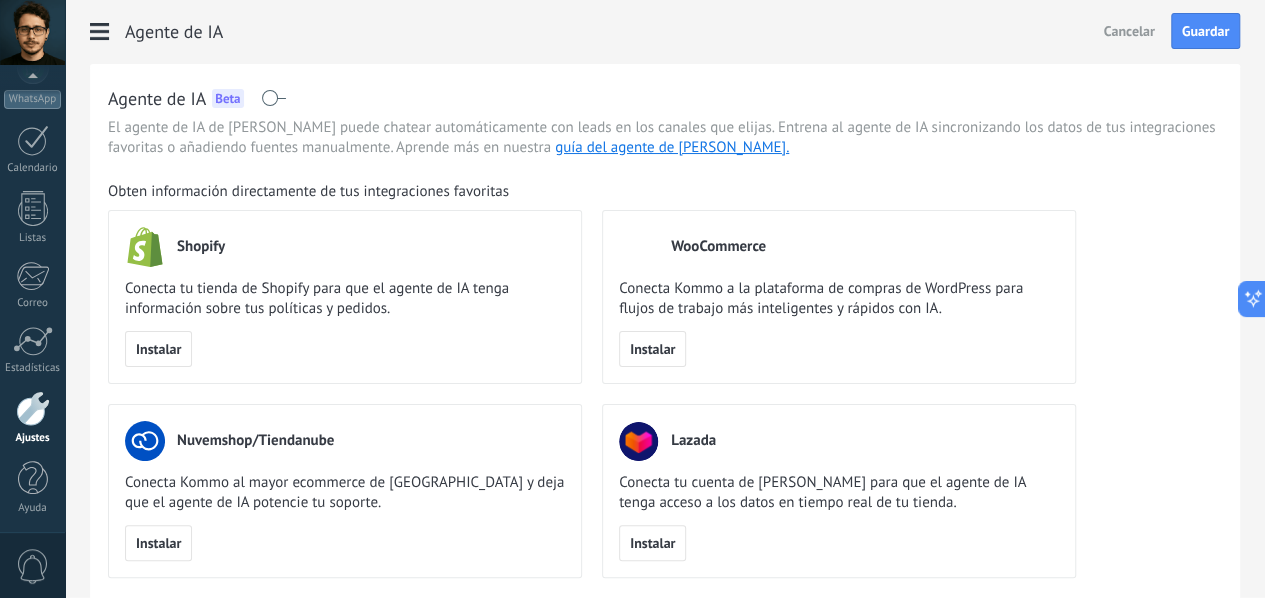 click on "Kommo IA" at bounding box center [-116, 429] 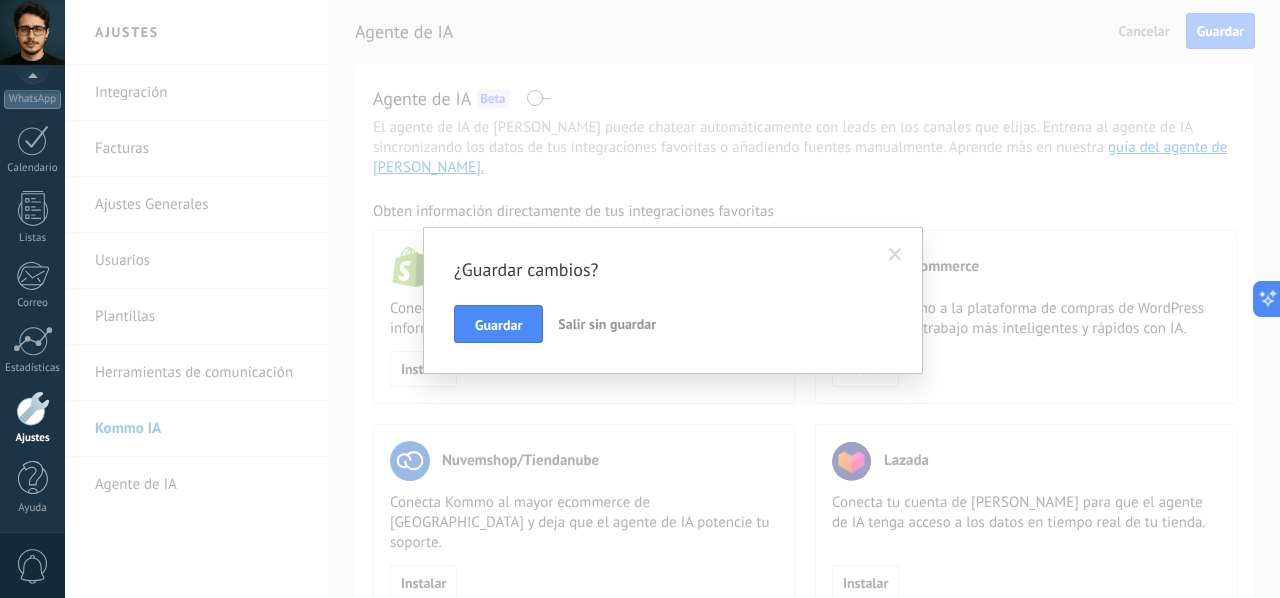click on "Salir sin guardar" at bounding box center (607, 324) 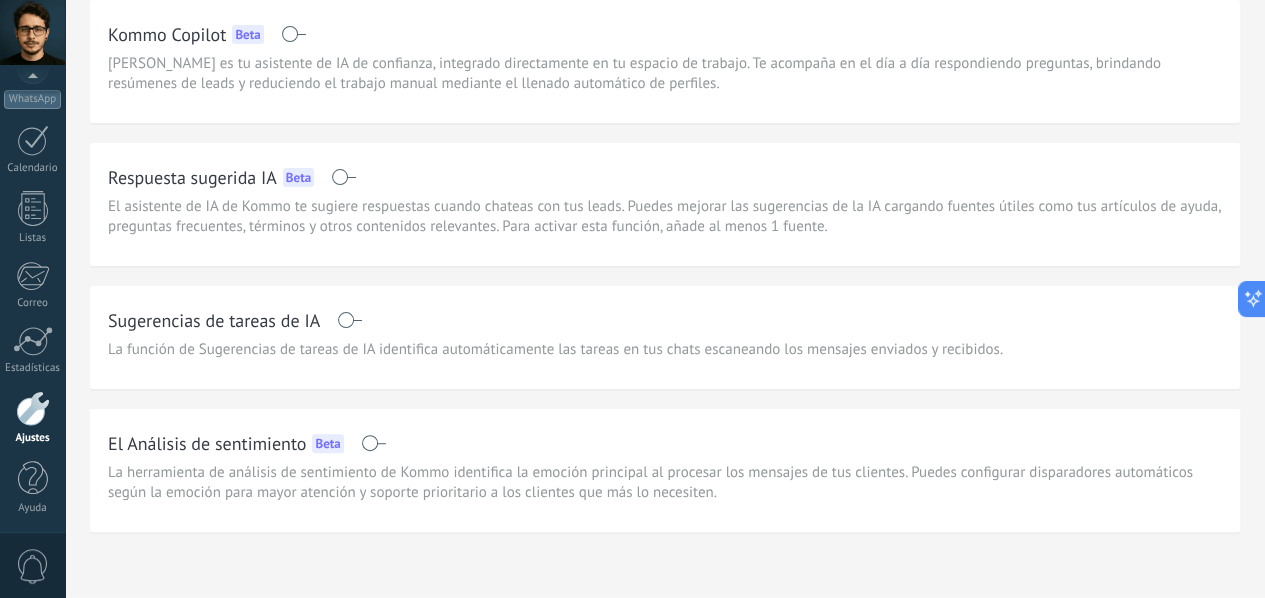 scroll, scrollTop: 0, scrollLeft: 0, axis: both 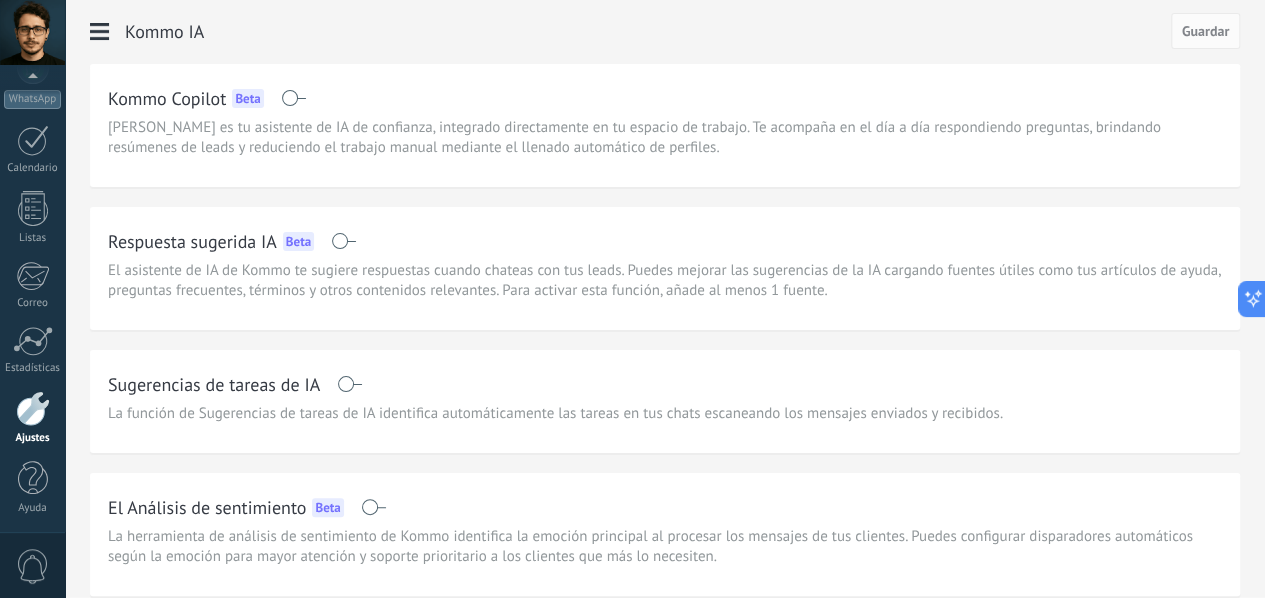 click on "Plantillas" at bounding box center [-116, 317] 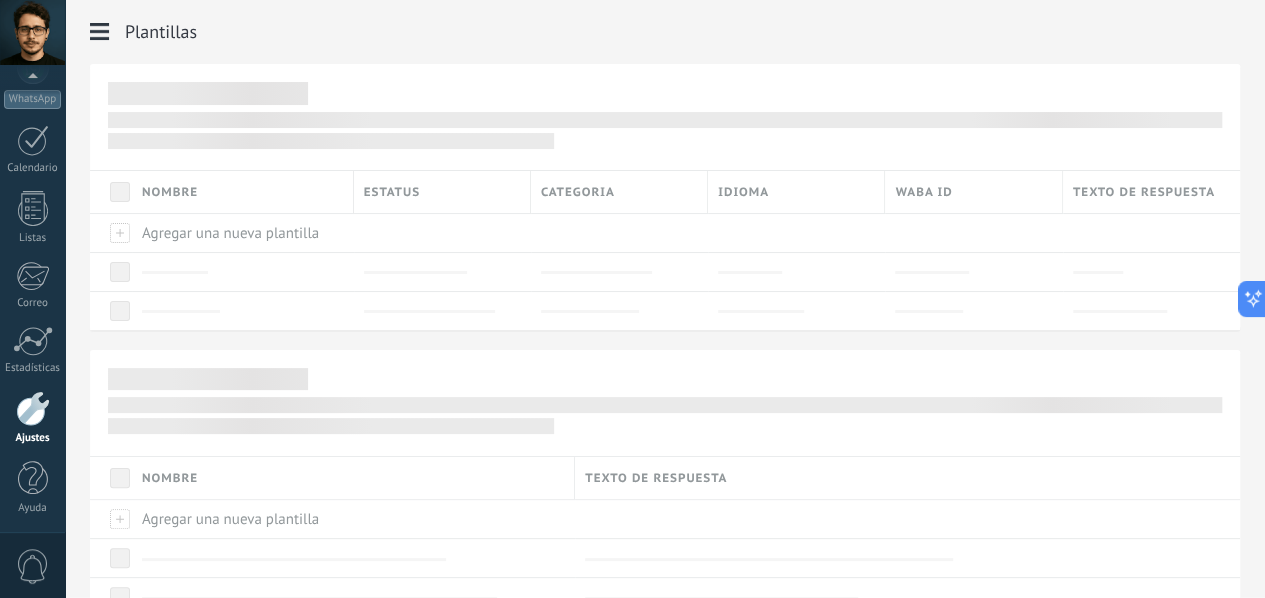 click on "Integración" at bounding box center [-116, 93] 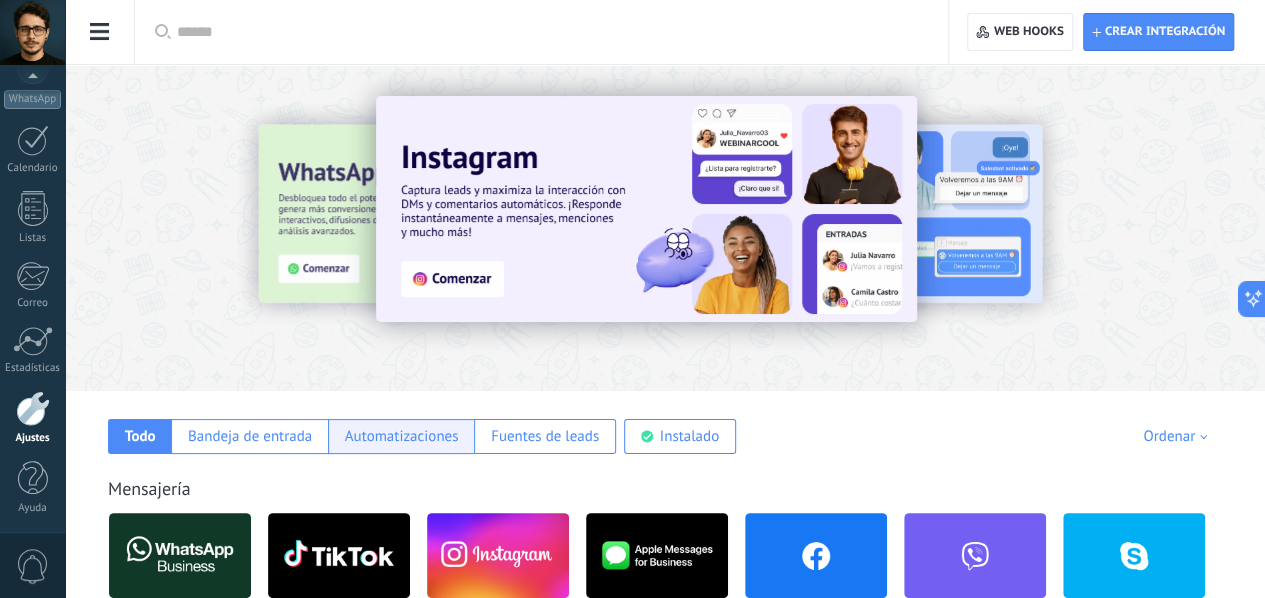 scroll, scrollTop: 300, scrollLeft: 0, axis: vertical 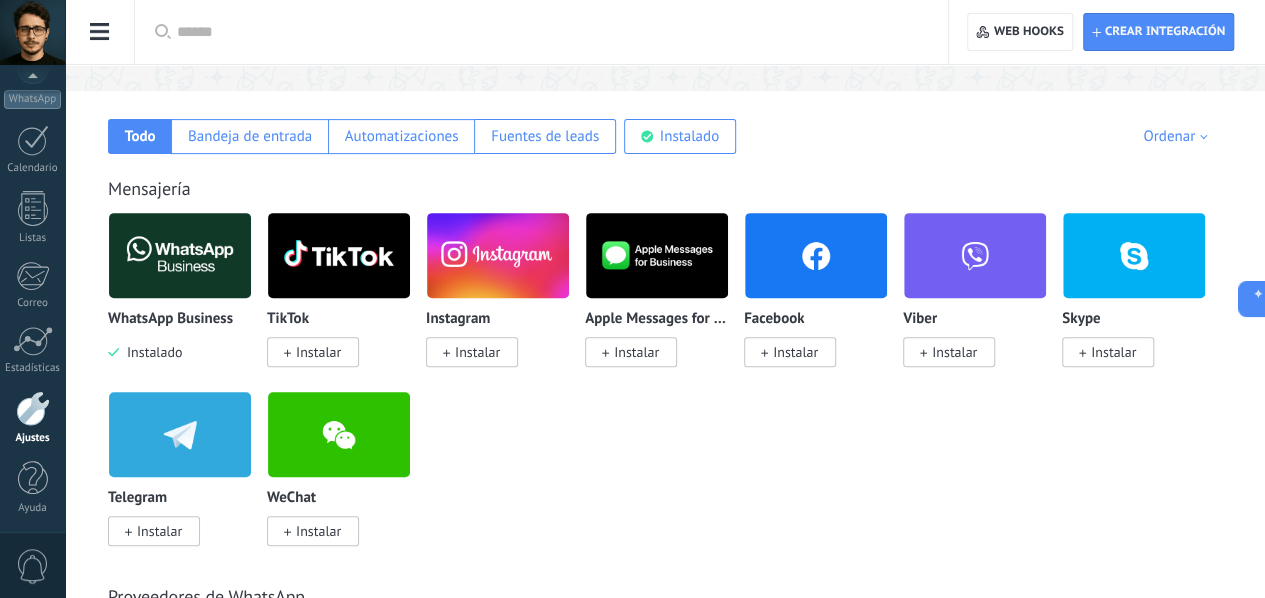 click on "Facturas" at bounding box center [-116, 149] 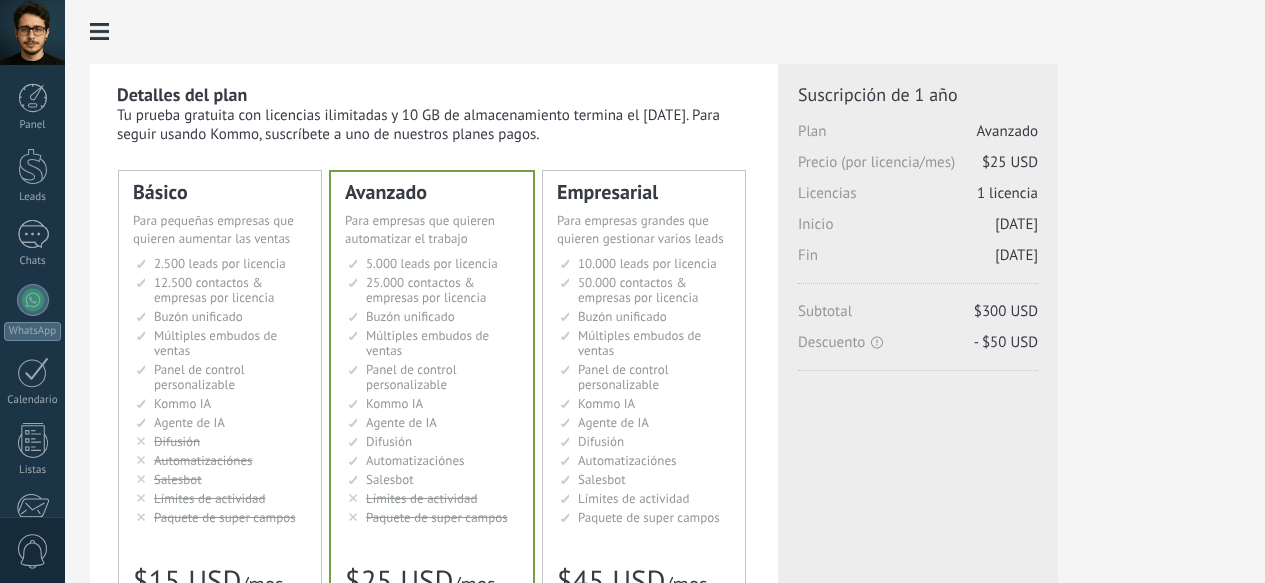 scroll, scrollTop: 200, scrollLeft: 0, axis: vertical 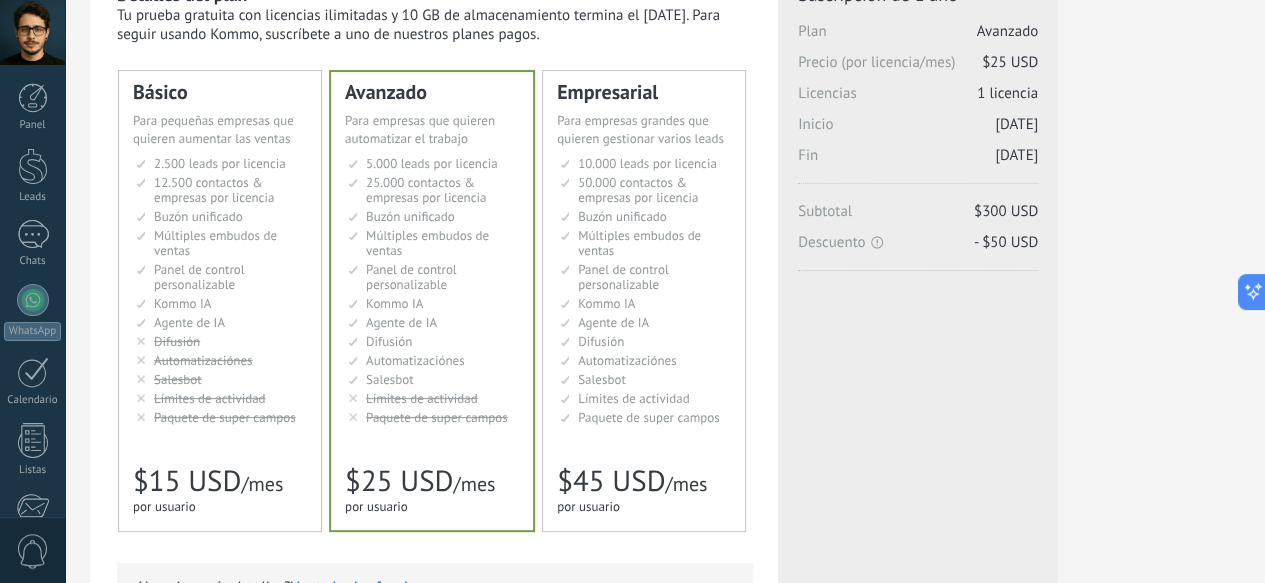 click on "2.500 сделок на место
2.500 leads per seat
2.500 leads por licencia
添加线索和联系人
2.500 leads por licença
2.500 lead per slot
Lisans başına 2.500 müşteri
12.500 контактов & компаний на место
12.500 contacts & companies per seat
12.500 contactos & empresas por licencia
定制销售阶段并与销售渠道合作
12.500 contatos & empresas por licença
12.500 kontak & perusahaan per slot
Lisans başına 12.500 kişi & şirket kaydı
Общий inbox
Unified inbox
Buzón unificado
Inbox unificado
Inbox terpadu
Birleşik gelen kutusu
Множество воронок" at bounding box center (221, 290) 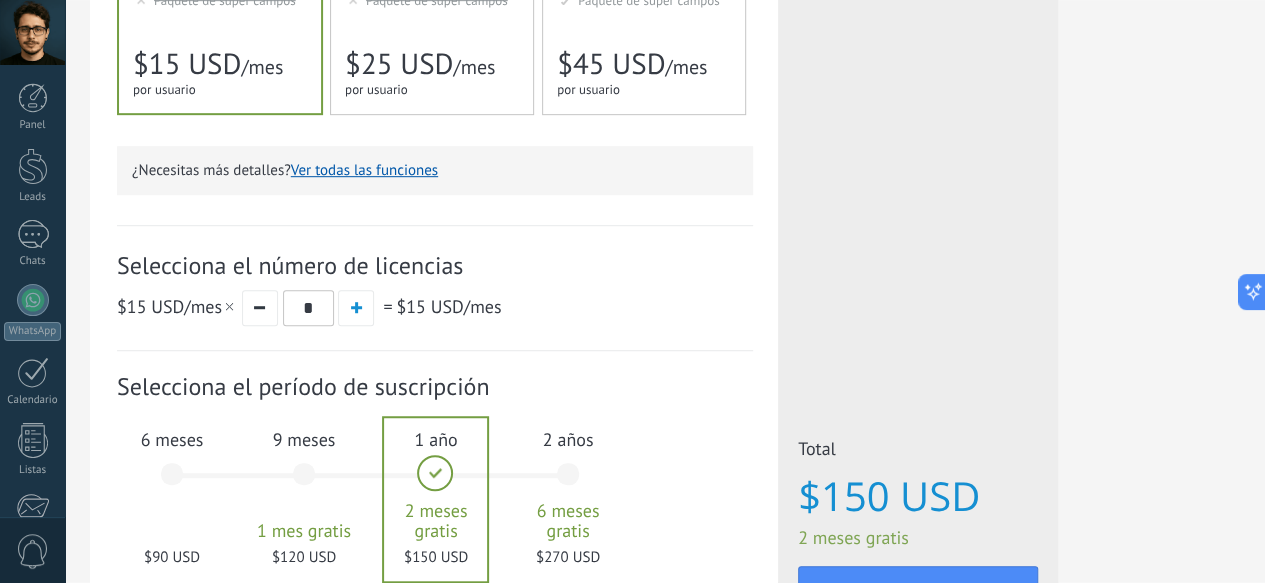 scroll, scrollTop: 600, scrollLeft: 0, axis: vertical 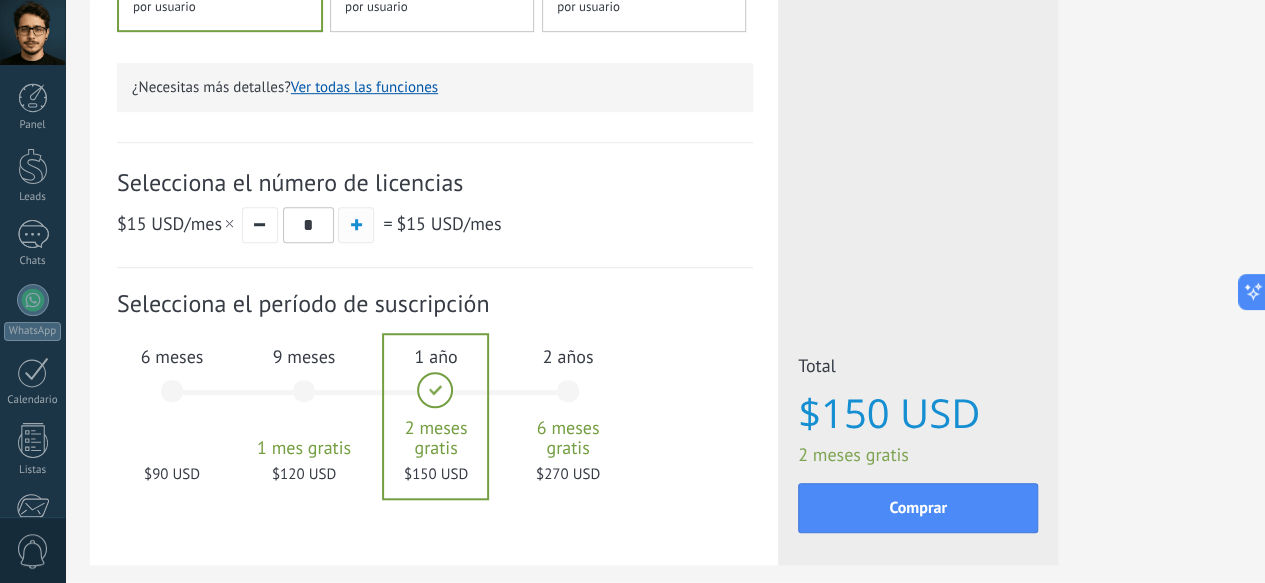 click at bounding box center [356, 224] 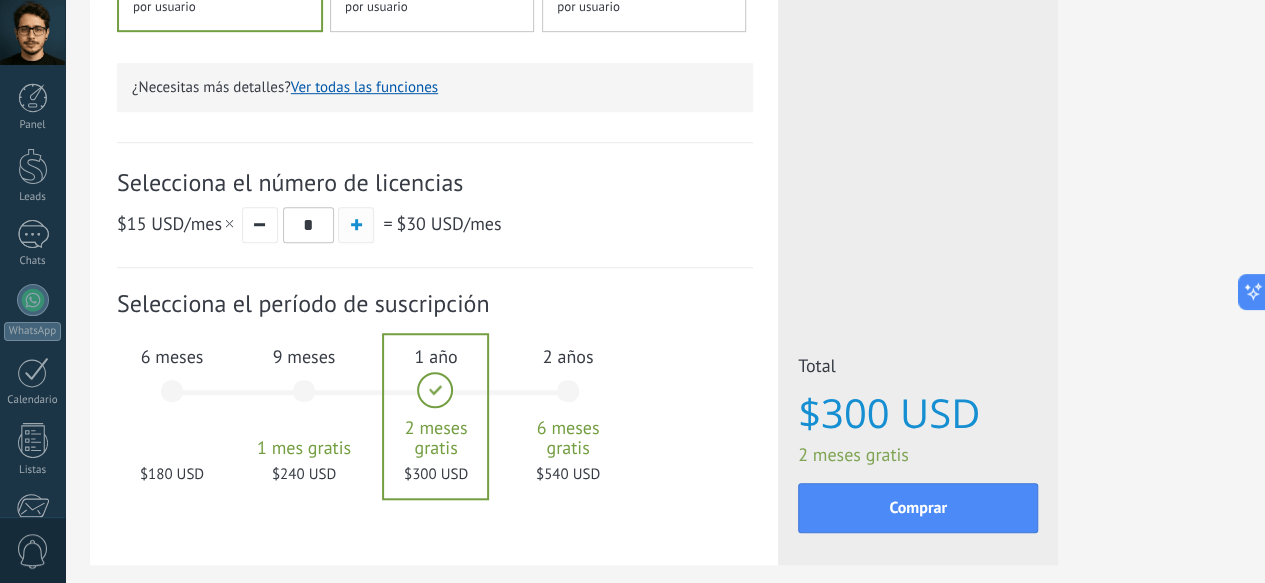 click at bounding box center (356, 224) 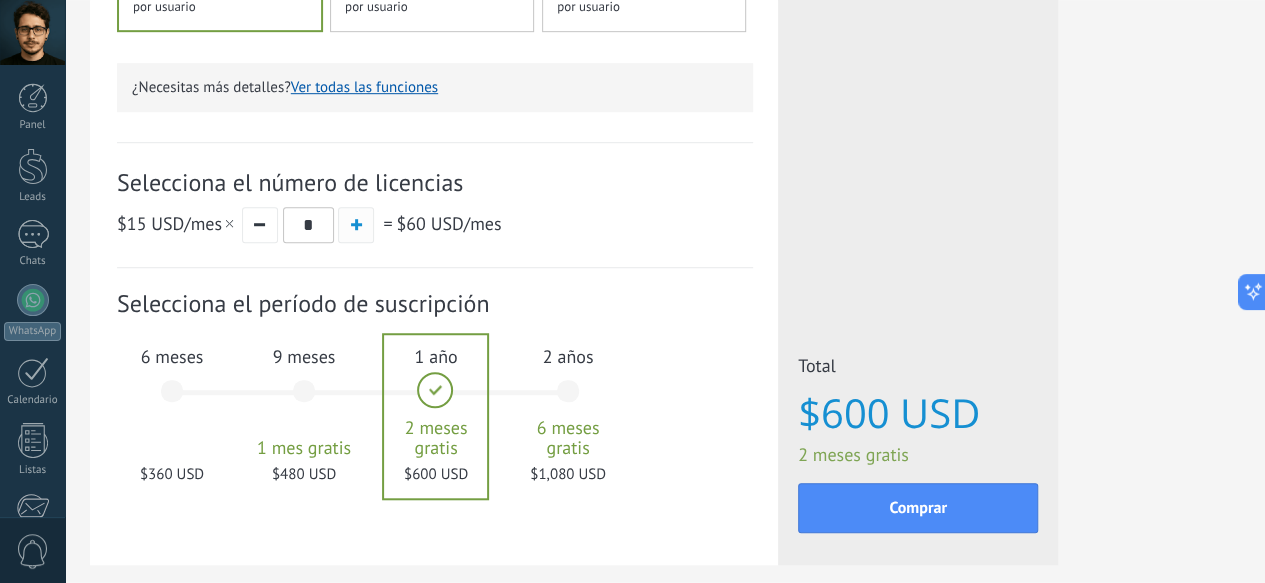 click at bounding box center [356, 224] 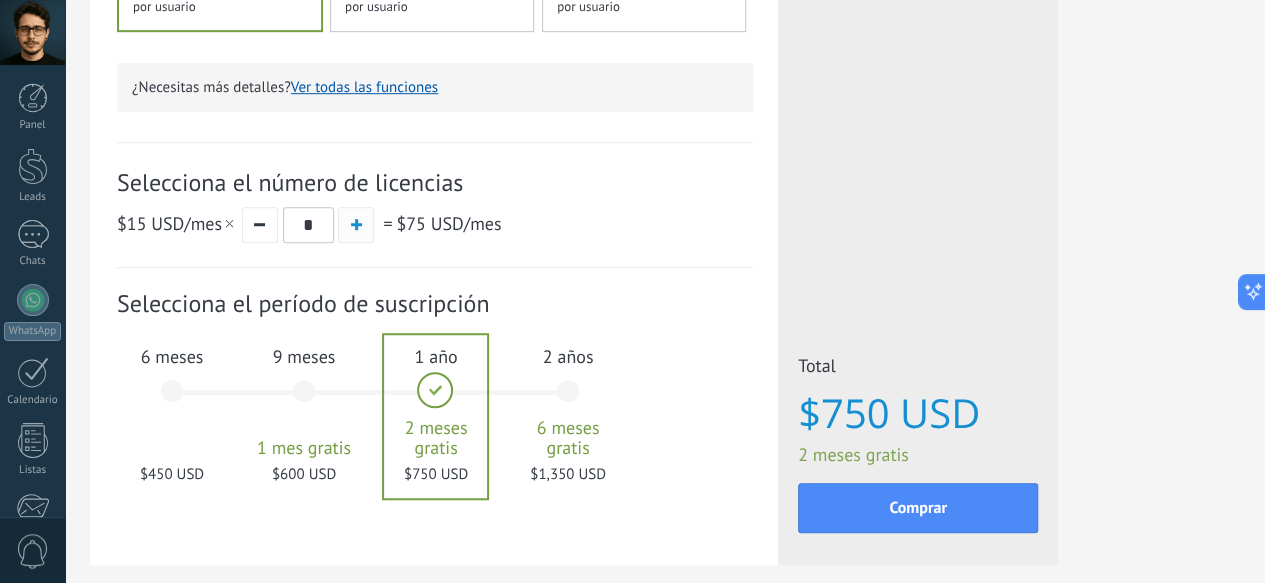click at bounding box center (356, 224) 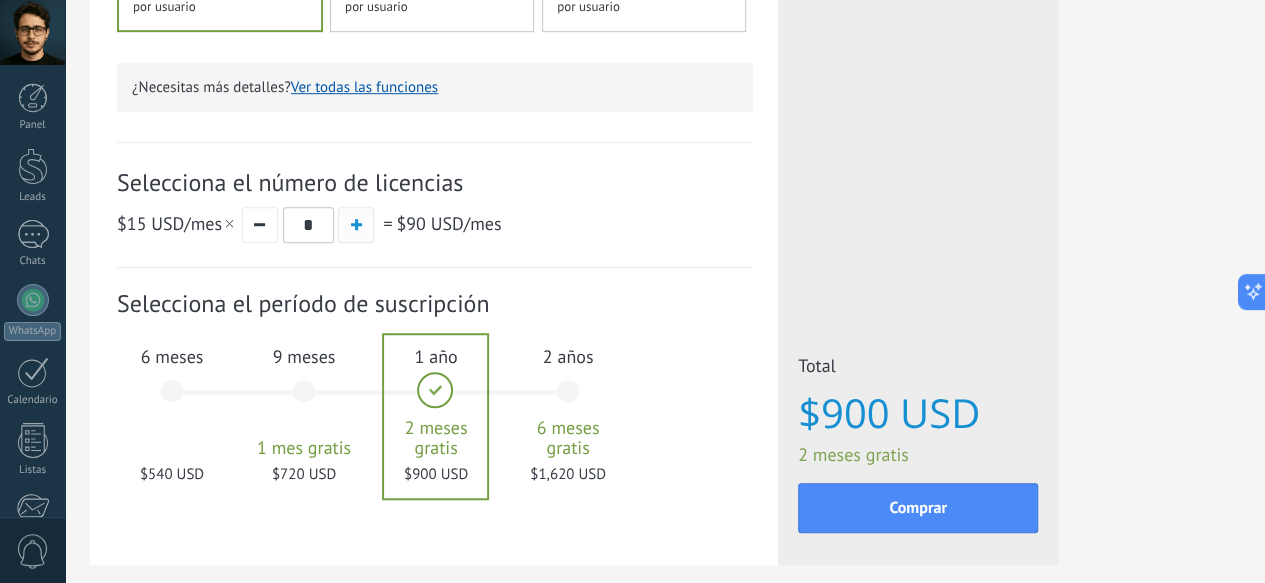 click at bounding box center (356, 224) 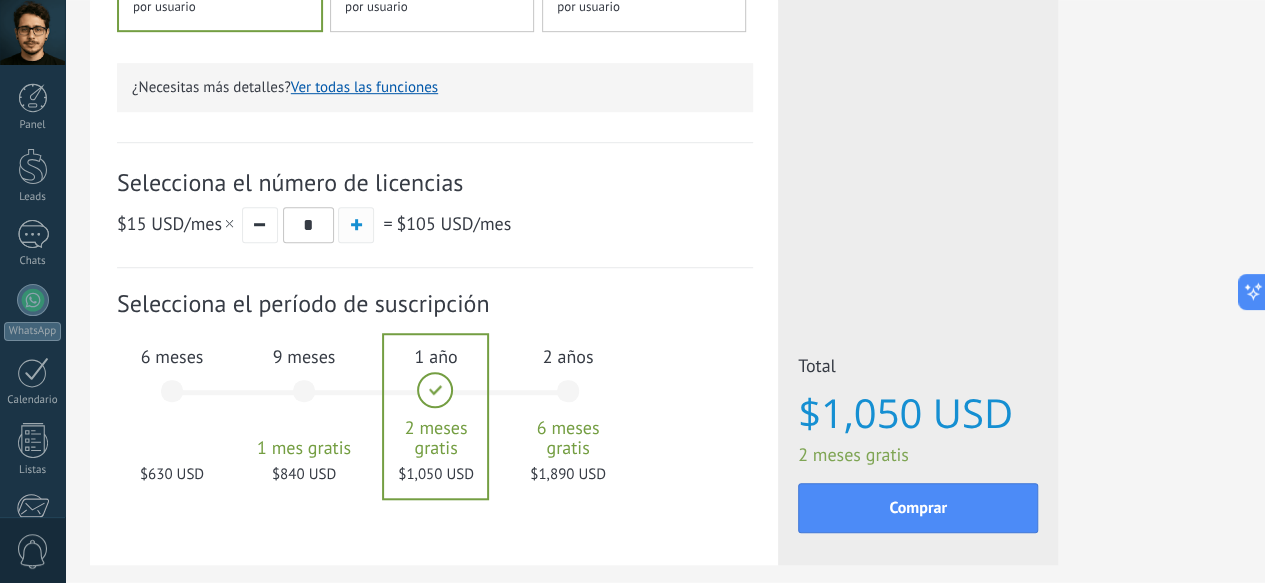 click at bounding box center [356, 224] 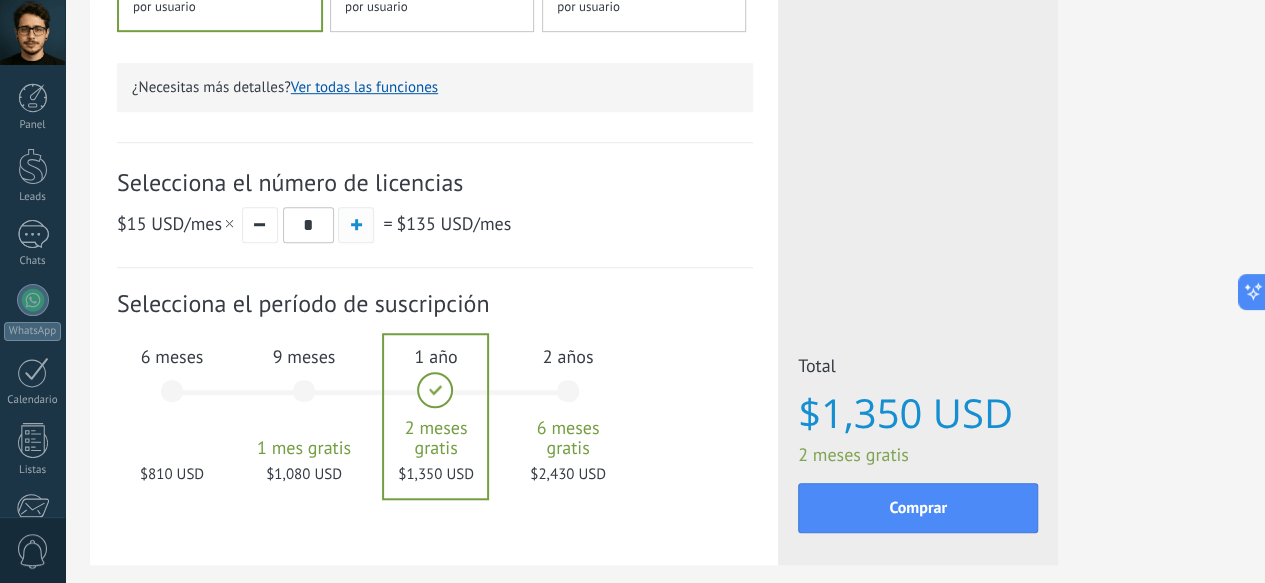 click at bounding box center [356, 224] 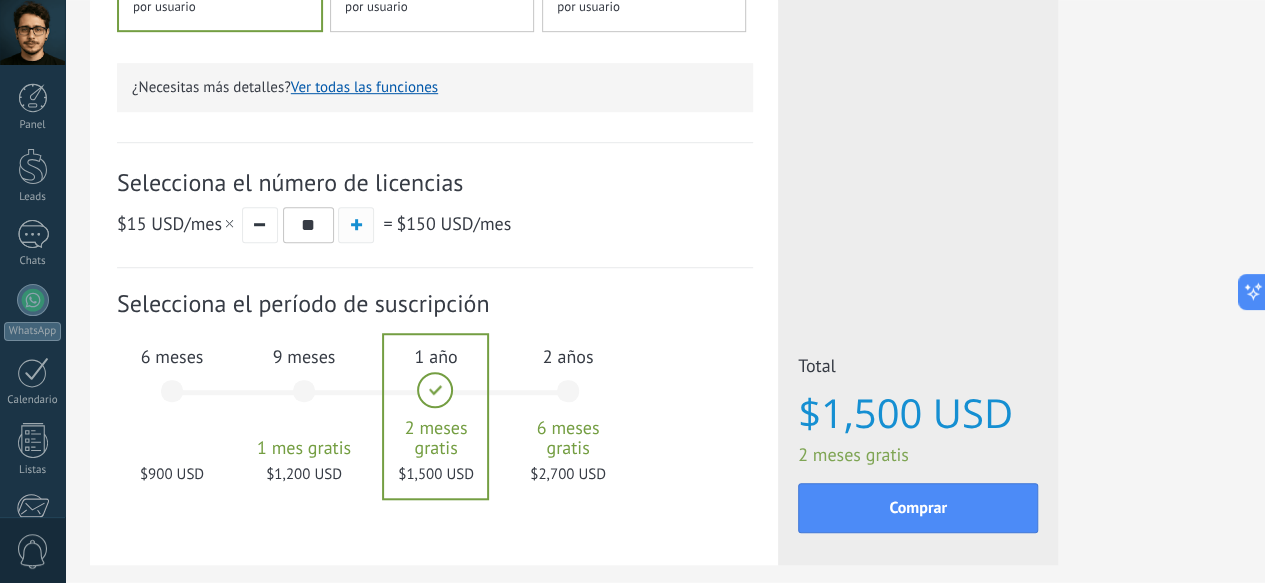 click at bounding box center (356, 224) 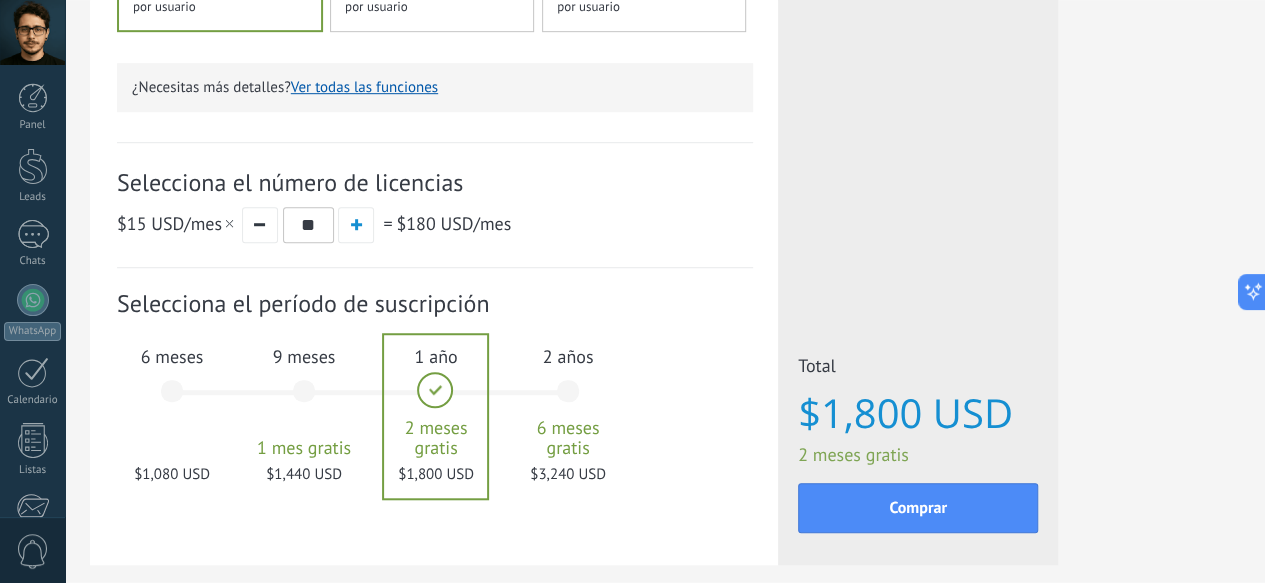 click on "6 meses
$1,080 USD" at bounding box center [172, 400] 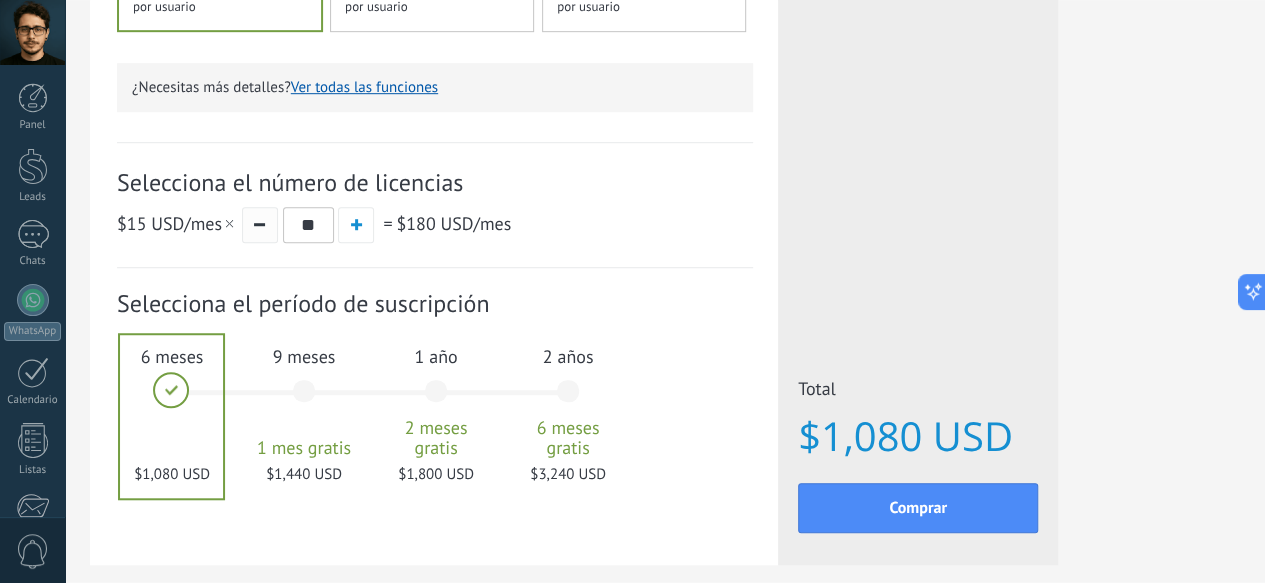 click at bounding box center (260, 225) 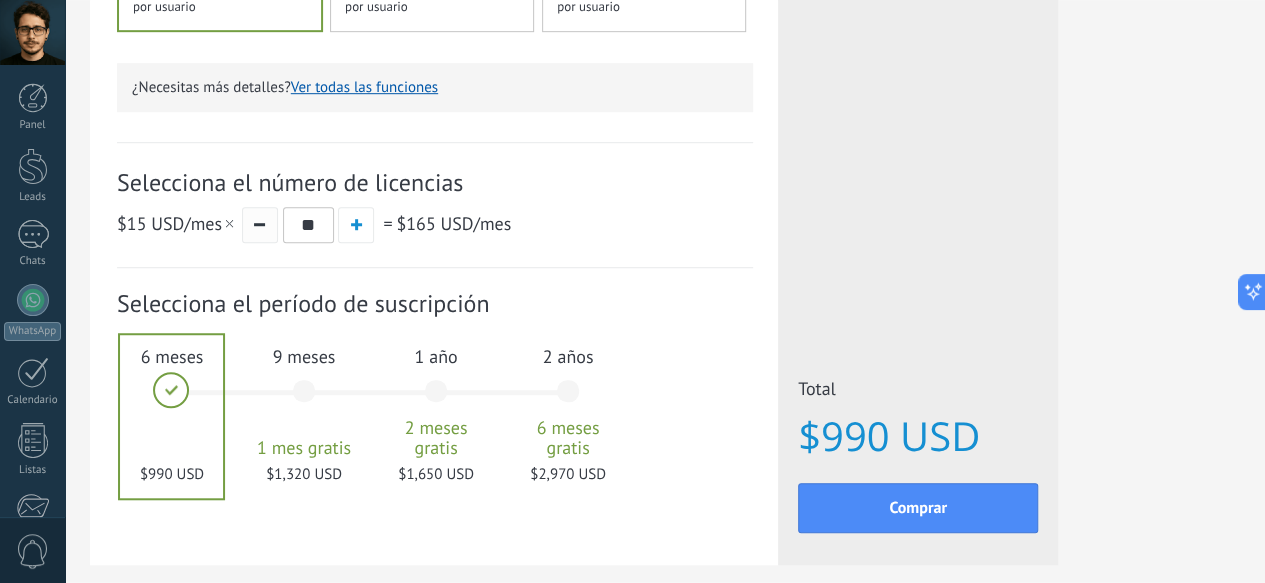 click at bounding box center (260, 225) 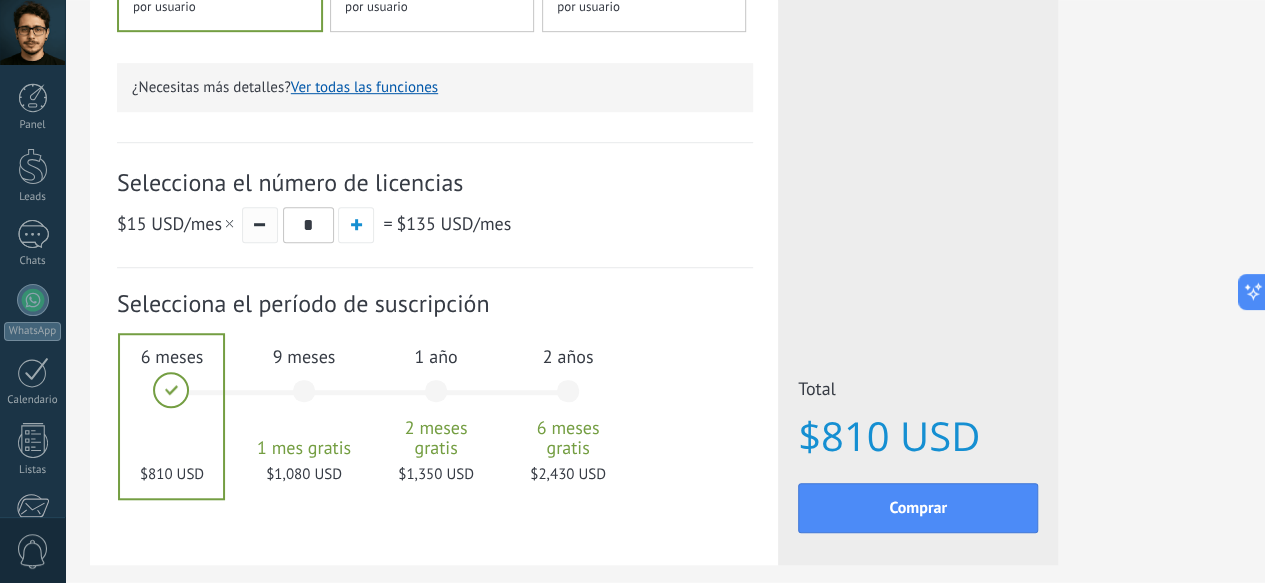 click at bounding box center [260, 225] 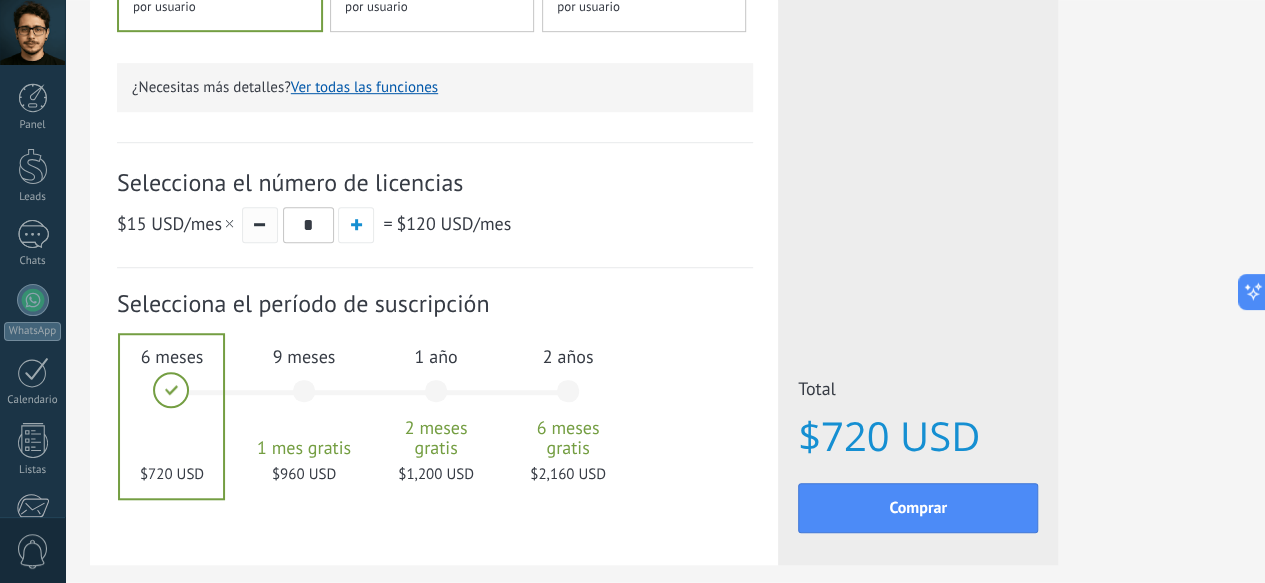 click at bounding box center [260, 225] 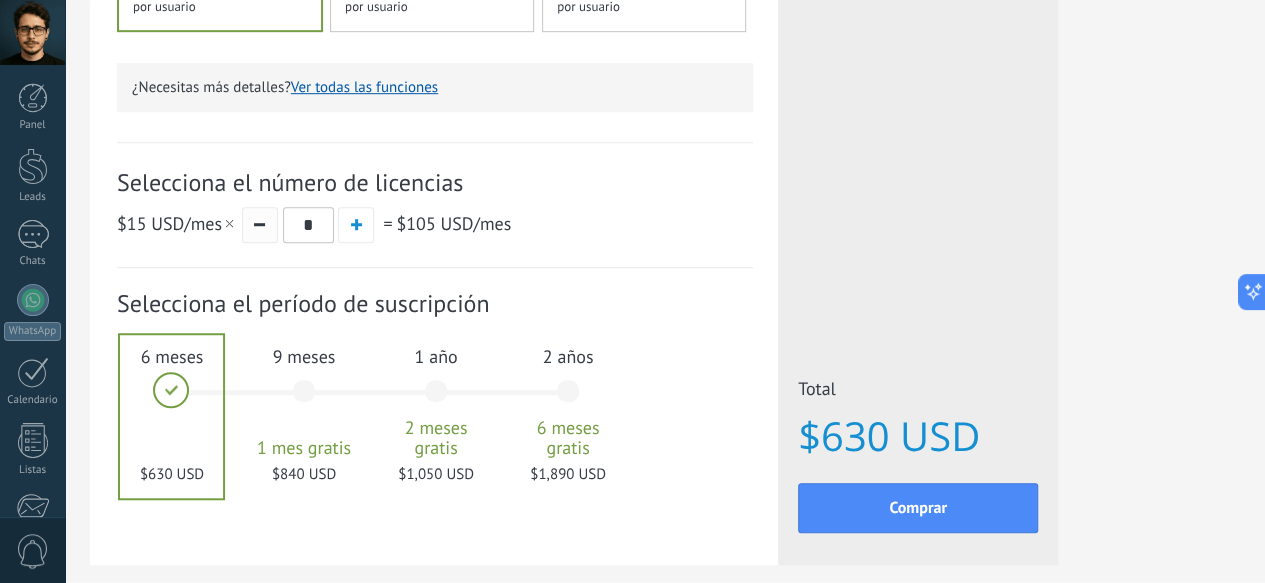 click at bounding box center (260, 225) 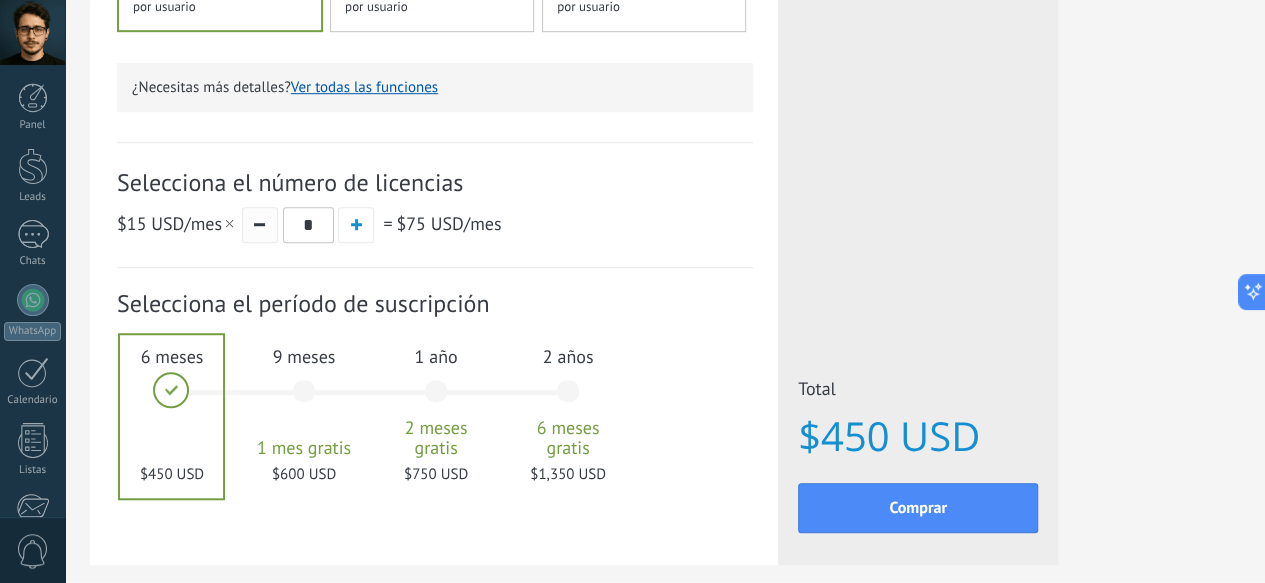 click at bounding box center [260, 225] 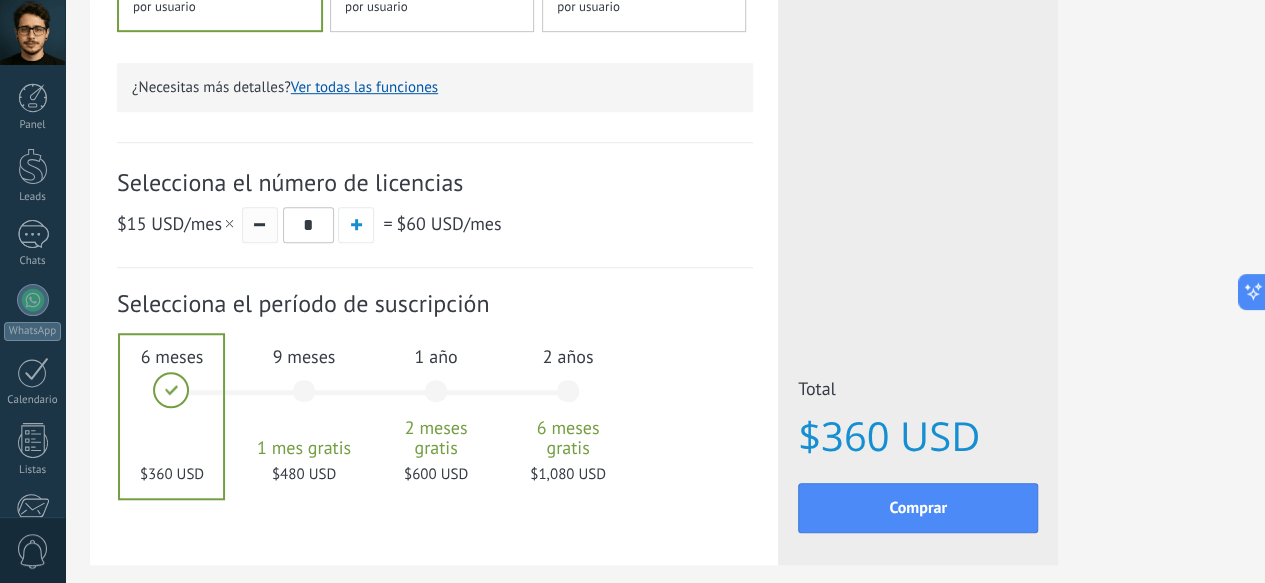 click at bounding box center (260, 225) 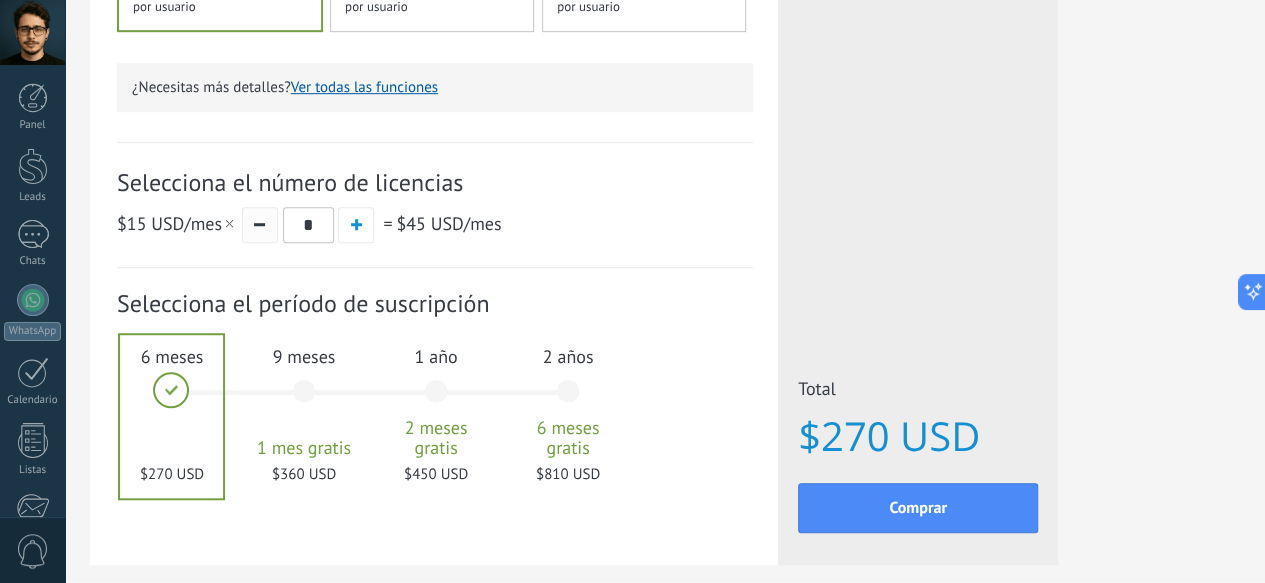click at bounding box center (260, 225) 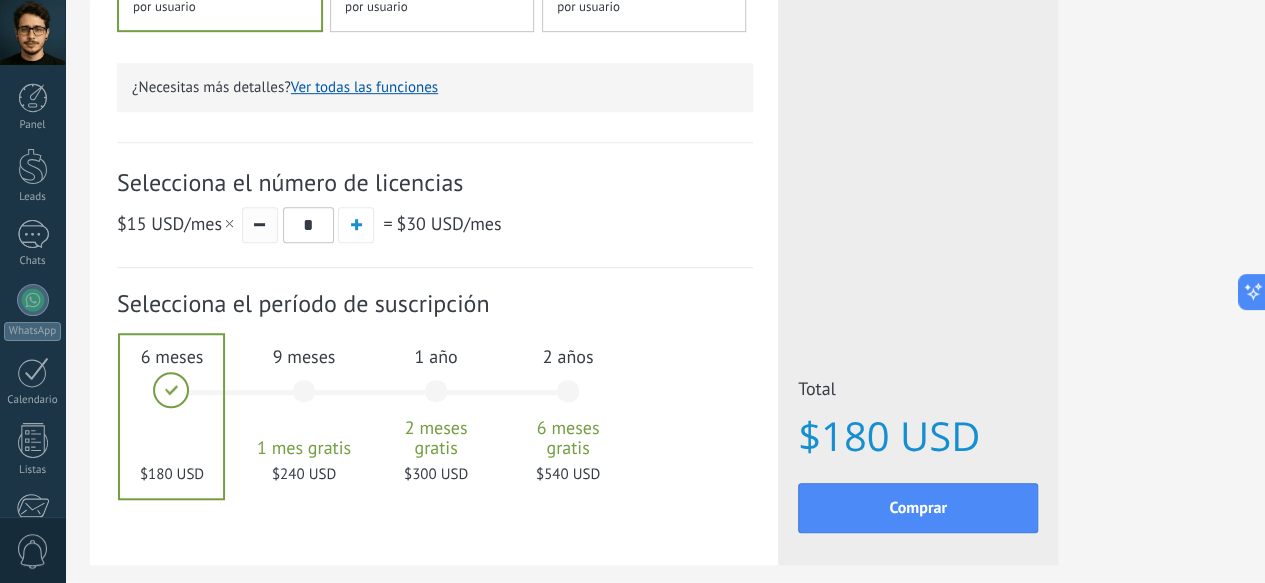 click at bounding box center (260, 225) 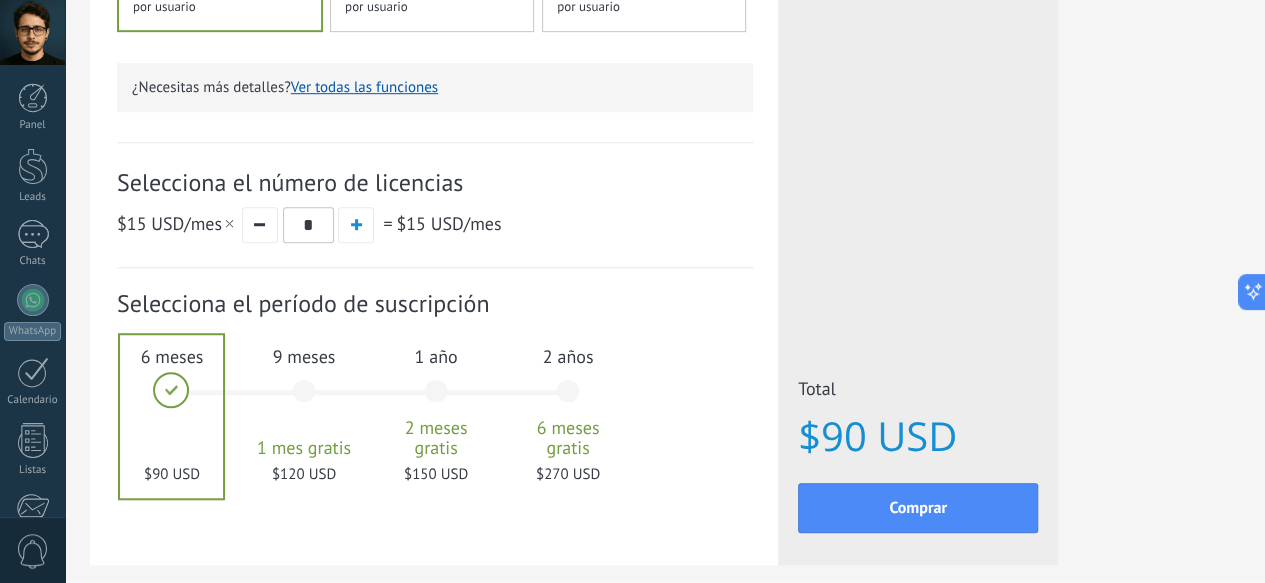 click on "9 meses" at bounding box center (304, 356) 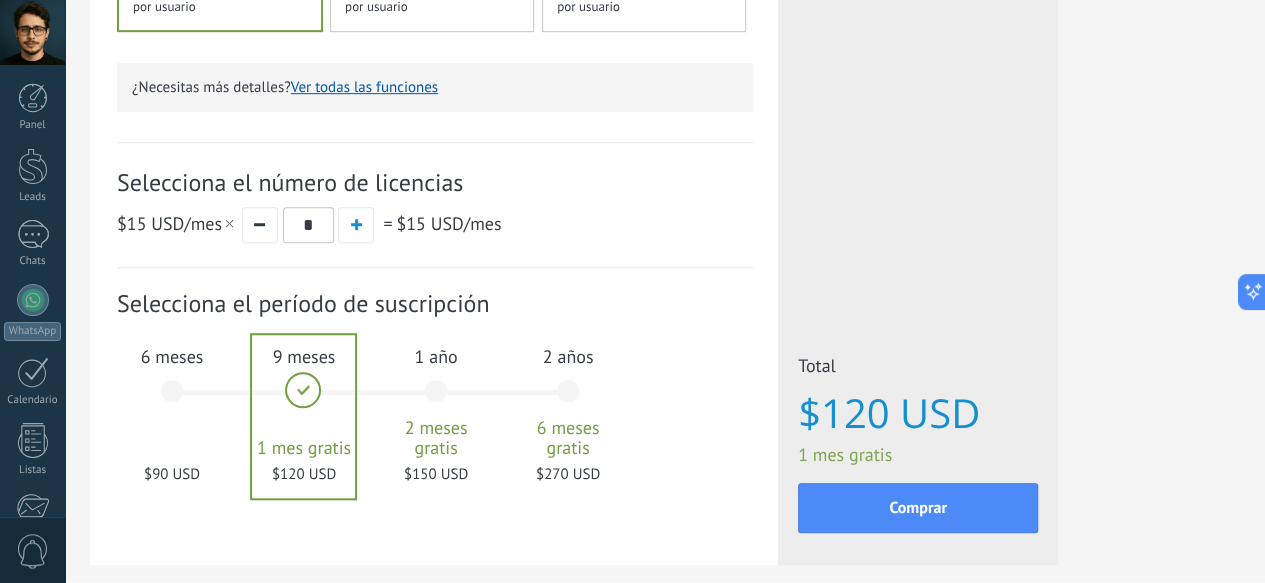 click on "1 año" at bounding box center (436, 356) 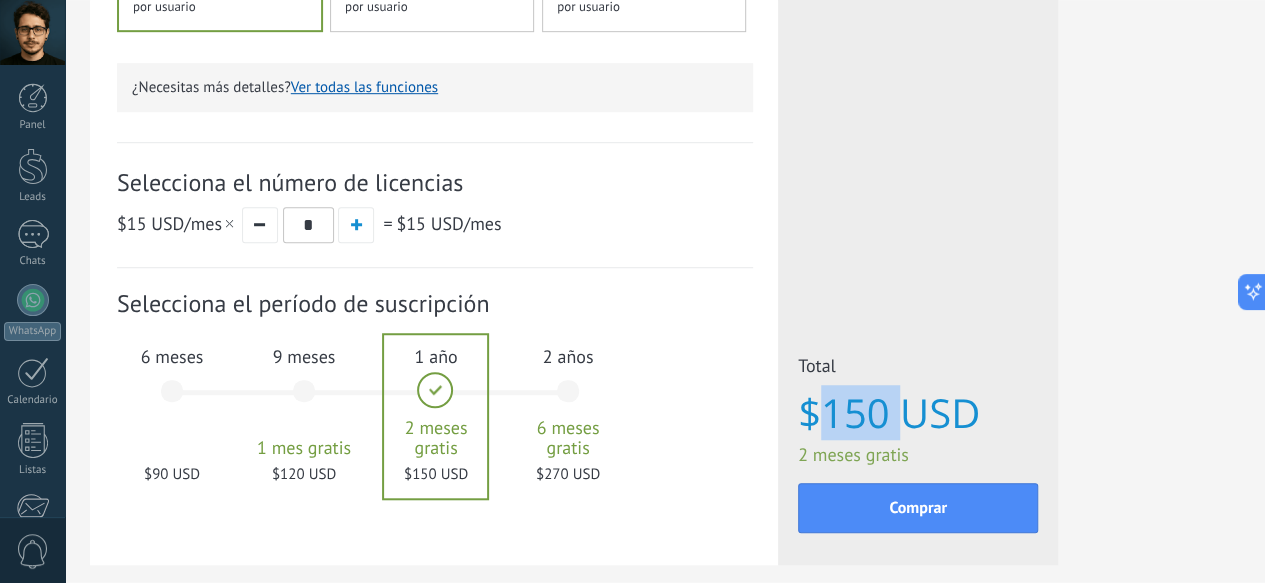 drag, startPoint x: 1064, startPoint y: 410, endPoint x: 1131, endPoint y: 416, distance: 67.26812 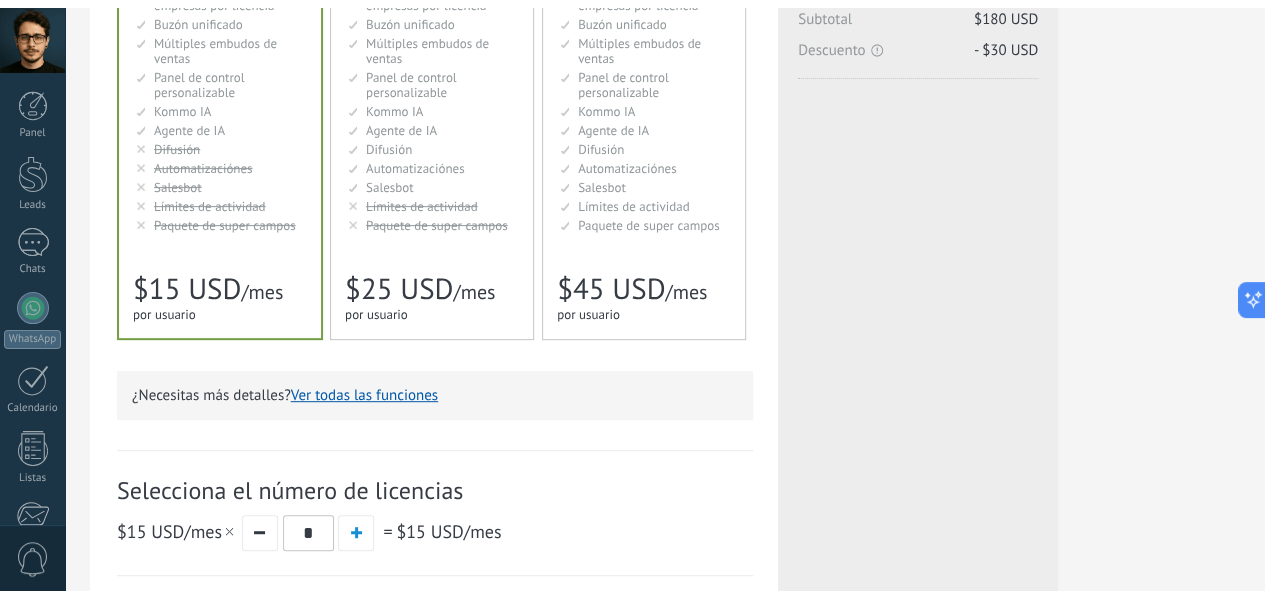scroll, scrollTop: 0, scrollLeft: 0, axis: both 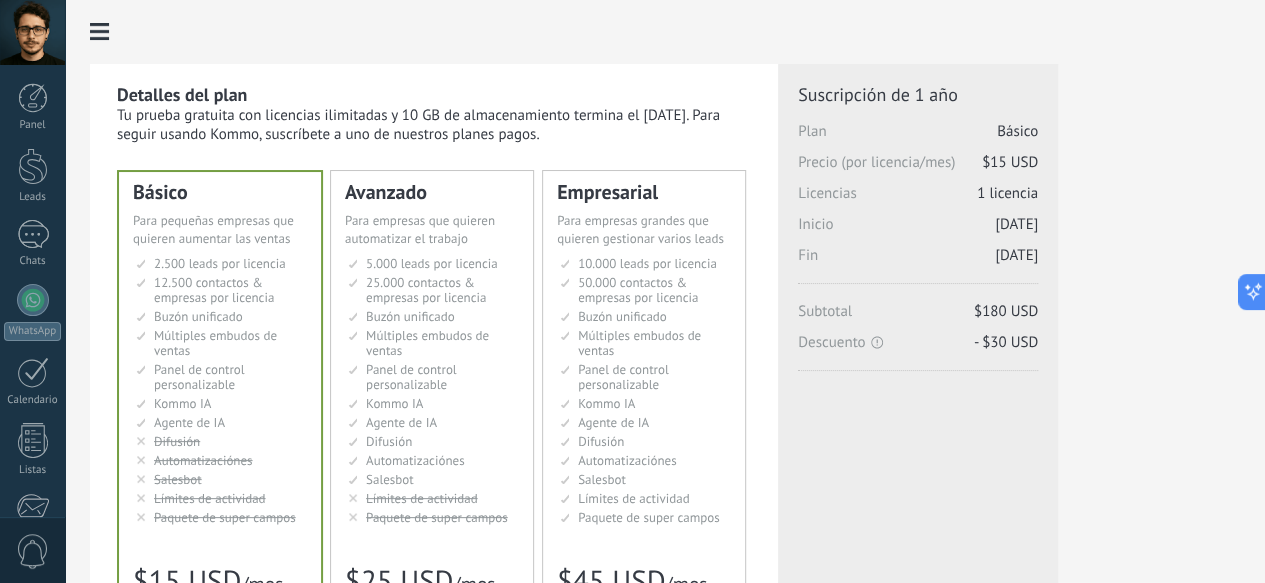 click on "Ajustes Generales" at bounding box center (-116, 205) 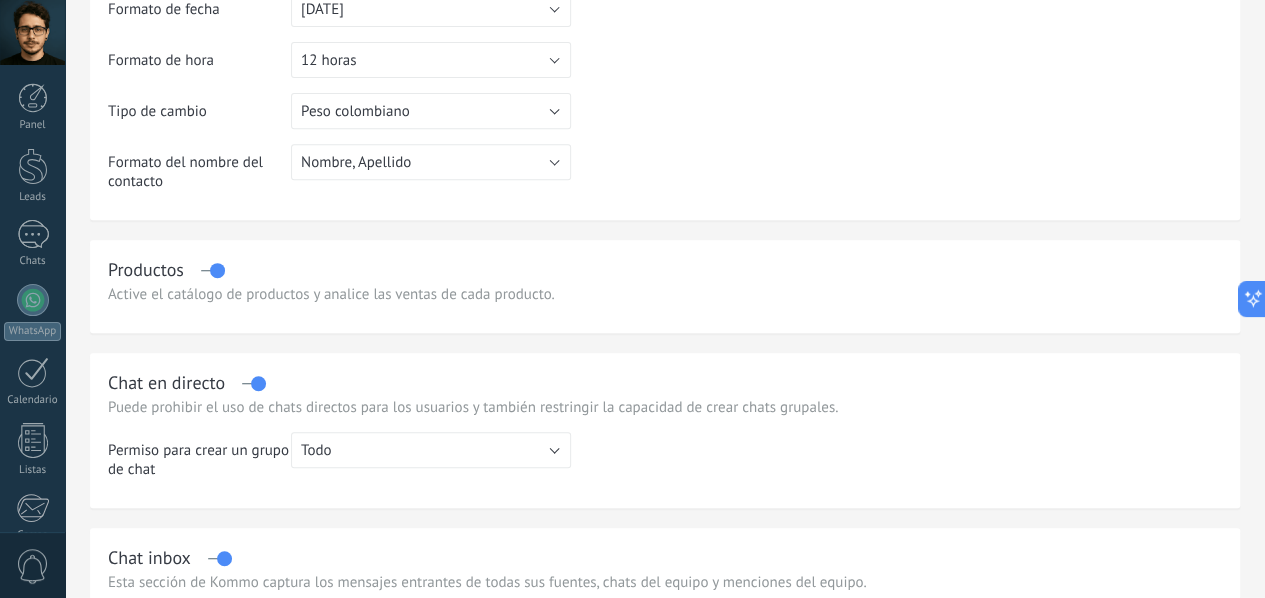 scroll, scrollTop: 0, scrollLeft: 0, axis: both 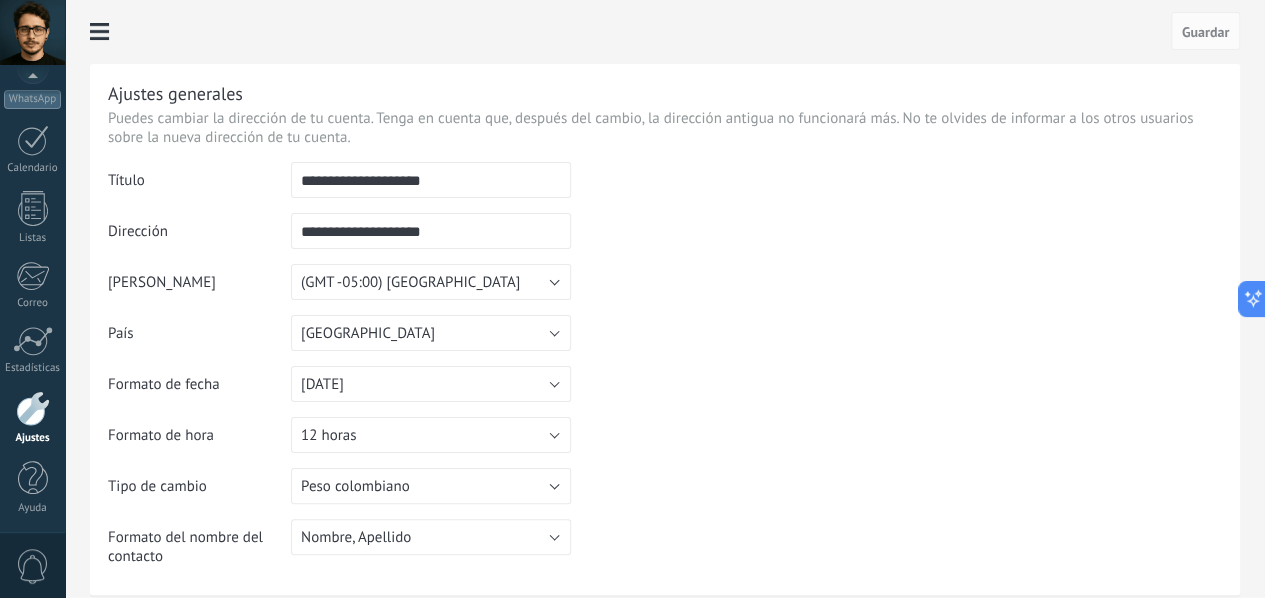 click on "Panel
Leads
Chats
WhatsApp
Clientes" at bounding box center (32, 193) 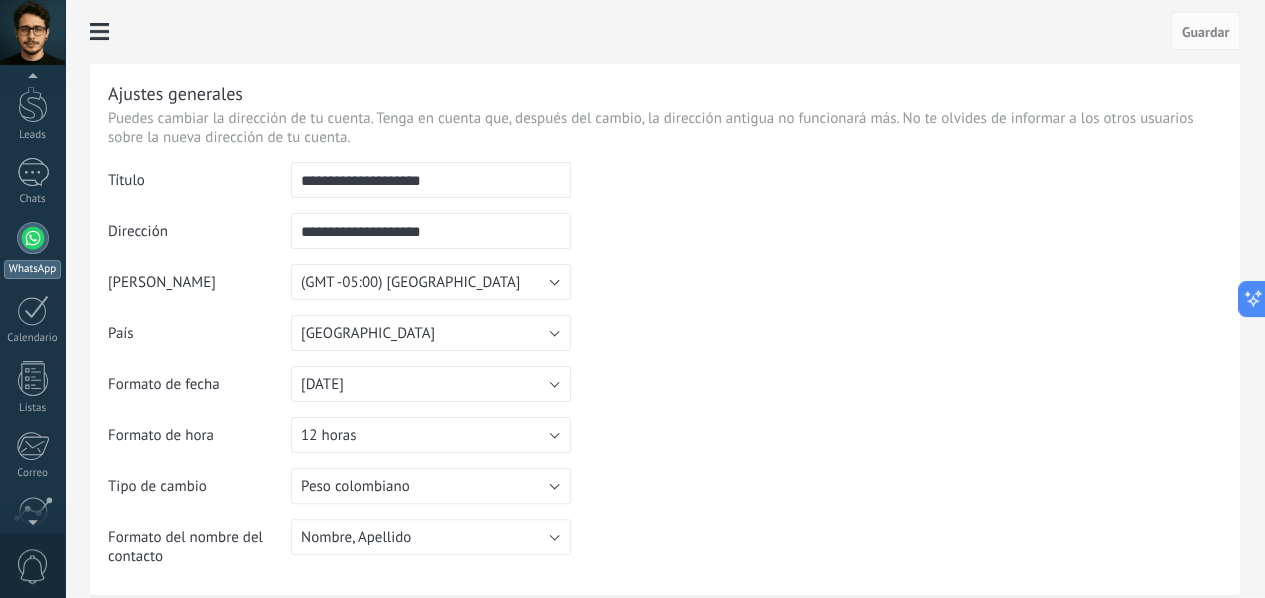 scroll, scrollTop: 0, scrollLeft: 0, axis: both 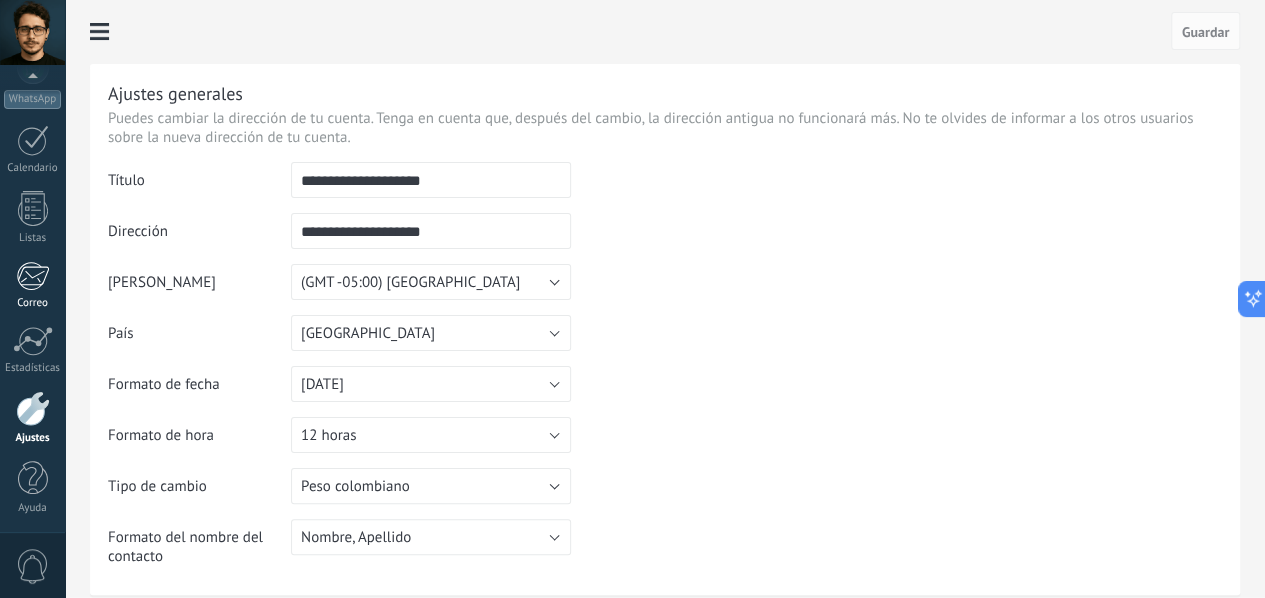 click on "Correo" at bounding box center [32, 285] 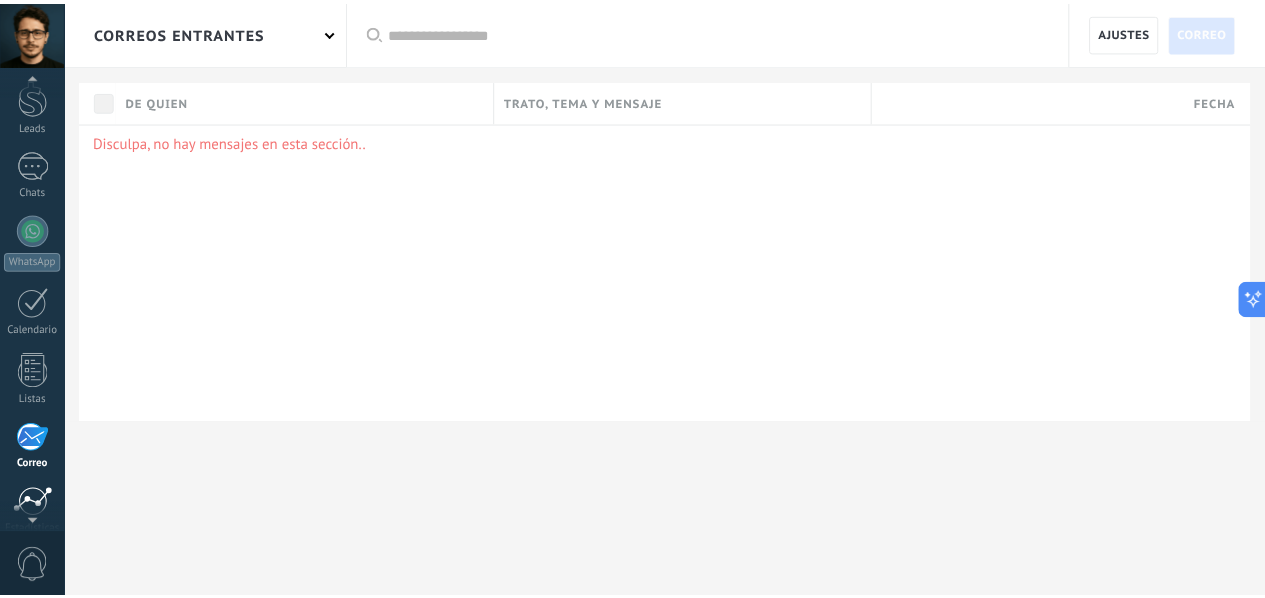 scroll, scrollTop: 0, scrollLeft: 0, axis: both 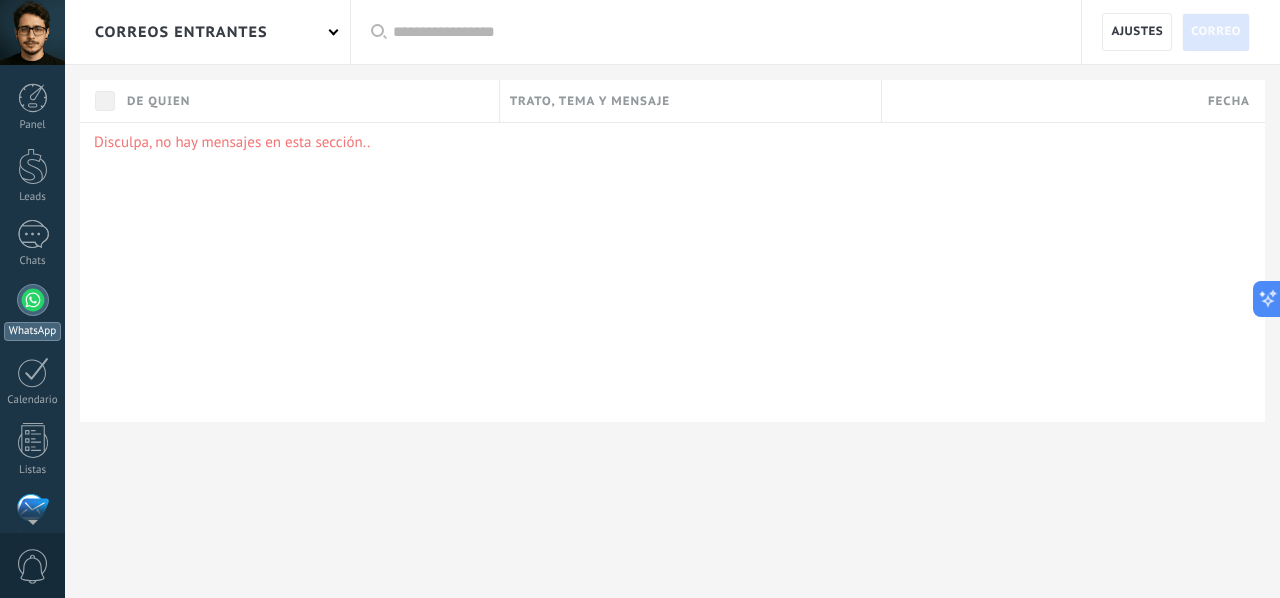 click at bounding box center (33, 300) 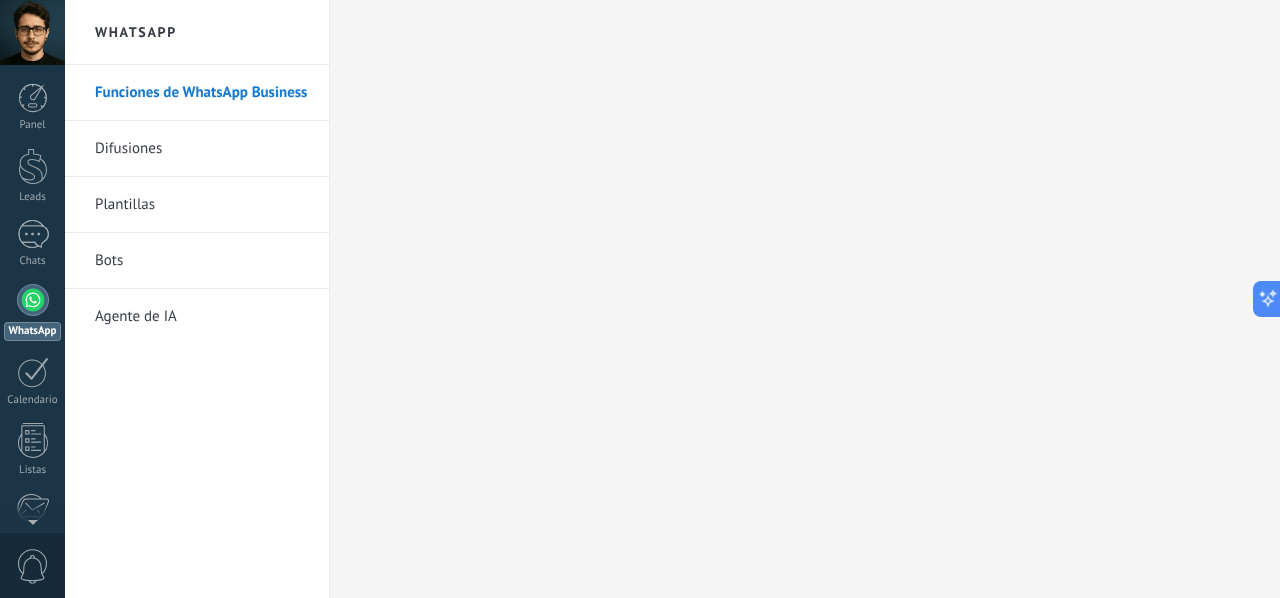 click on "Difusiones" at bounding box center [202, 149] 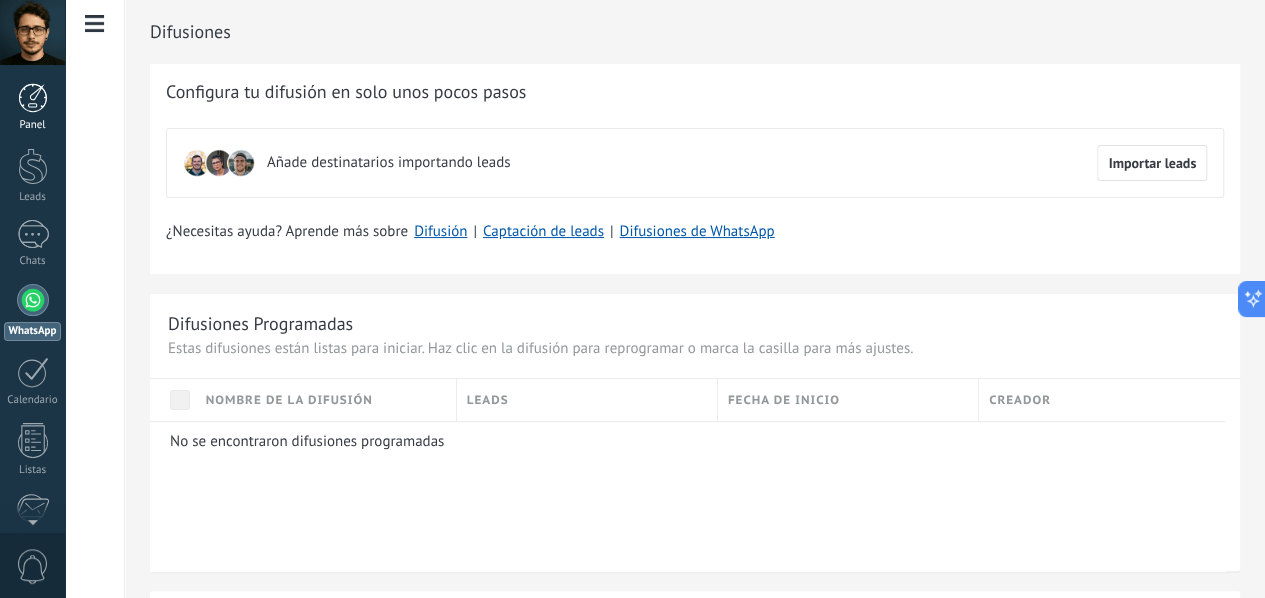 click on "Panel" at bounding box center [32, 107] 